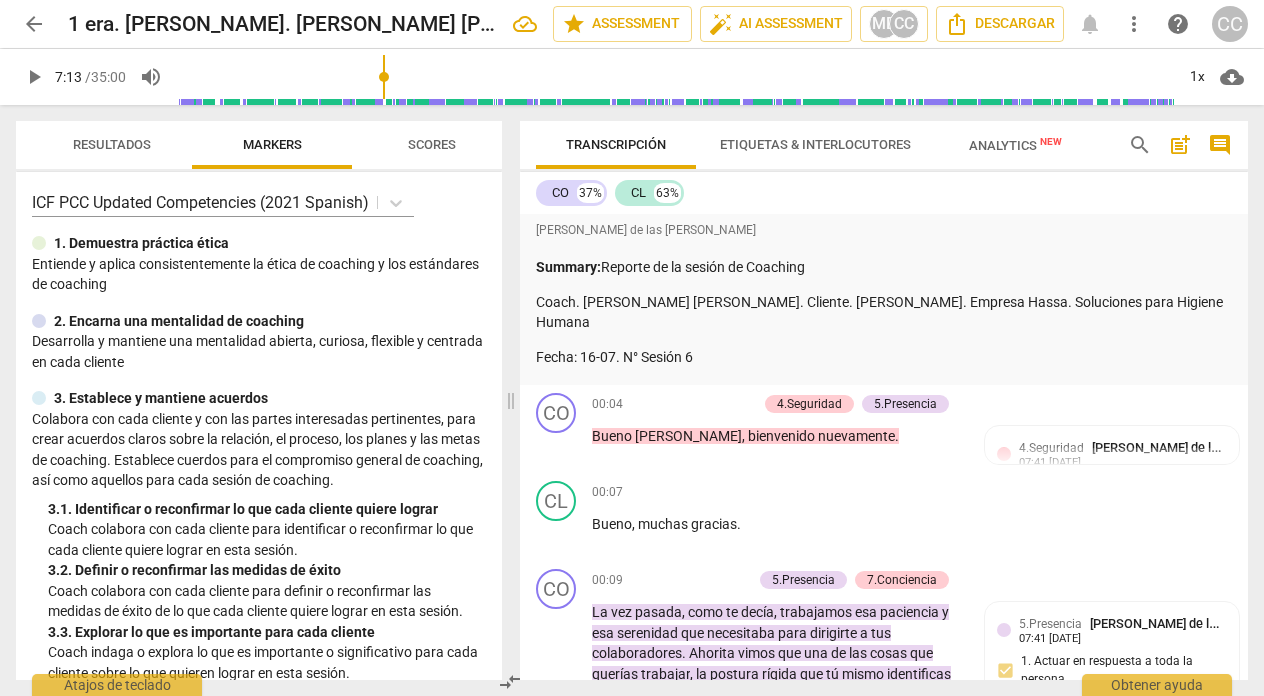 scroll, scrollTop: 0, scrollLeft: 0, axis: both 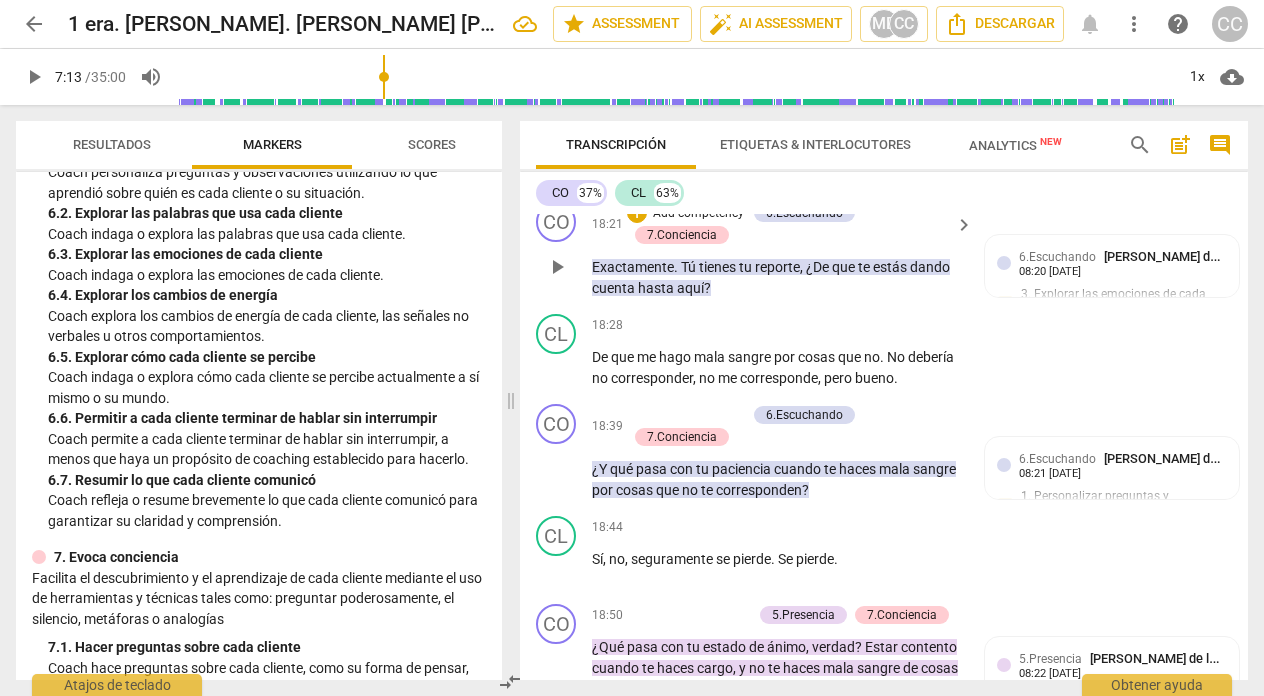 click on "Add competency" at bounding box center [698, 214] 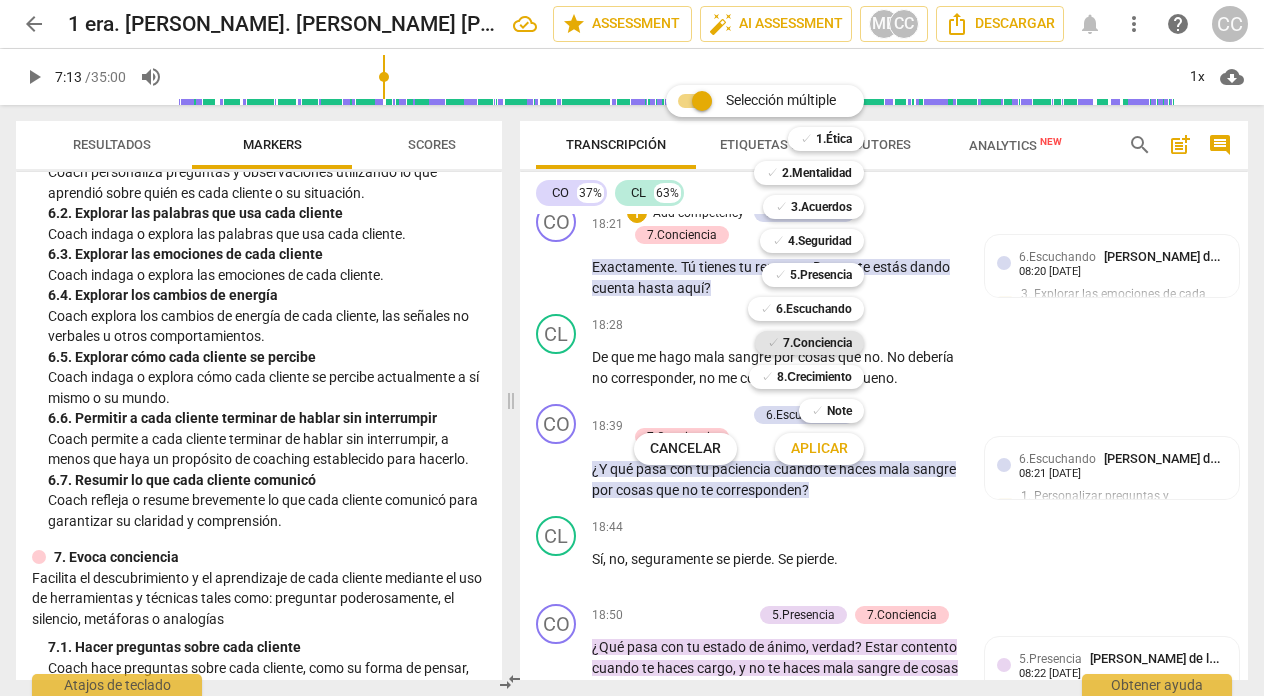 click on "7.Conciencia" at bounding box center [817, 343] 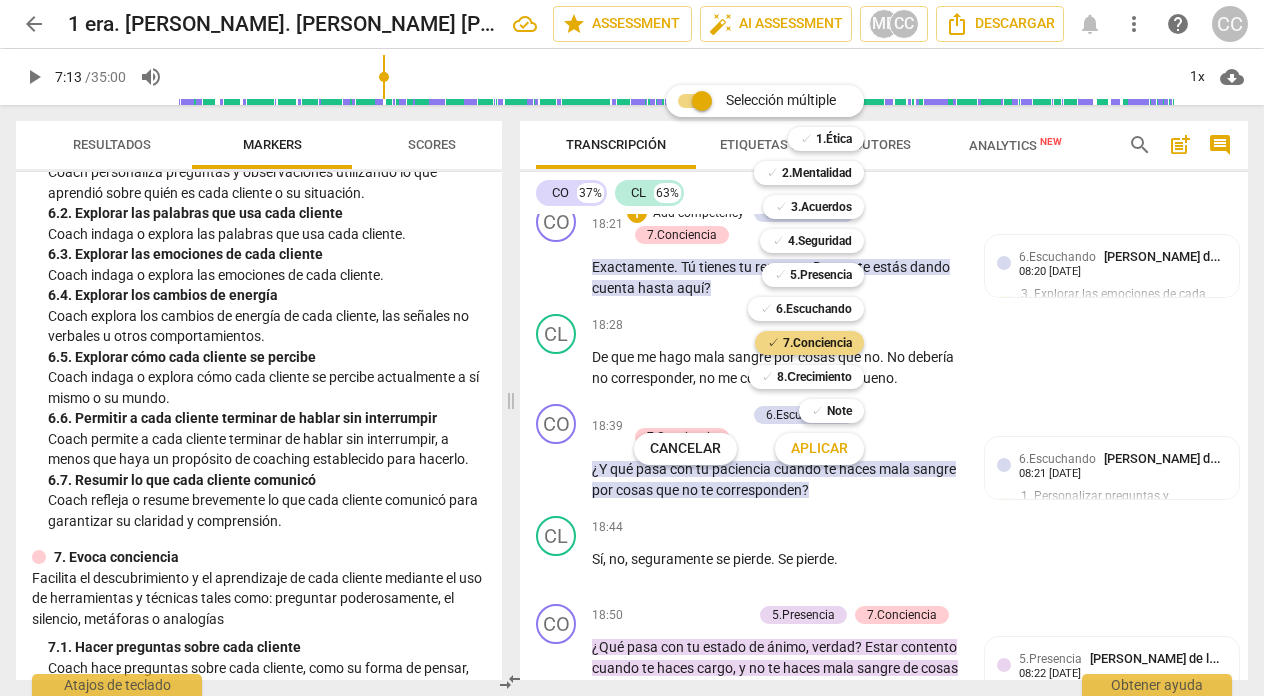 click on "Aplicar" at bounding box center (819, 449) 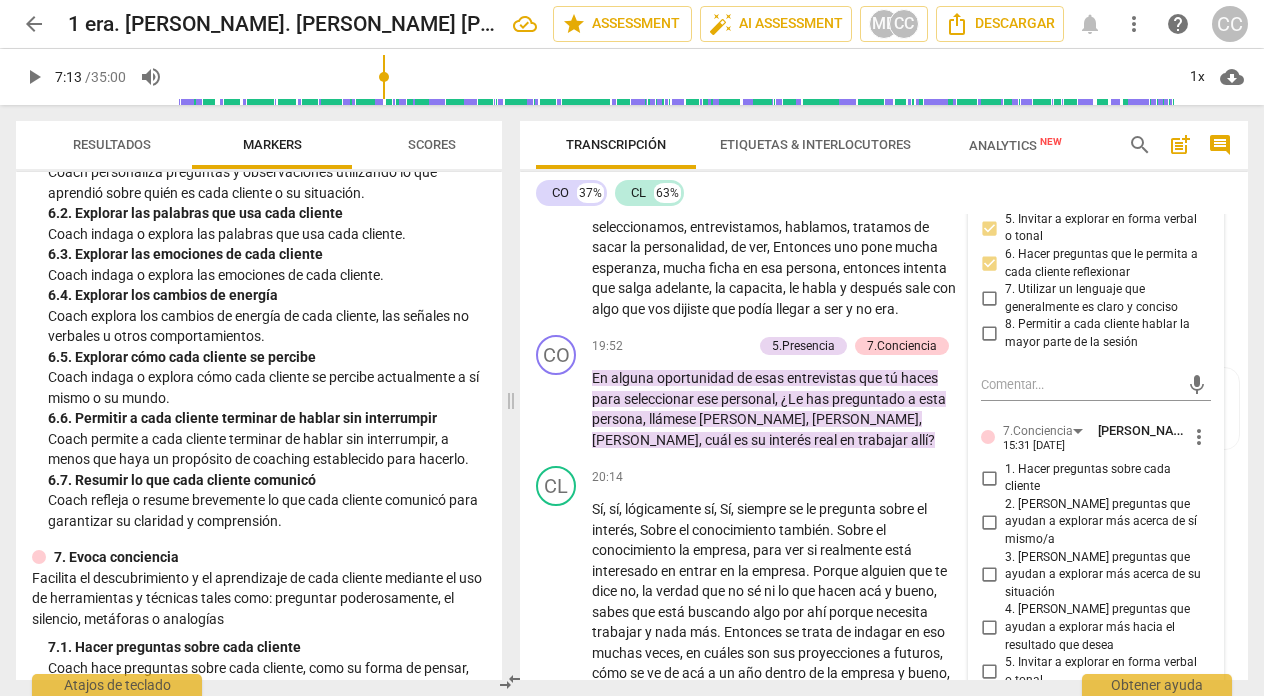 scroll, scrollTop: 8123, scrollLeft: 0, axis: vertical 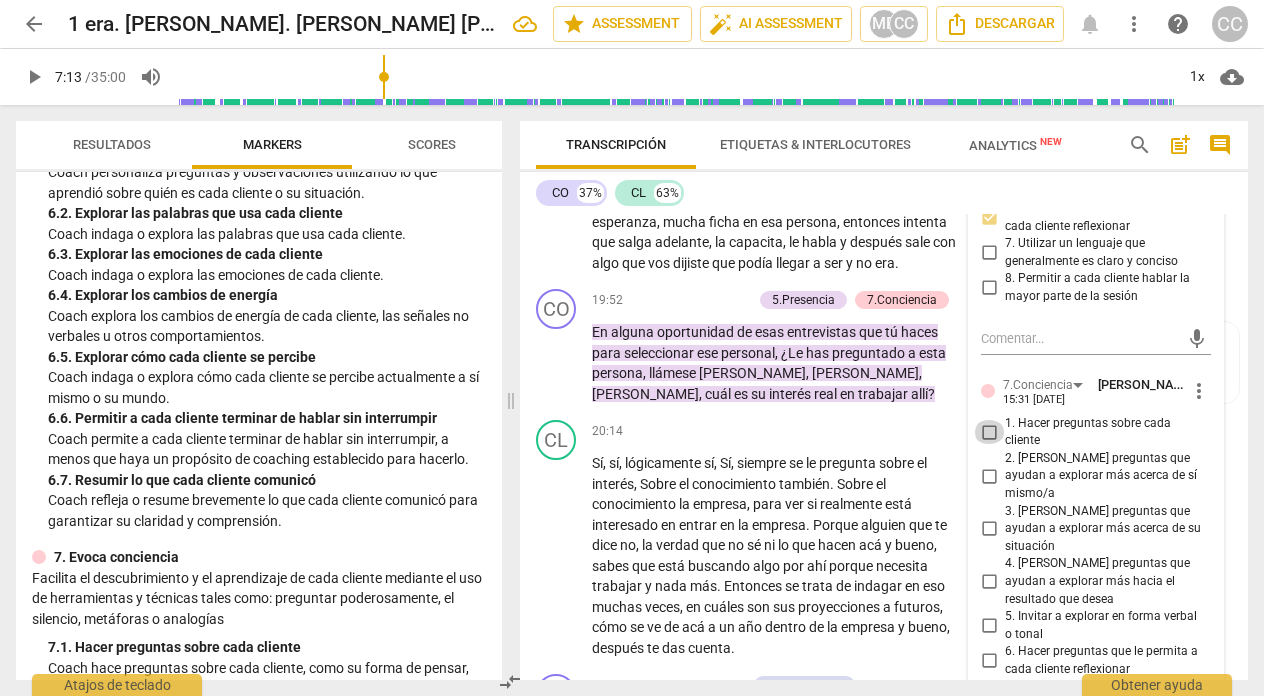 click on "1. Hacer preguntas sobre cada cliente" at bounding box center (989, 432) 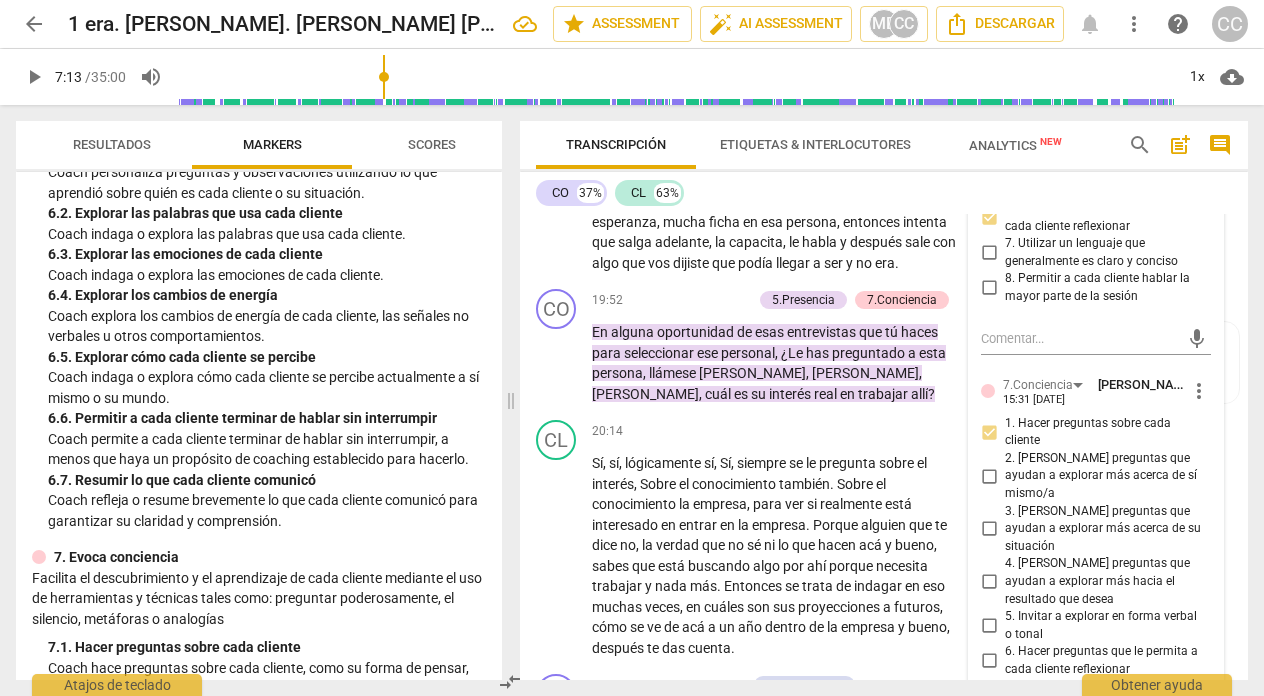 click on "3. [PERSON_NAME] preguntas que ayudan a explorar más acerca de su situación" at bounding box center (989, 529) 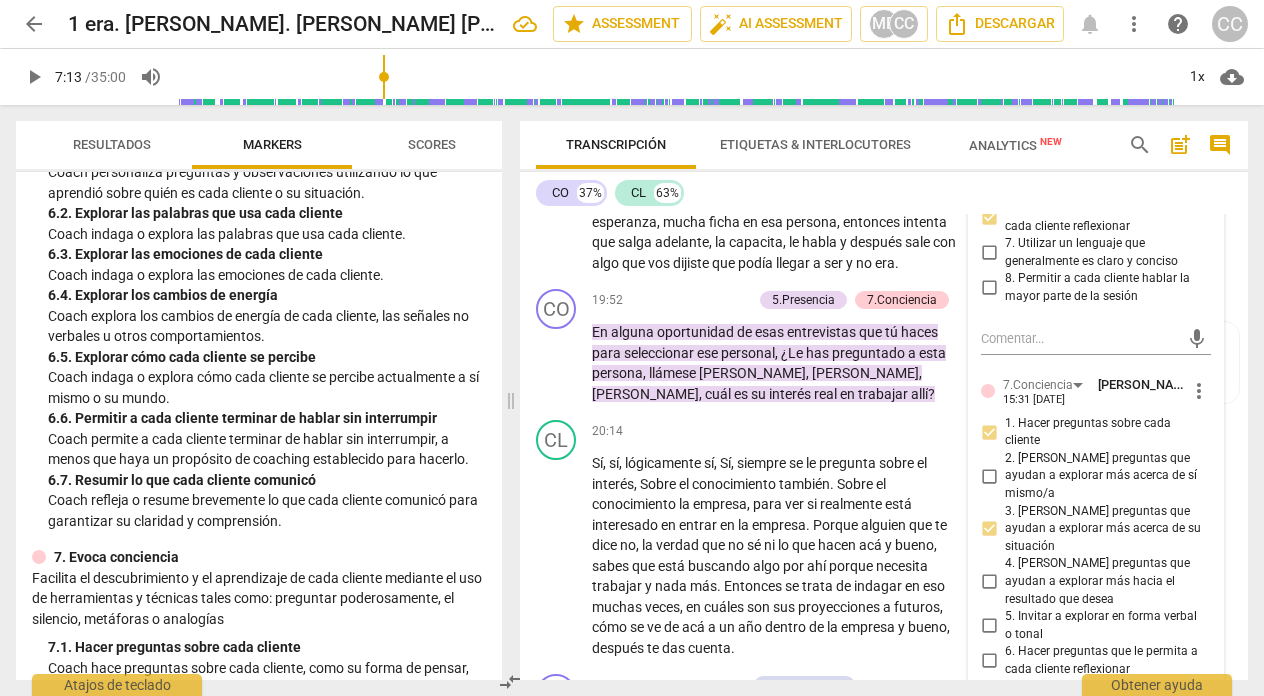 click on "5. Invitar a explorar en forma verbal o tonal" at bounding box center (1088, 625) 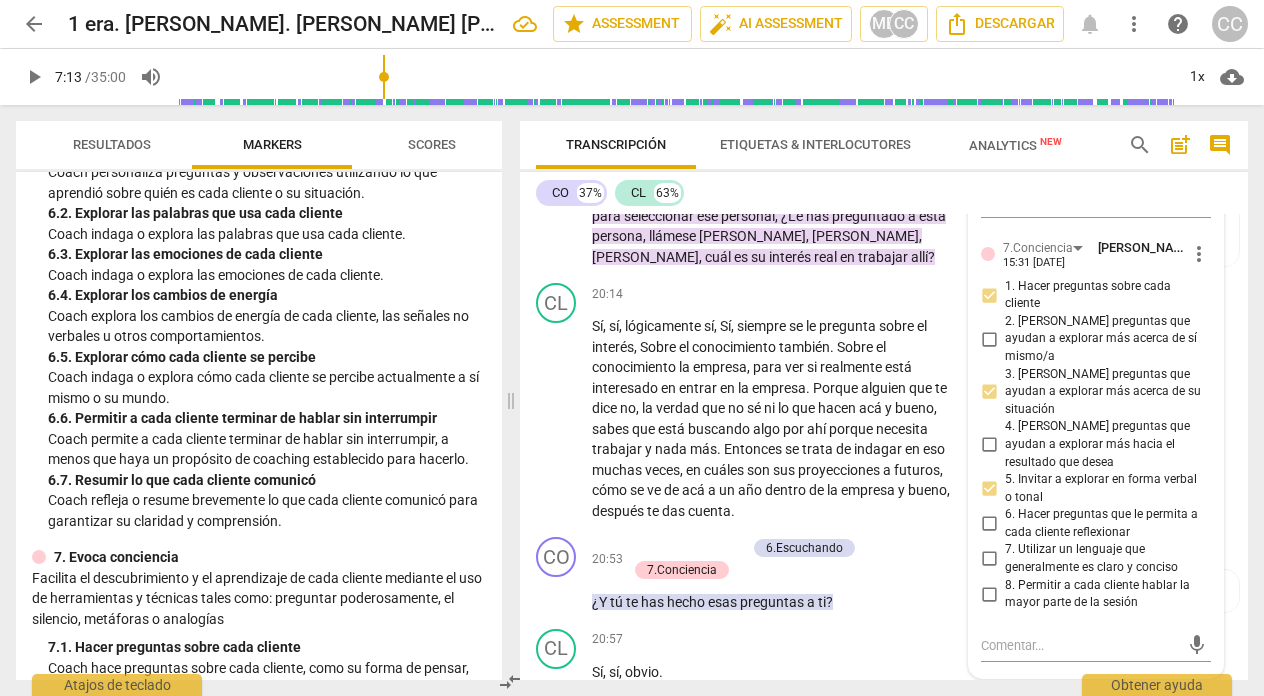 scroll, scrollTop: 8266, scrollLeft: 0, axis: vertical 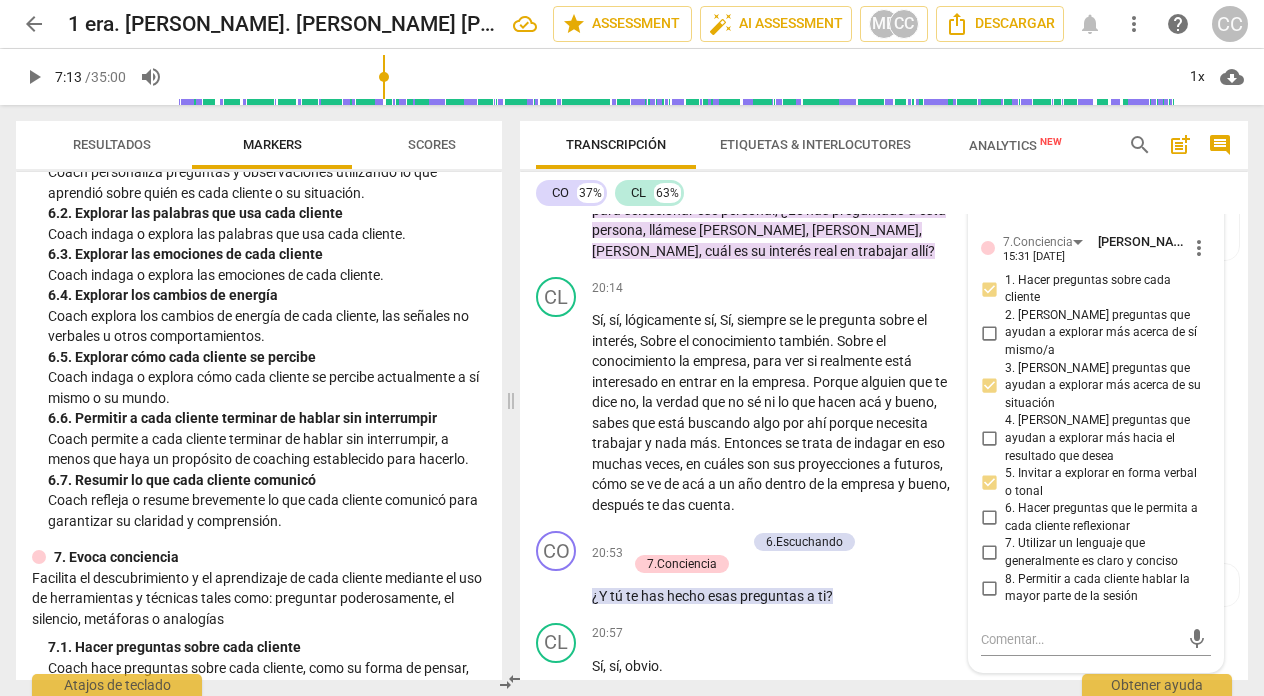 click on "6. Hacer preguntas que le permita a cada cliente reflexionar" at bounding box center [989, 518] 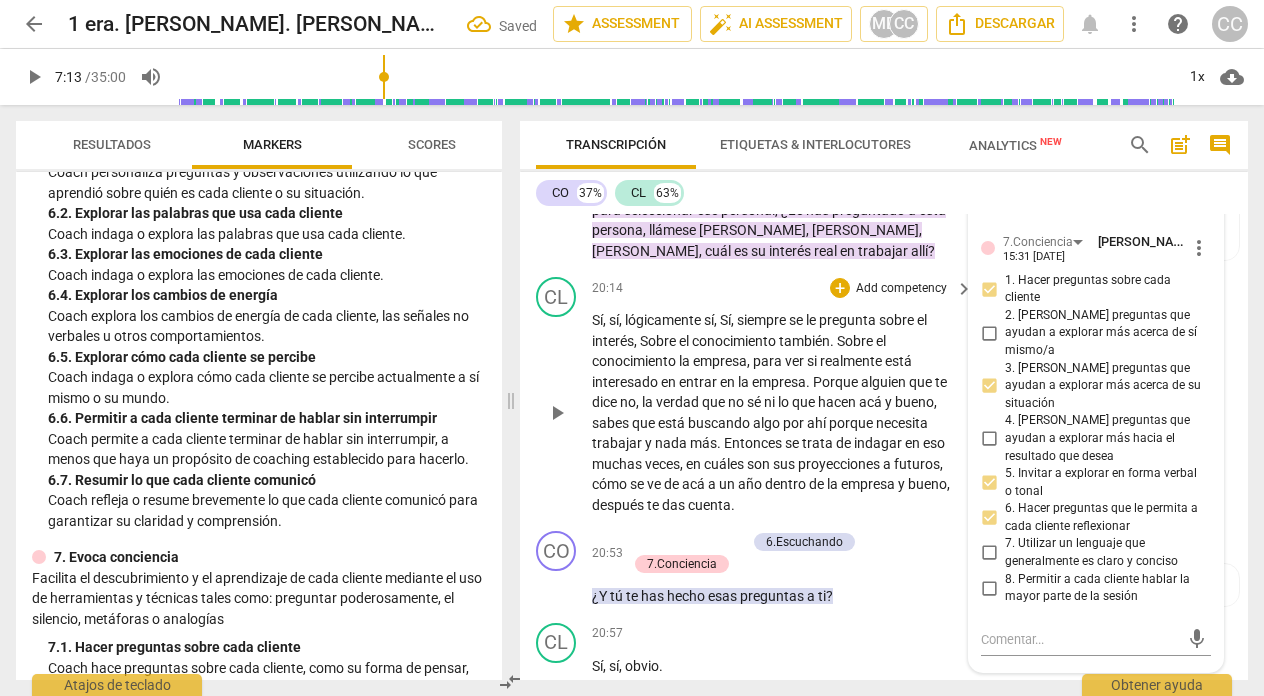 click on "20:14 + Add competency keyboard_arrow_right" at bounding box center [783, 288] 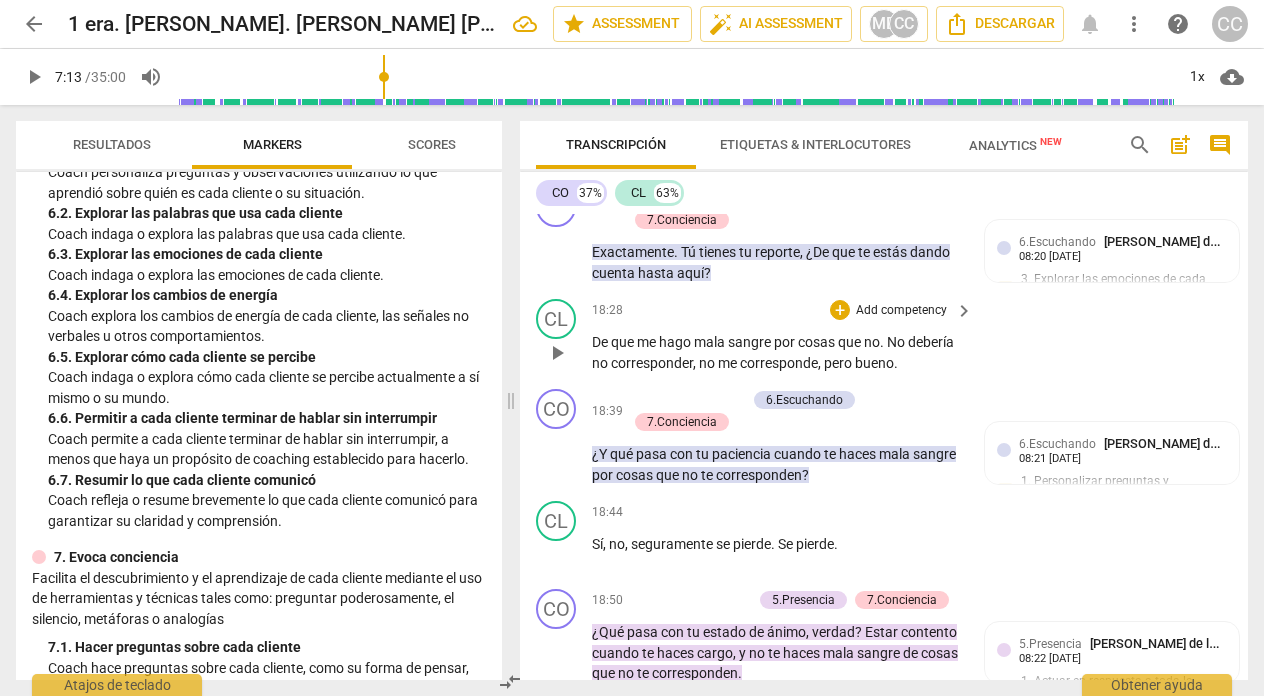 scroll, scrollTop: 7422, scrollLeft: 0, axis: vertical 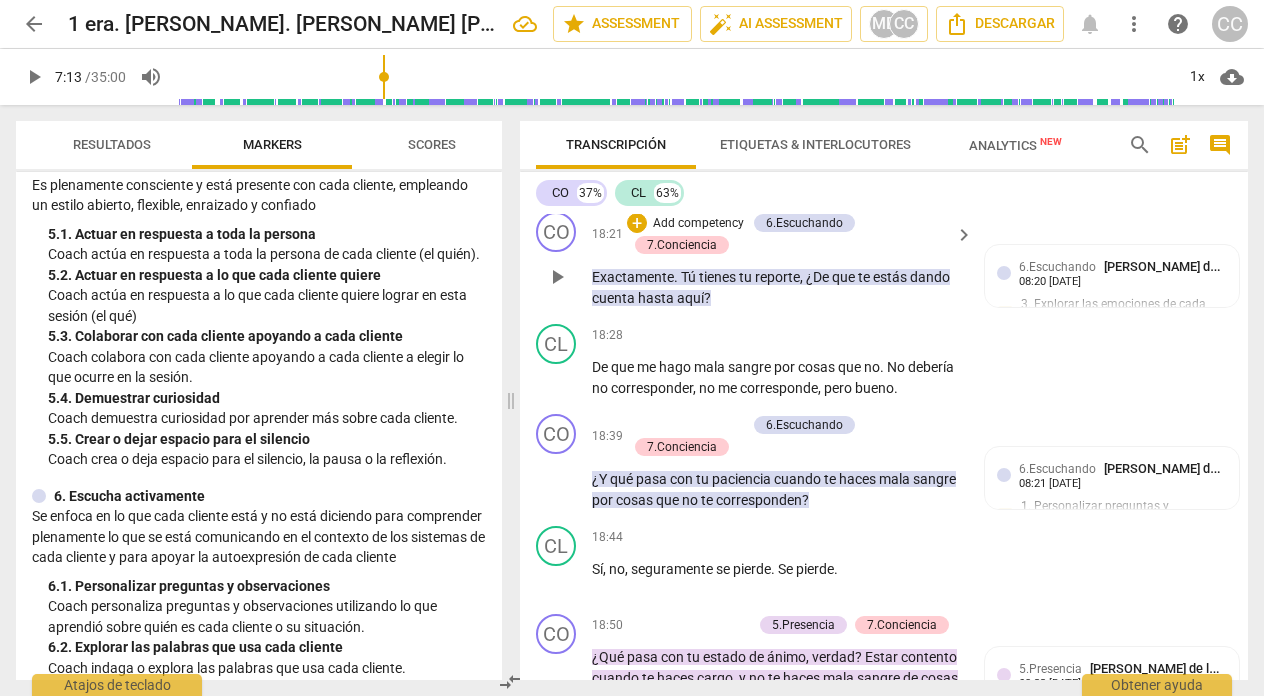 click on "Add competency" at bounding box center (698, 224) 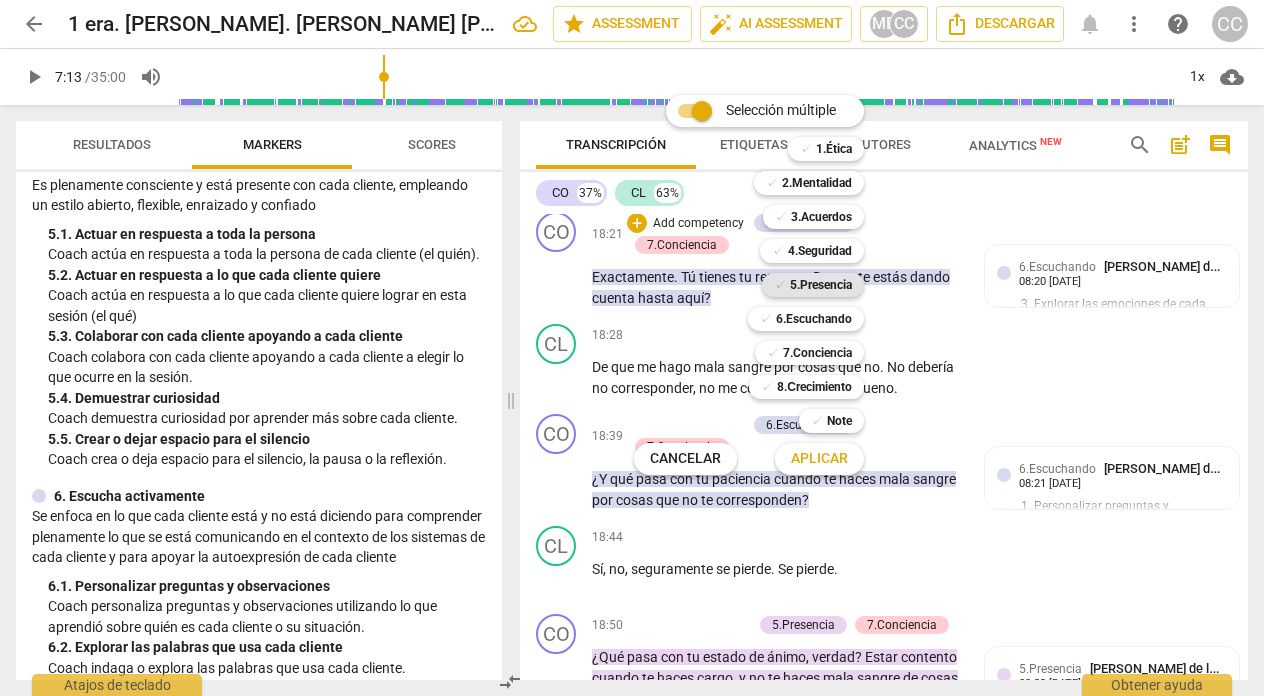 click on "5.Presencia" at bounding box center (821, 285) 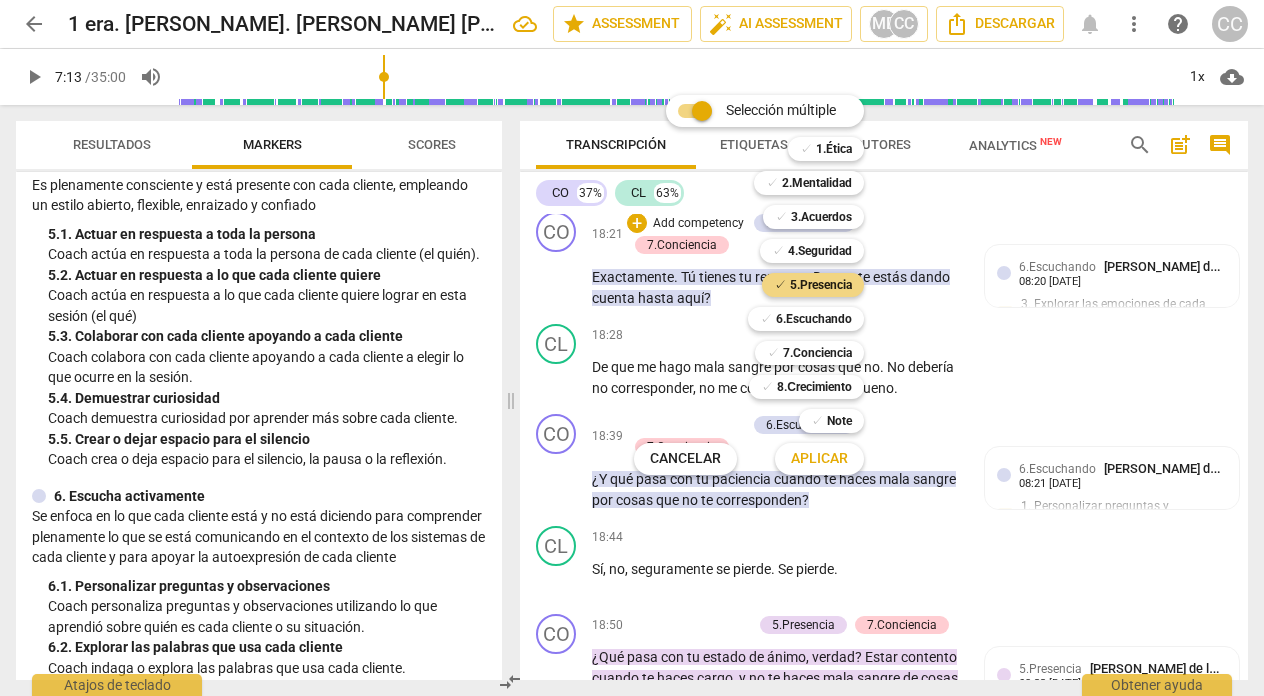 click on "Aplicar" at bounding box center [819, 459] 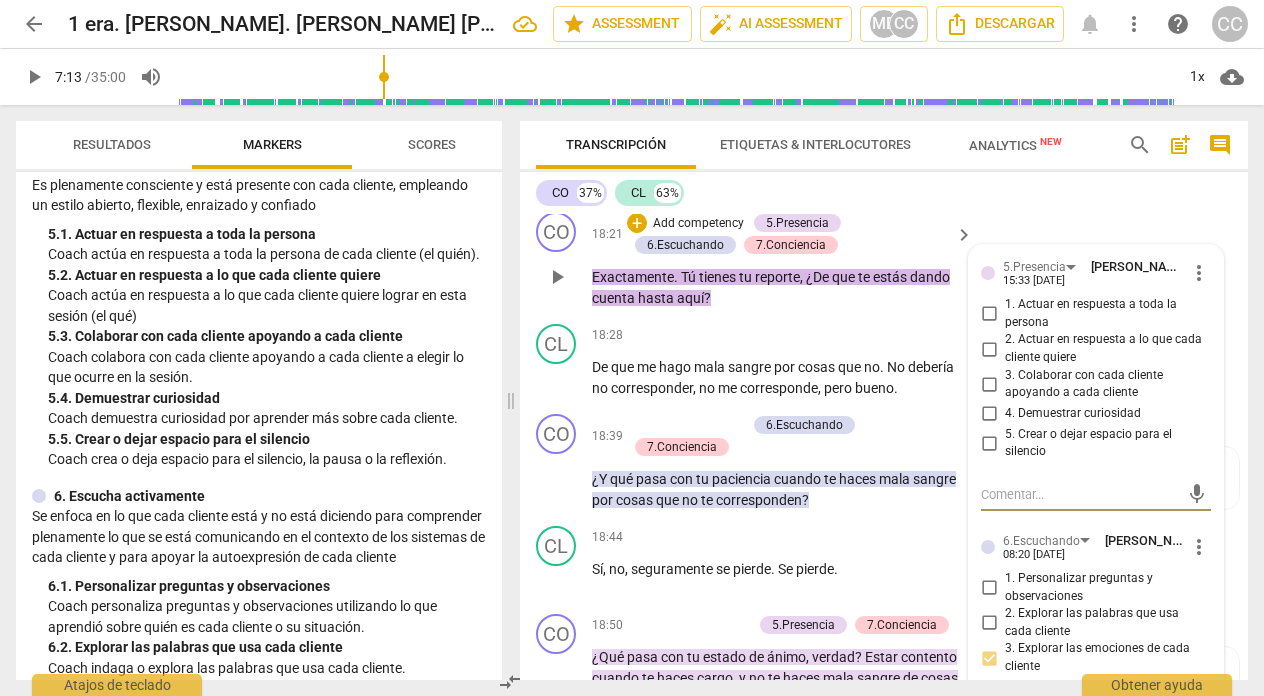 click on "2. Actuar en respuesta a lo que cada cliente quiere" at bounding box center [989, 349] 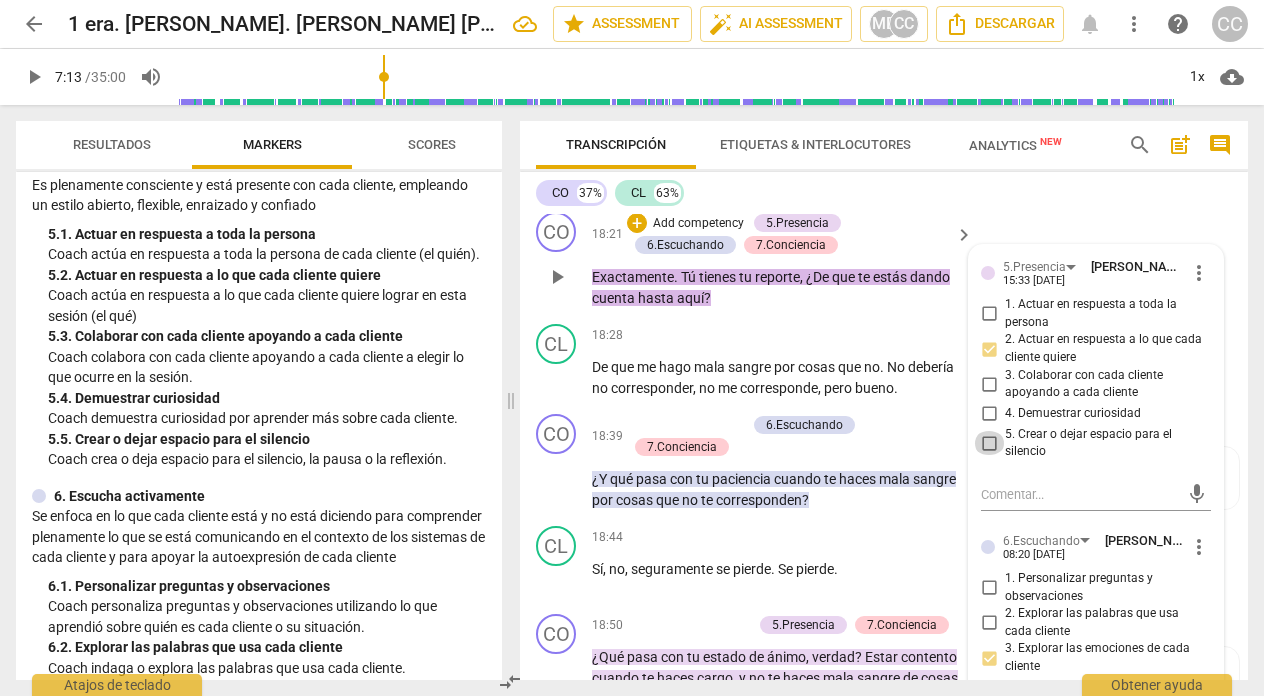click on "5. Crear o dejar espacio para el silencio" at bounding box center (989, 443) 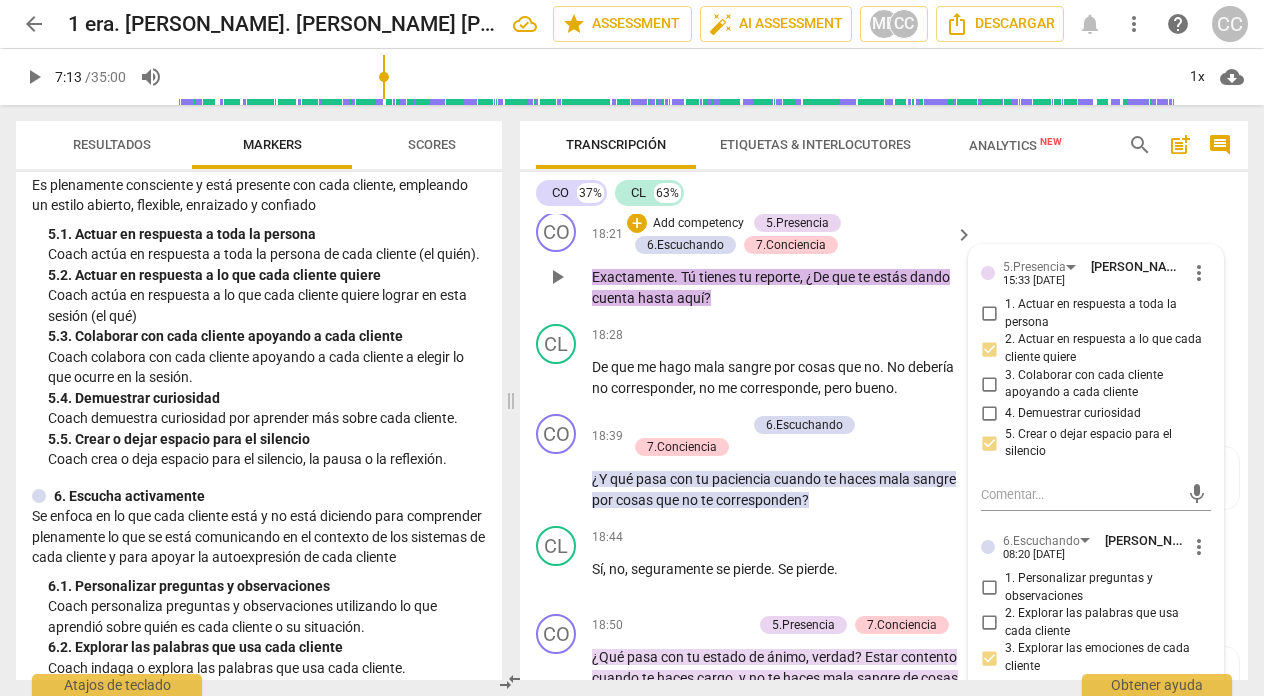 click on "+ Add competency 5.Presencia 6.Escuchando 7.Conciencia" at bounding box center (788, 234) 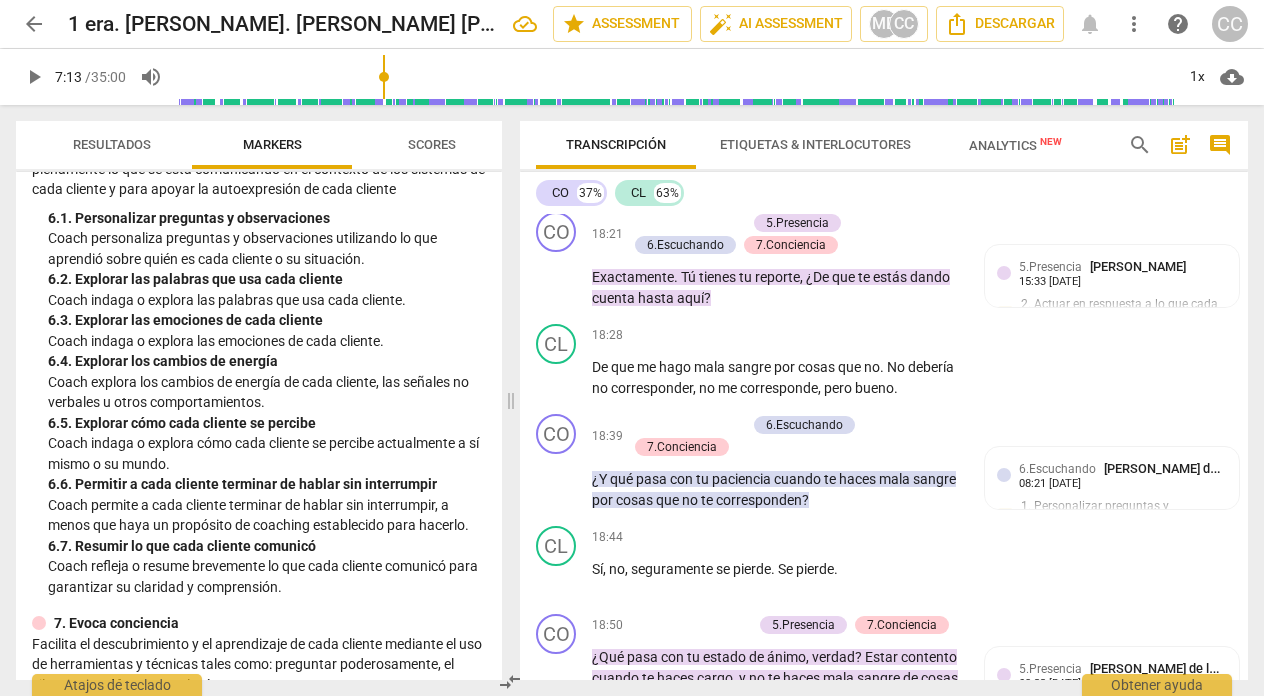 scroll, scrollTop: 1307, scrollLeft: 0, axis: vertical 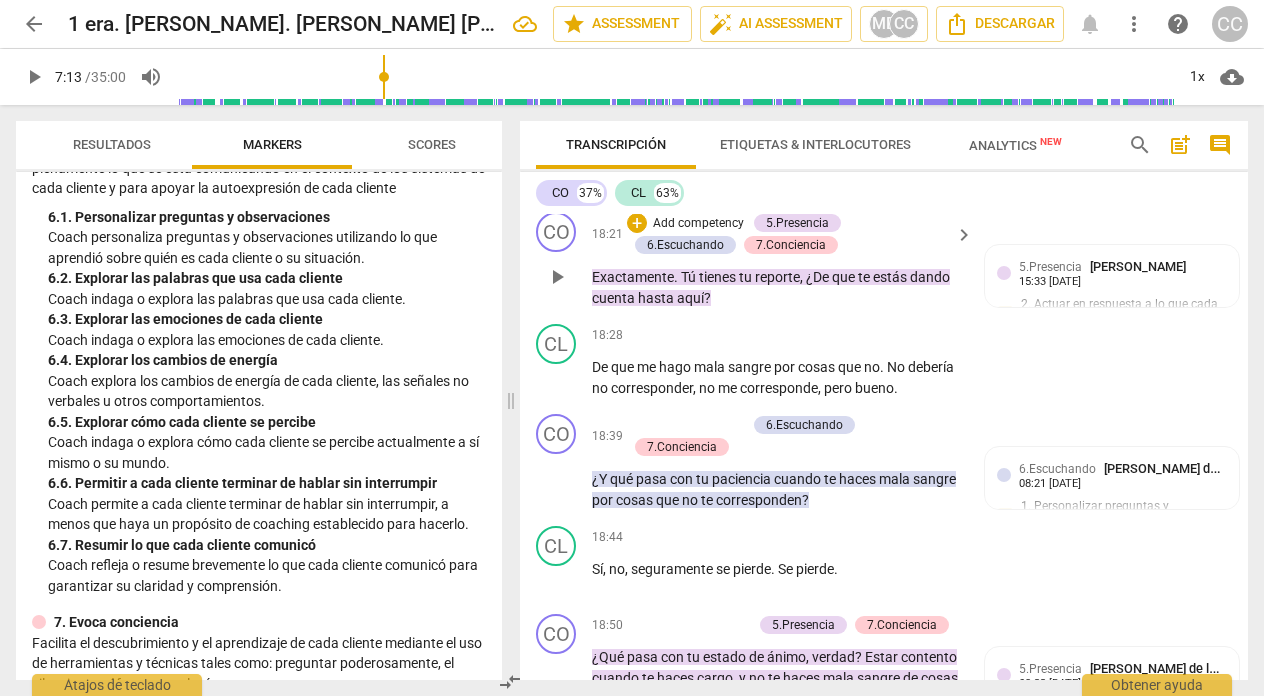 click on "Add competency" at bounding box center (698, 224) 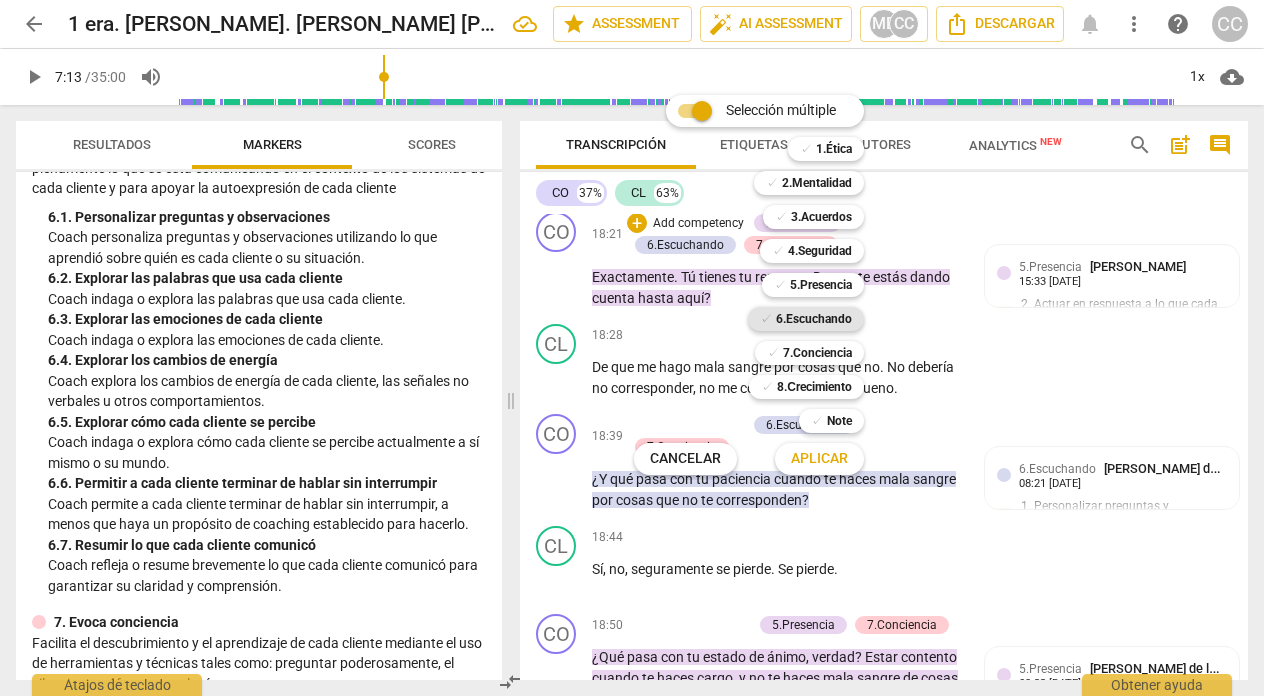 click on "6.Escuchando" at bounding box center (814, 319) 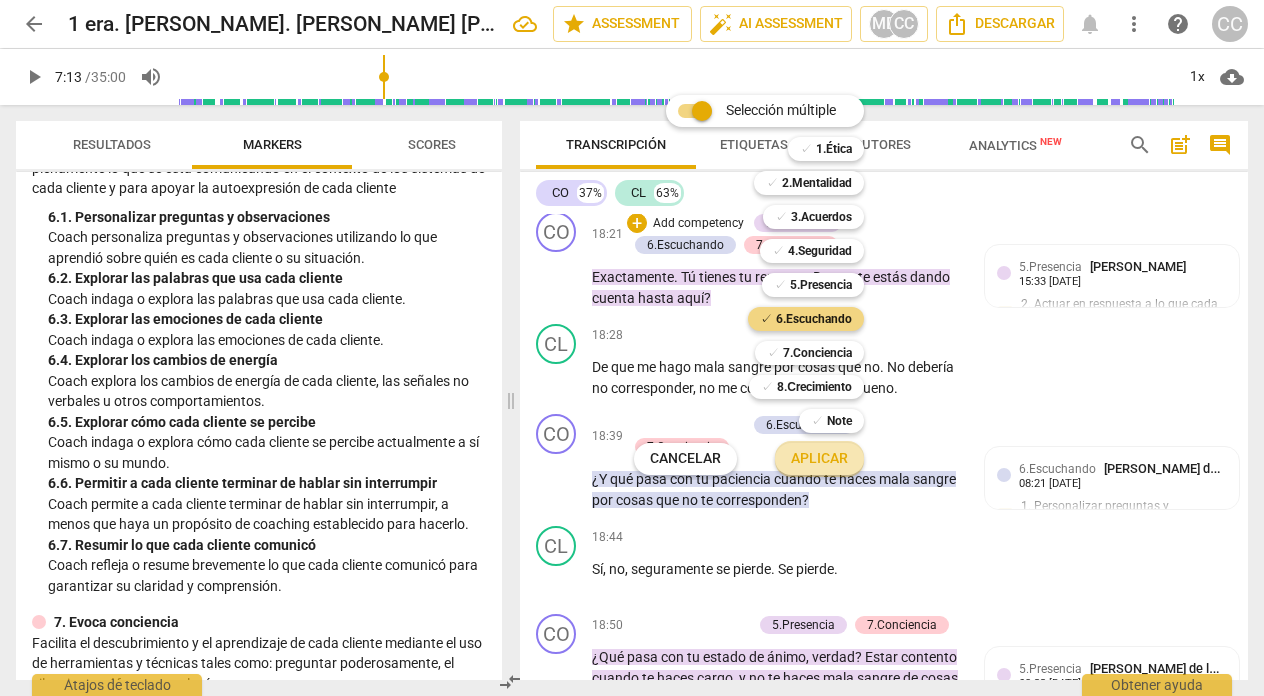 click on "Aplicar" at bounding box center [819, 459] 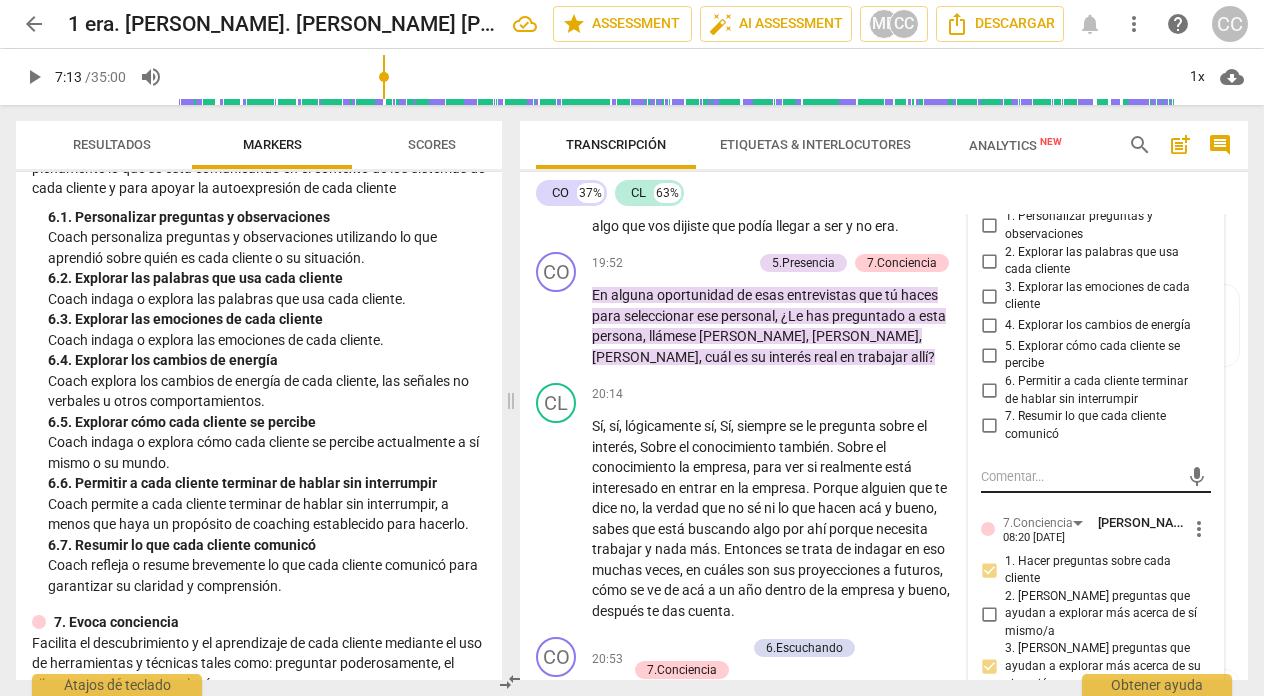 scroll, scrollTop: 8161, scrollLeft: 0, axis: vertical 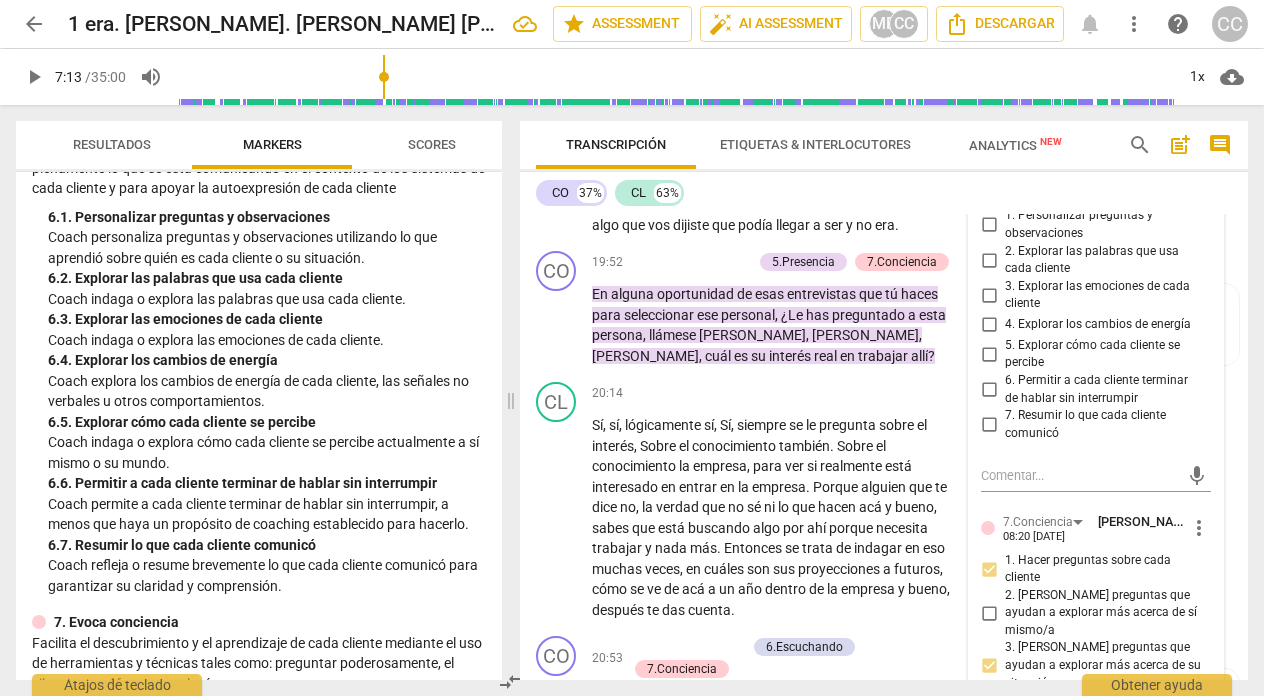 click on "1. Personalizar preguntas y observaciones" at bounding box center [989, 225] 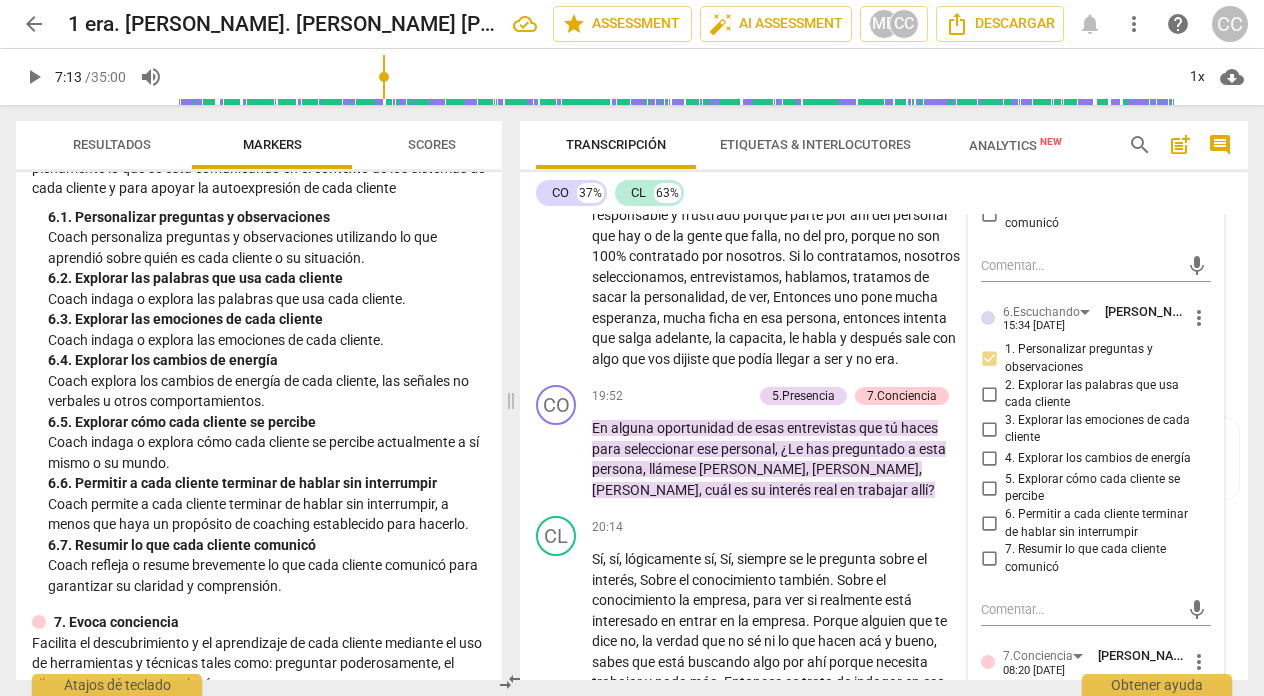 scroll, scrollTop: 8034, scrollLeft: 0, axis: vertical 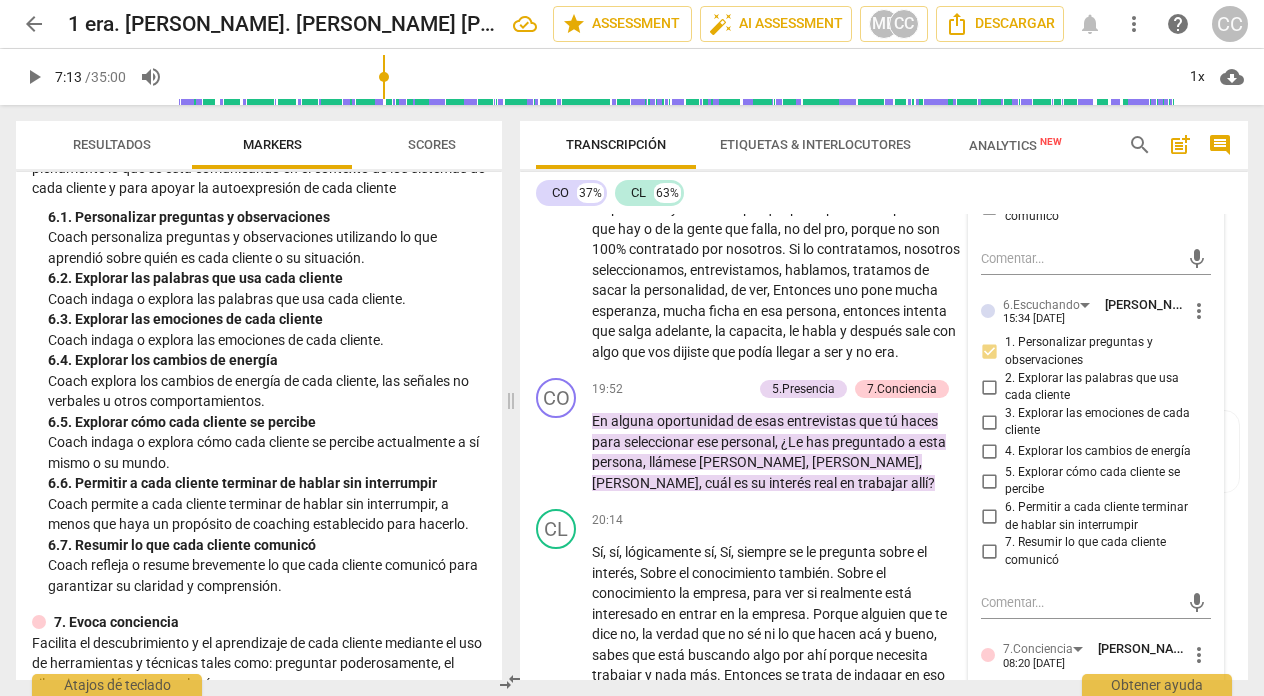 click on "5. Explorar cómo cada cliente se percibe" at bounding box center [989, 481] 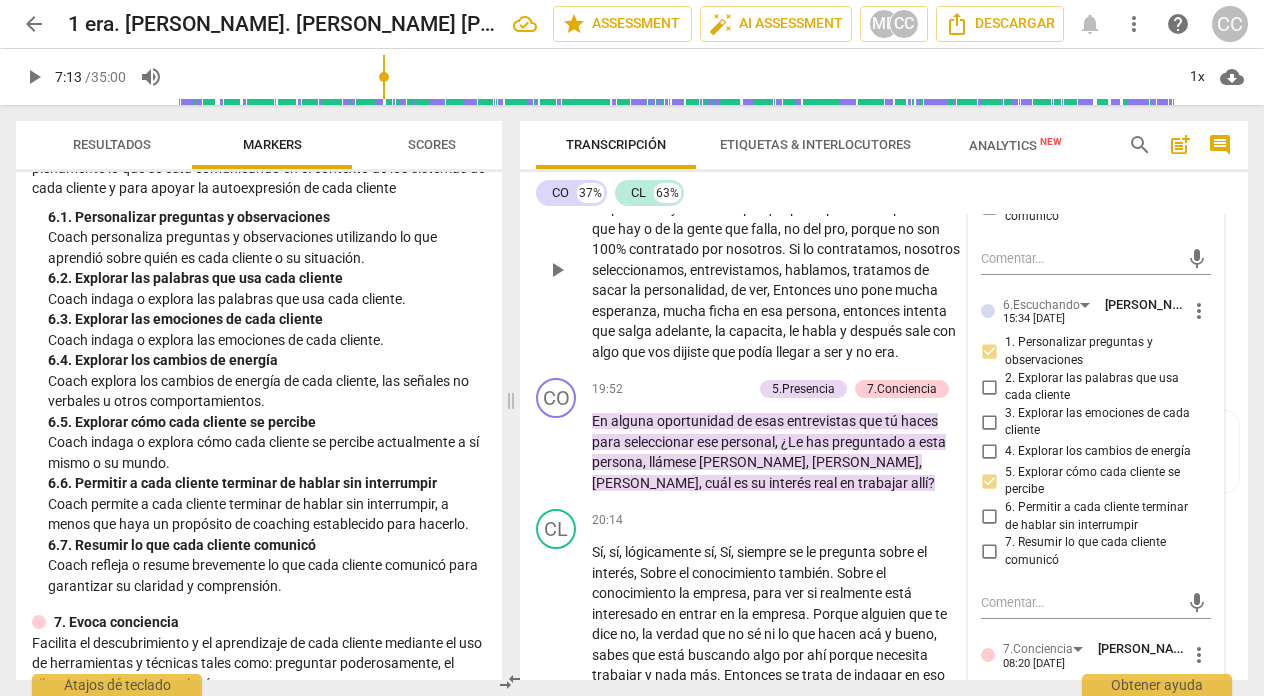 click on "Si ,   baja ,   obviamente ,   o   sea ,   uno ,   viste ,   uno   se   siente   también   responsable   y   frustrado   porque   parte   por   ahí   del   personal   que   hay   o   de   la   gente   que   falla ,   no   del   pro ,   porque   no   son   [DEMOGRAPHIC_DATA] %   contratado   por   nosotros .   Si   lo   contratamos ,   nosotros   seleccionamos ,   entrevistamos ,   hablamos ,   tratamos   de   sacar   la   personalidad ,   de   ver ,   Entonces   uno   pone   [PERSON_NAME] ,   [PERSON_NAME]   ficha   en   esa   persona ,   entonces   intenta   que   salga   adelante ,   la   capacita ,   le   habla   y   después   sale   con   algo   que   vos   dijiste   que   podía   llegar   a   ser   y   no   era ." at bounding box center [777, 270] 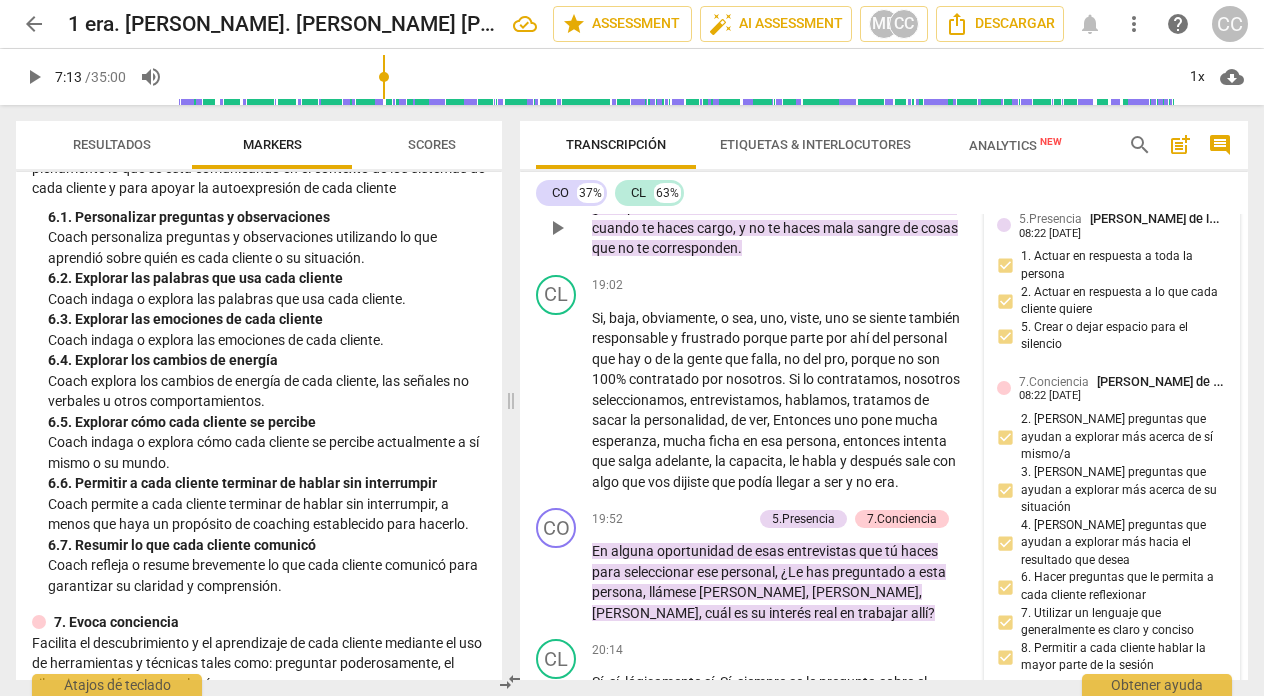 scroll, scrollTop: 7901, scrollLeft: 0, axis: vertical 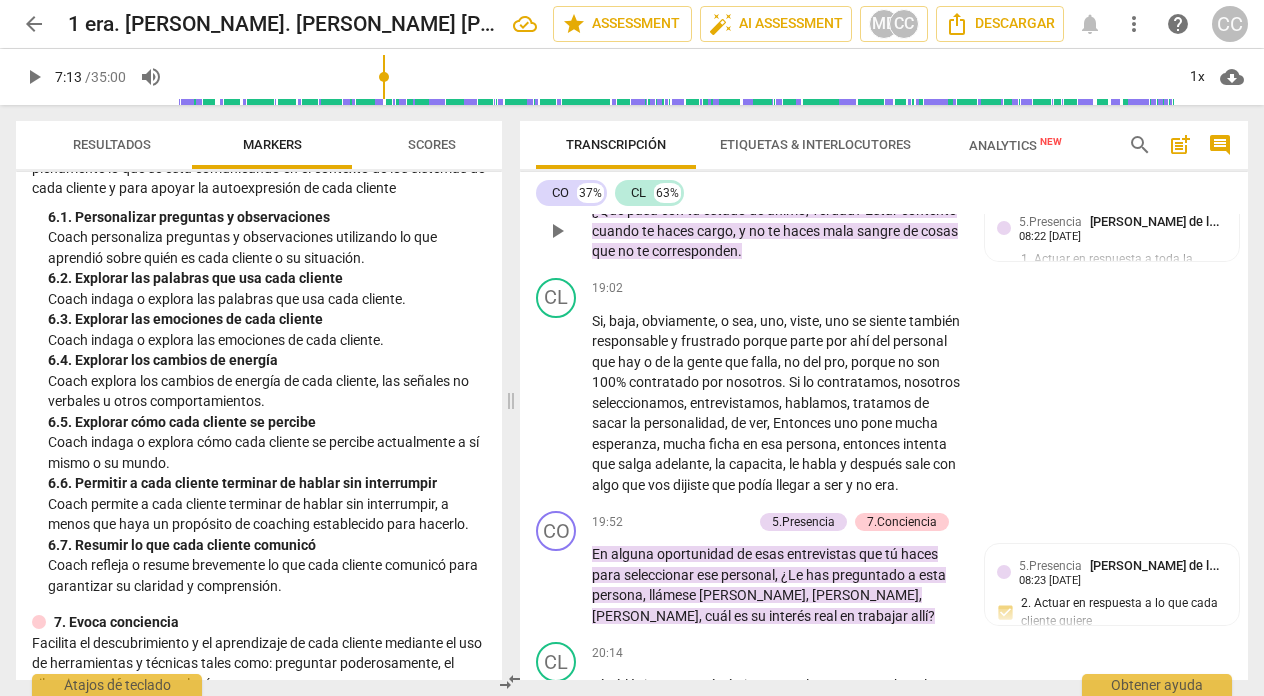 click on "Add competency" at bounding box center (704, 179) 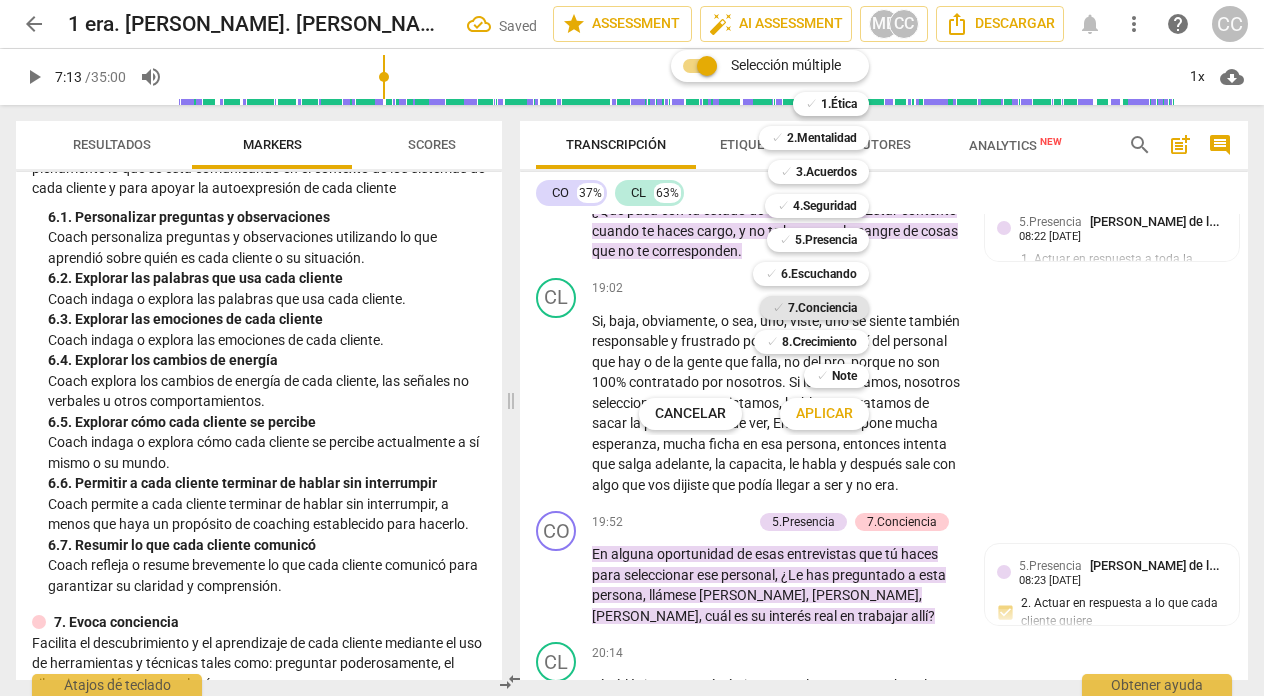click on "7.Conciencia" at bounding box center (822, 308) 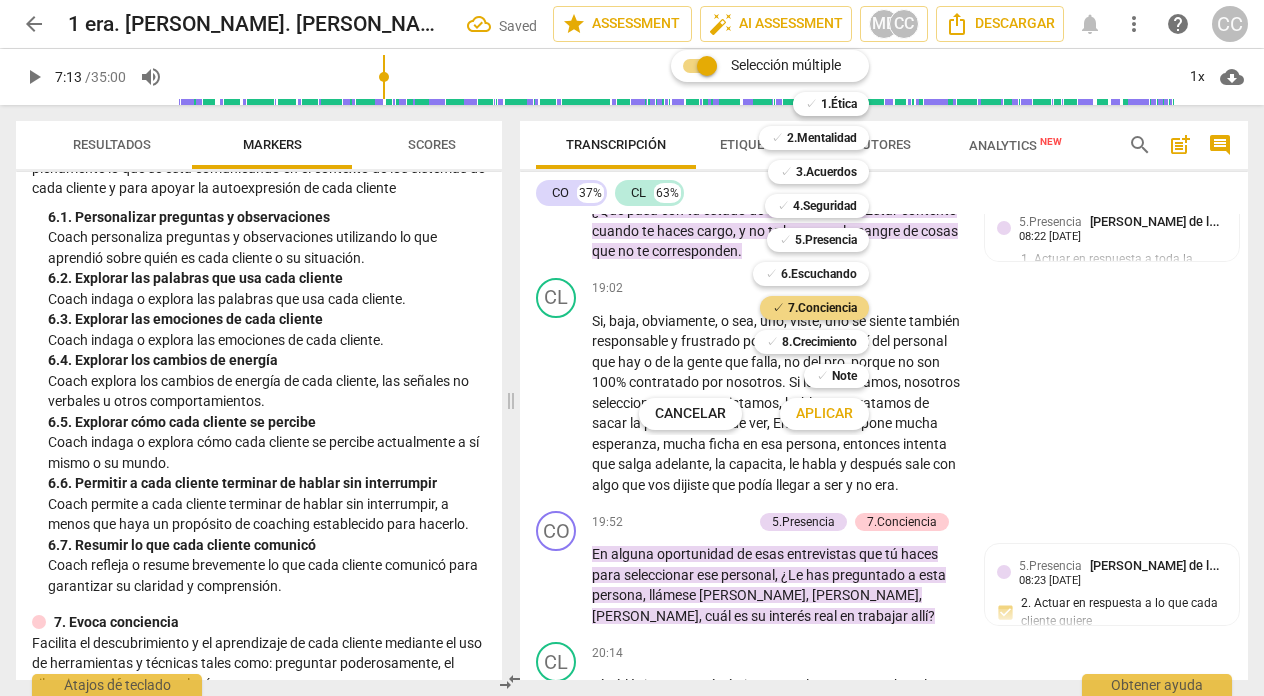 click on "Aplicar" at bounding box center (824, 414) 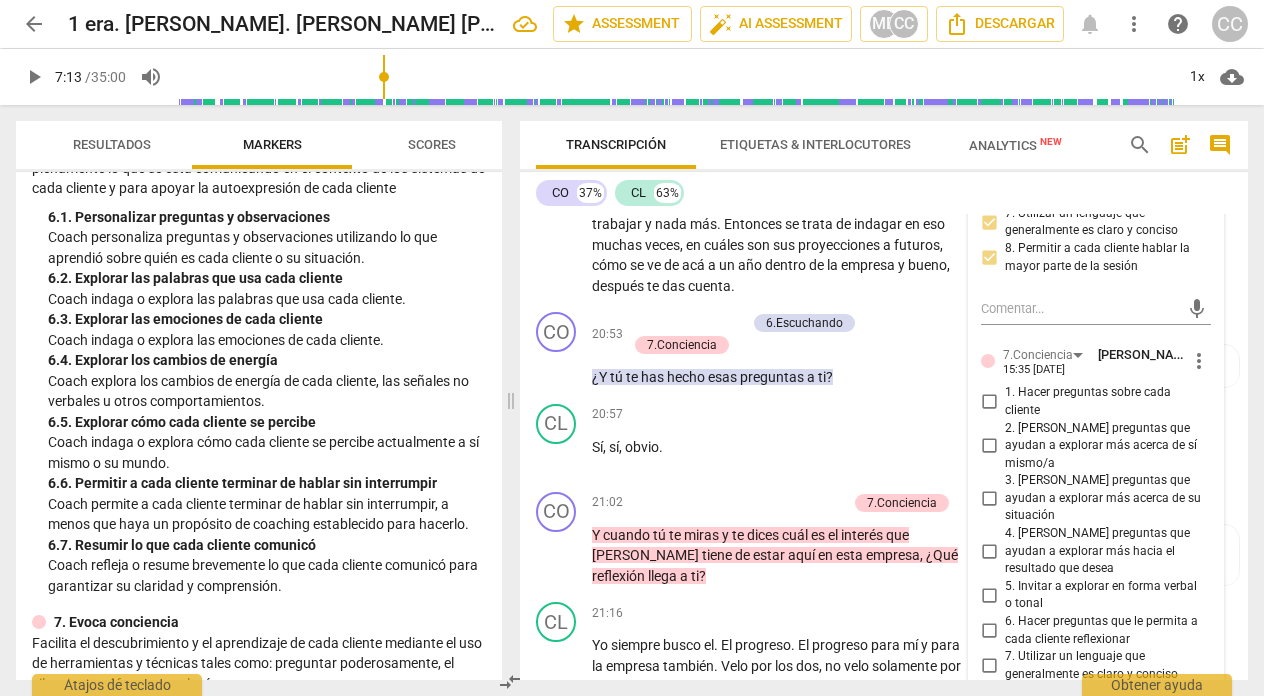scroll, scrollTop: 8629, scrollLeft: 0, axis: vertical 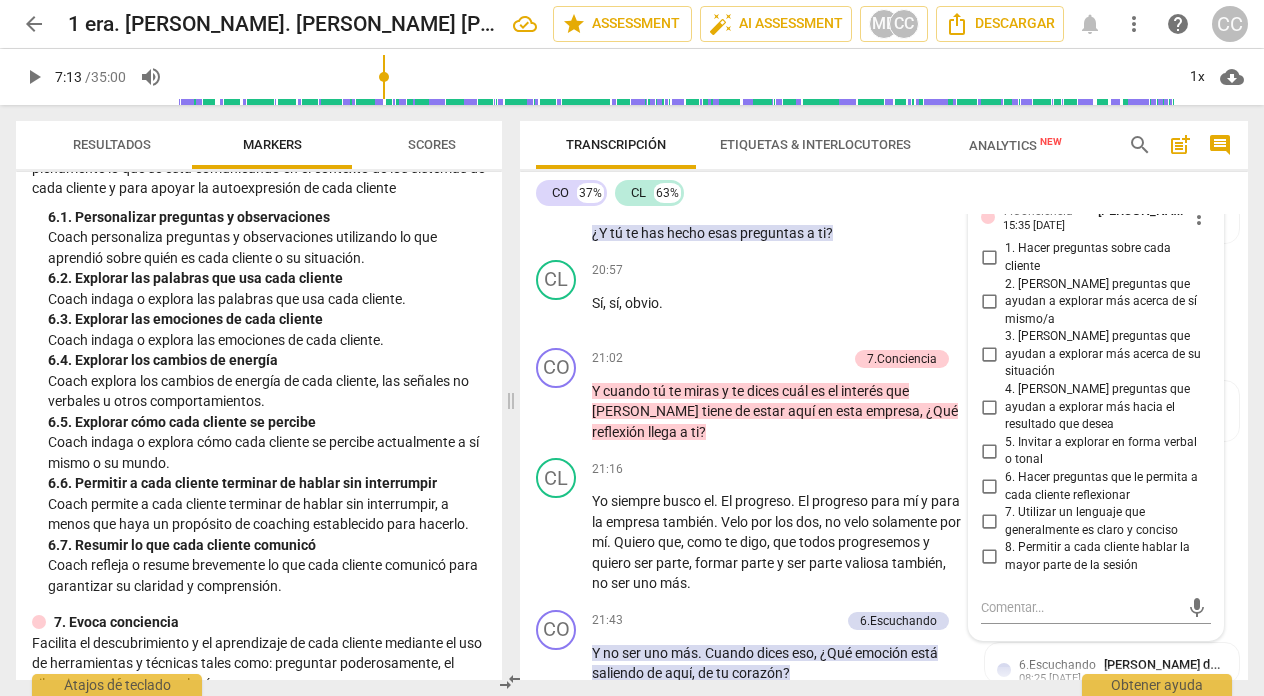 click on "2. [PERSON_NAME] preguntas que ayudan a explorar más acerca de sí mismo/a" at bounding box center (989, 302) 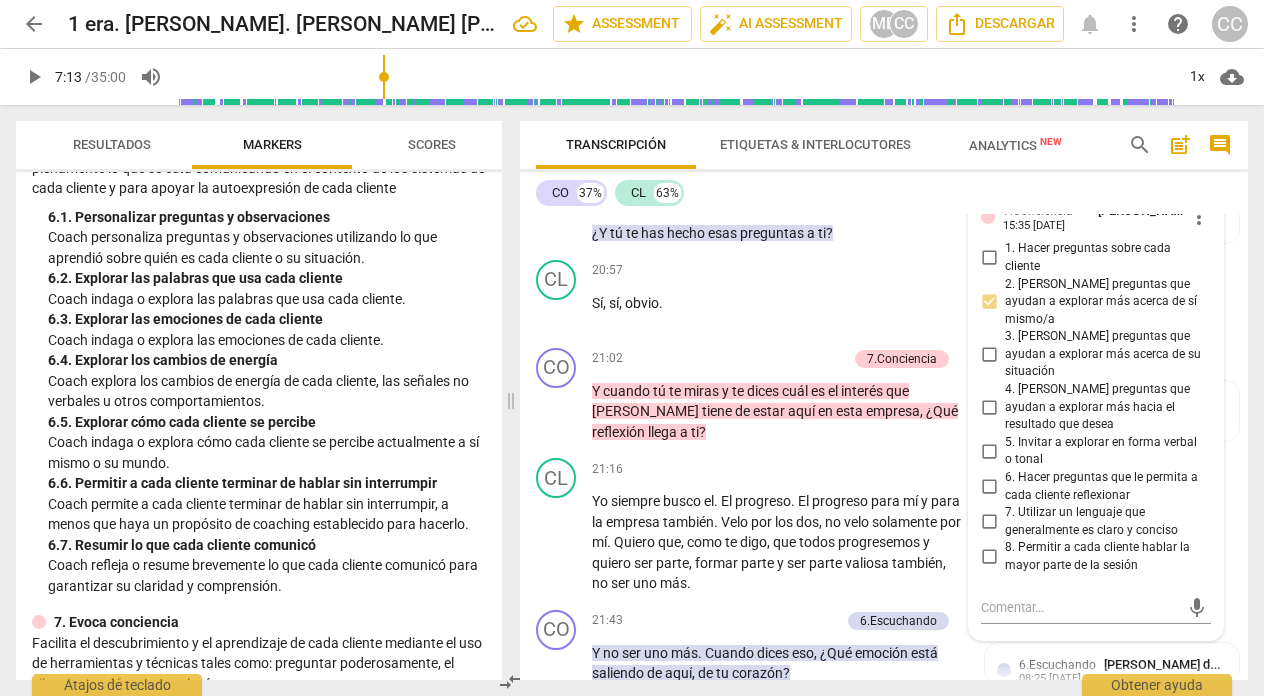 click on "3. [PERSON_NAME] preguntas que ayudan a explorar más acerca de su situación" at bounding box center (989, 355) 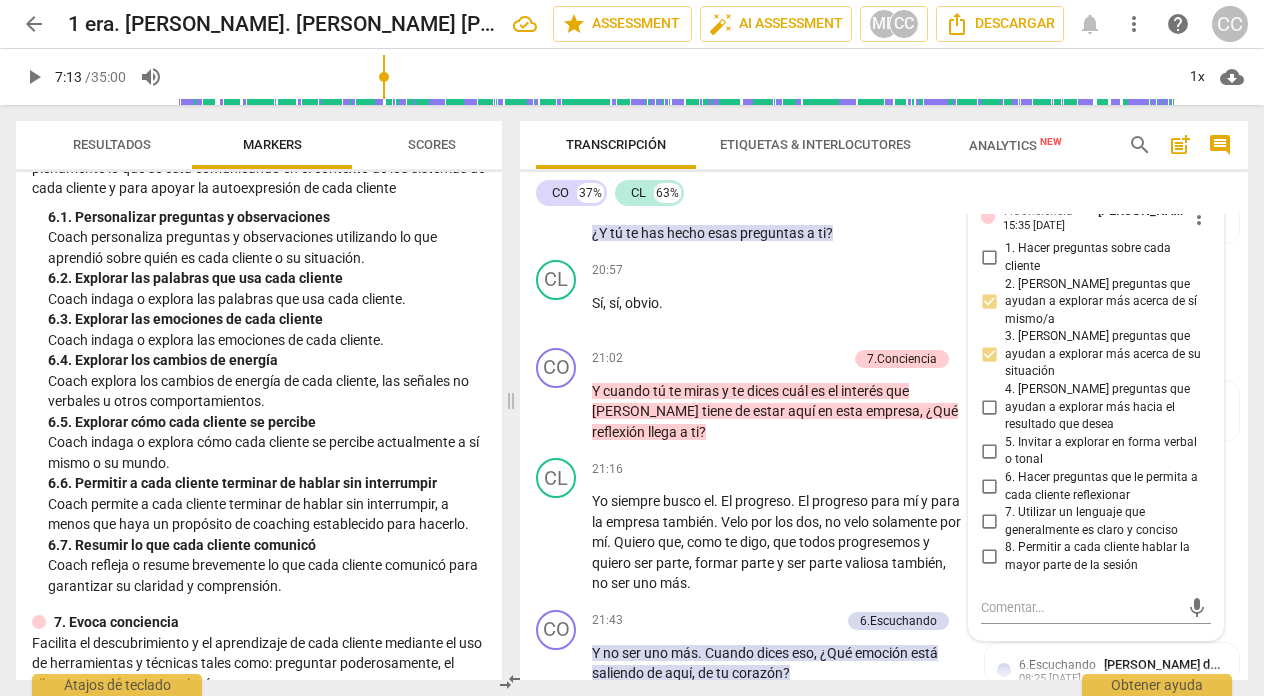 click on "4. [PERSON_NAME] preguntas que ayudan a explorar más hacia el resultado que desea" at bounding box center [989, 407] 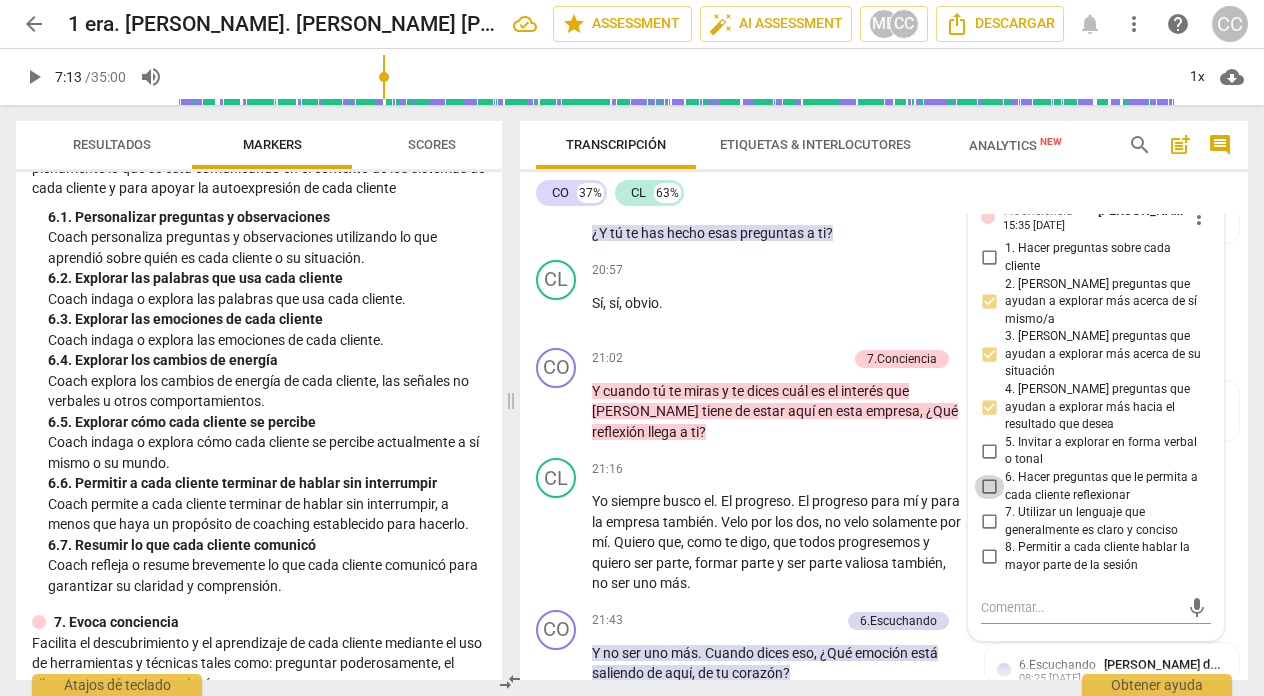 click on "6. Hacer preguntas que le permita a cada cliente reflexionar" at bounding box center (989, 487) 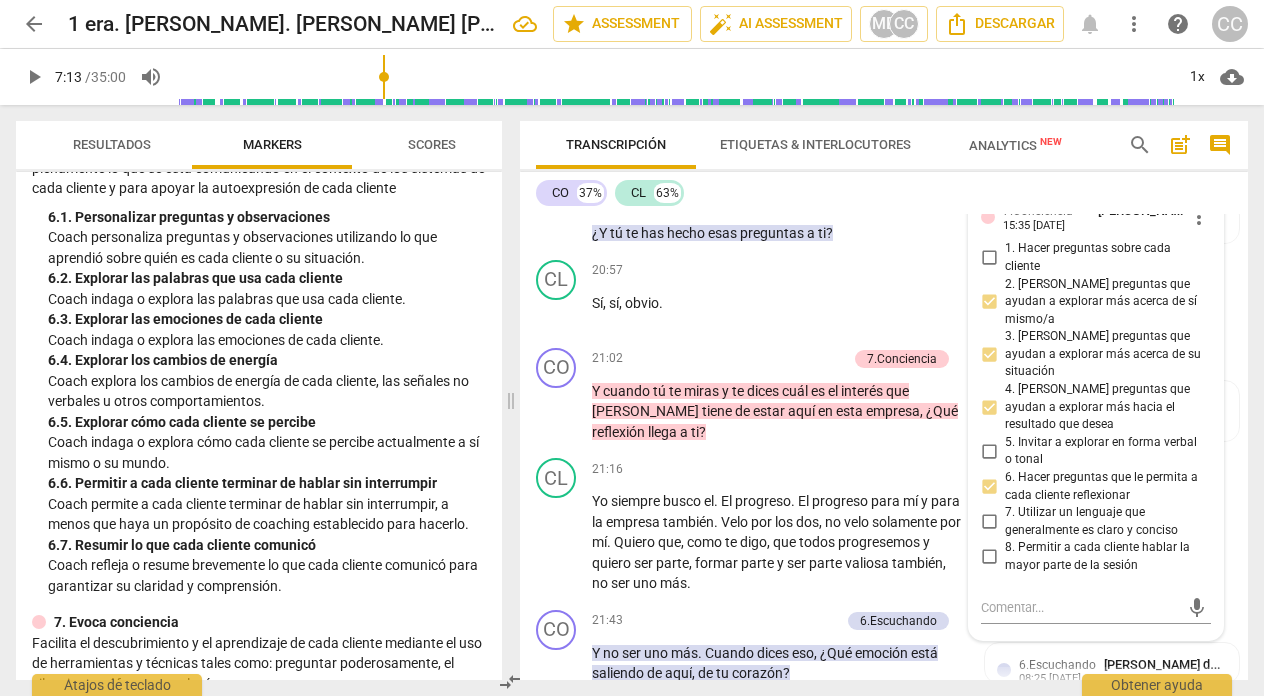 click on "CO 37% CL 63% [PERSON_NAME] de las [PERSON_NAME] Chacin Summary:   Reporte de la sesión de Coaching Coach. [PERSON_NAME] [PERSON_NAME]. Cliente. [PERSON_NAME]. Empresa Hassa. Soluciones para Higiene Humana Fecha: 16-07. N° Sesión 6 CO play_arrow pause 00:04 + Add competency 4.Seguridad 5.Presencia keyboard_arrow_right [PERSON_NAME] ,   [PERSON_NAME]   nuevamente . 4.Seguridad [PERSON_NAME] de las [PERSON_NAME] Chacin 07:41 [DATE] 1. Demostrar el respeto 4.Seguridad [PERSON_NAME] 10:32 [DATE] 1. Demostrar el respeto 5.Presencia [PERSON_NAME] de las [PERSON_NAME] Chacin 07:41 [DATE] 2. Actuar en respuesta a lo que cada cliente quiere 5.[PERSON_NAME] 10:30 [DATE] 2. Actuar en respuesta a lo que cada cliente quiere CL play_arrow pause 00:07 + Add competency keyboard_arrow_right Bueno ,   muchas   gracias . CO play_arrow pause 00:09 + Add competency 5.Presencia 7.Conciencia keyboard_arrow_right La   vez   pasada ,   como   te   decía ,   trabajamos   esa   paciencia   y   esa   serenidad   que     para" at bounding box center (884, 426) 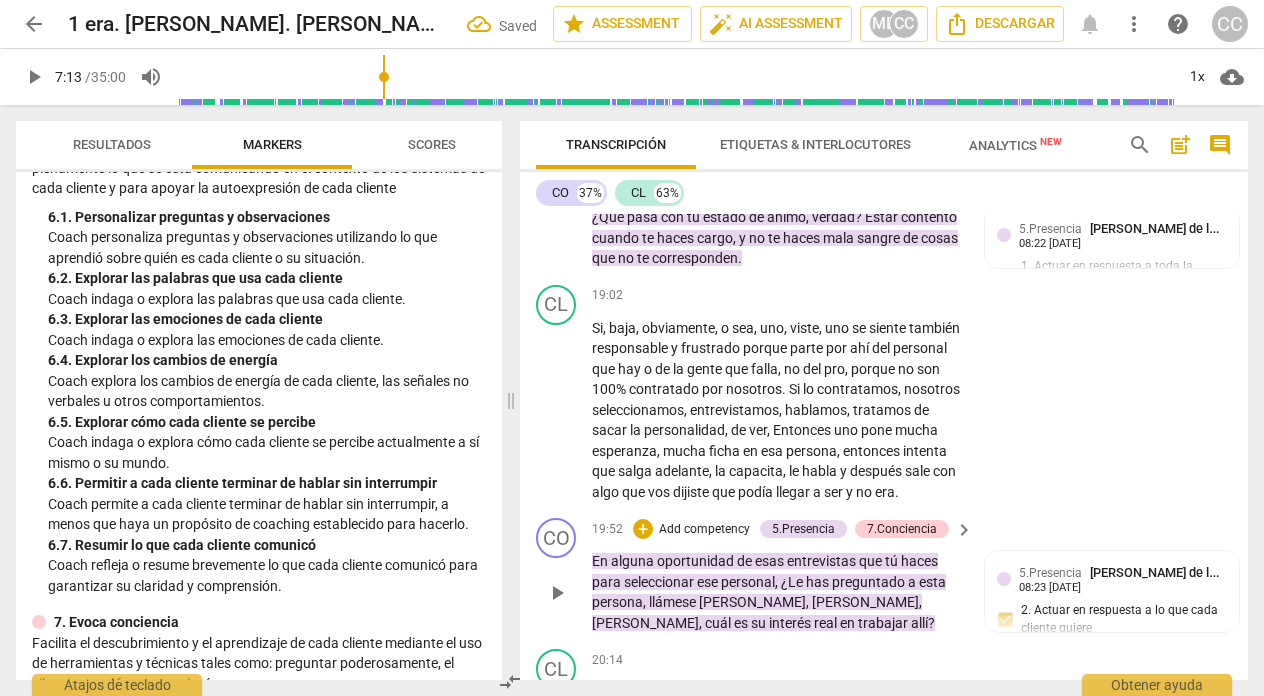 scroll, scrollTop: 7867, scrollLeft: 0, axis: vertical 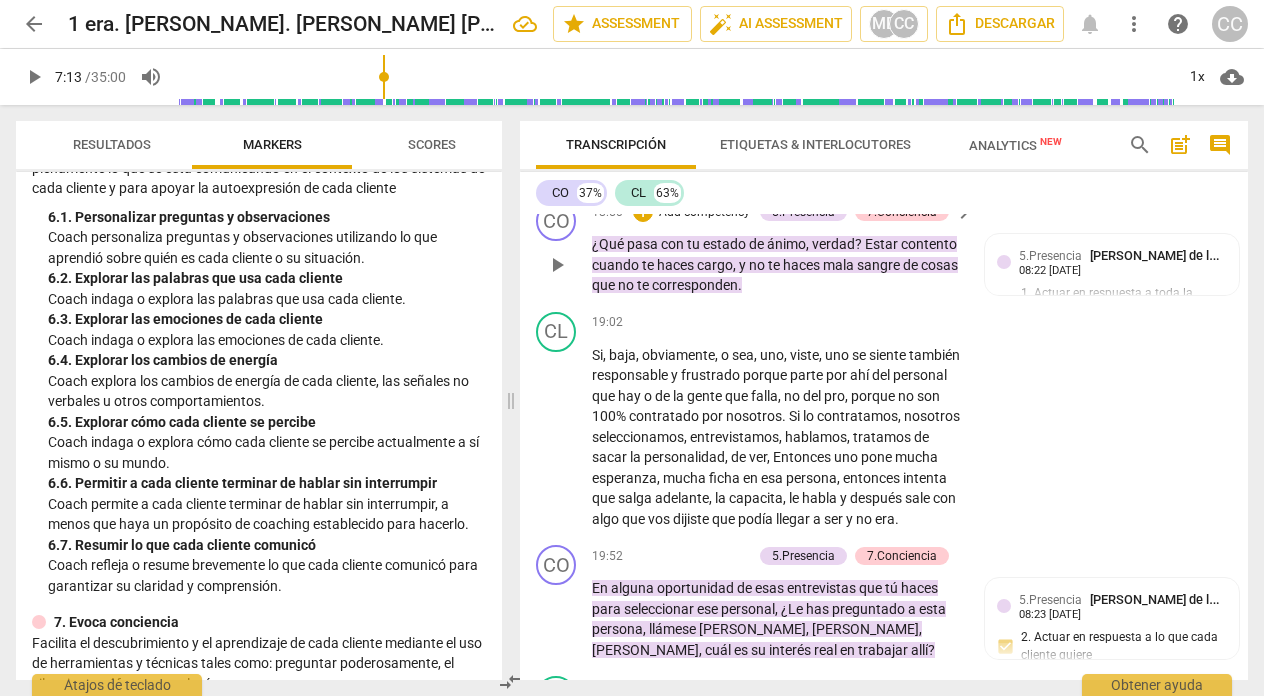 click on "Add competency" at bounding box center [704, 213] 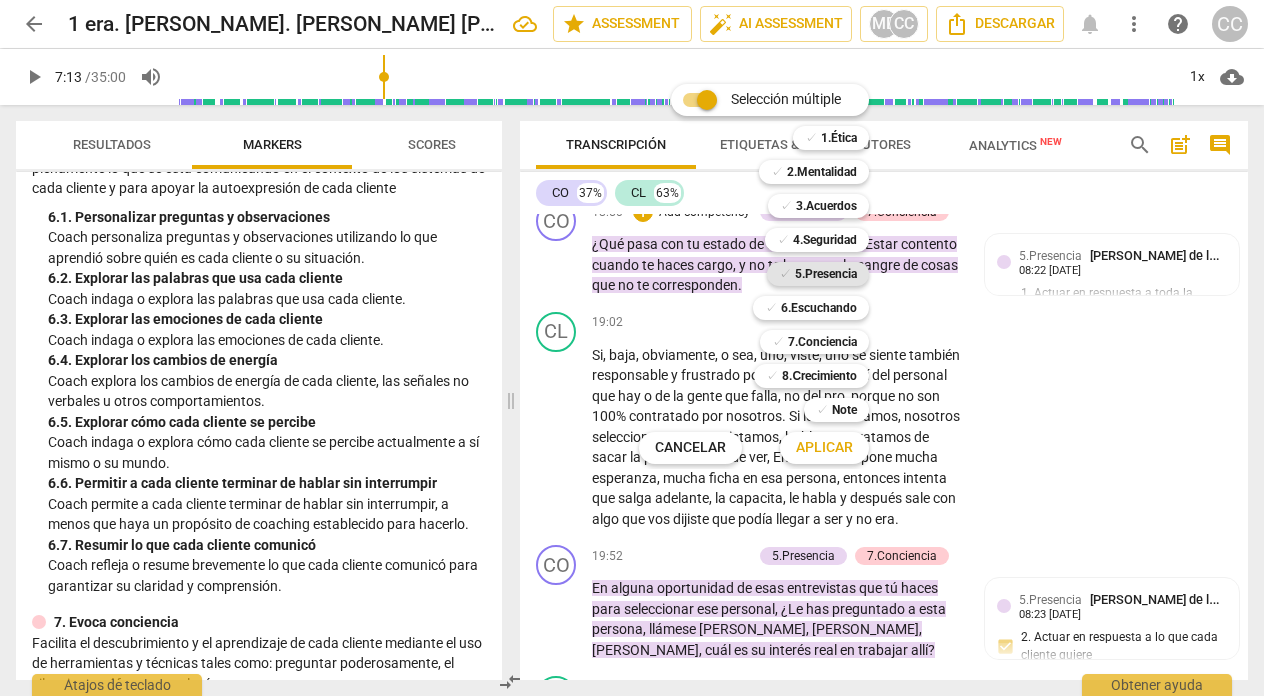 click on "5.Presencia" at bounding box center [826, 274] 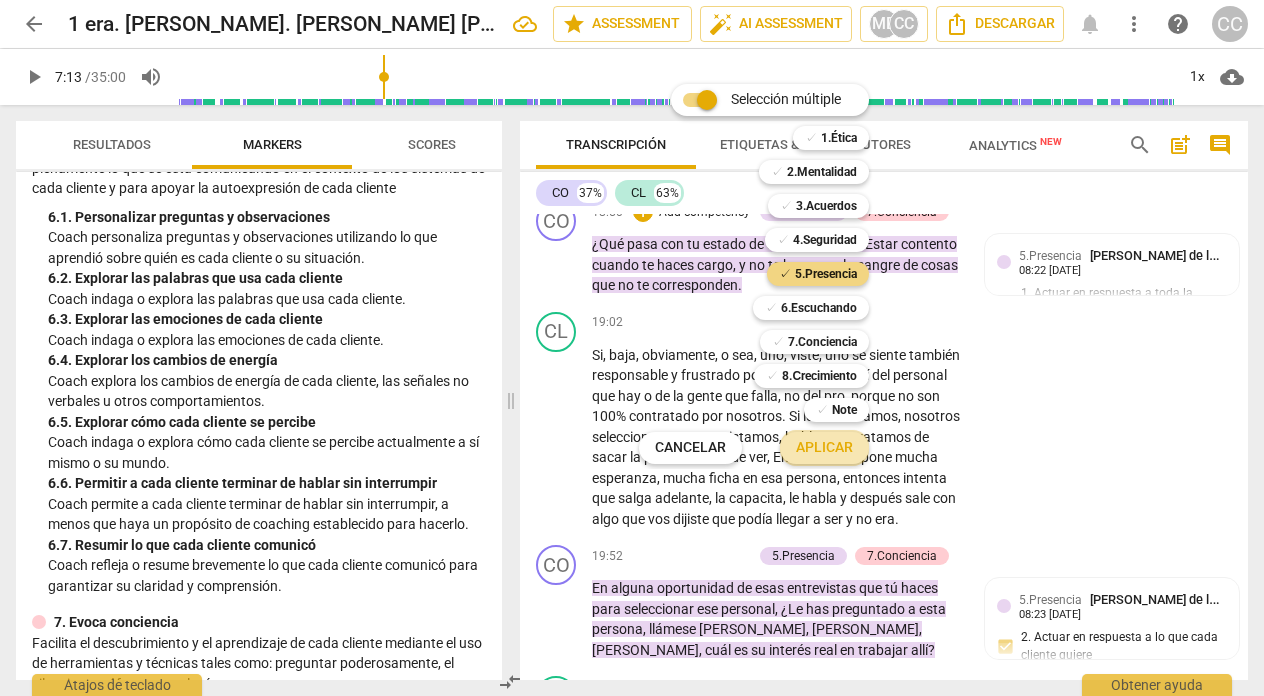 click on "Aplicar" at bounding box center [824, 448] 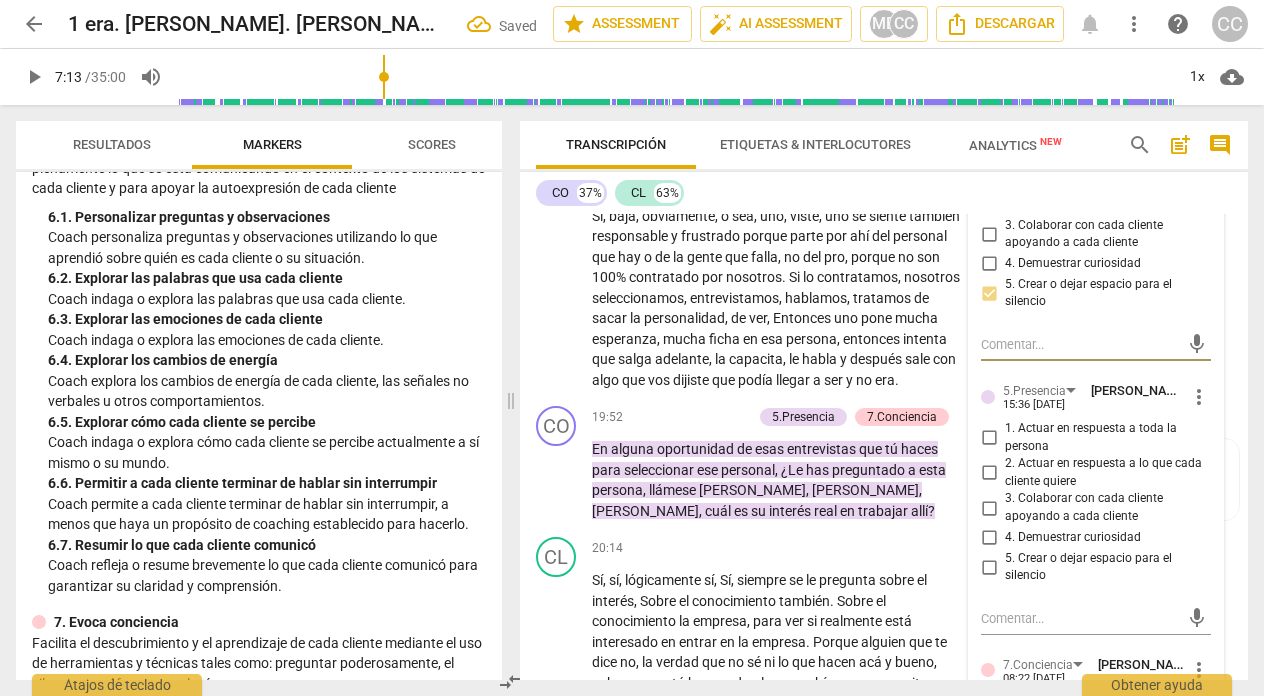 scroll, scrollTop: 8065, scrollLeft: 0, axis: vertical 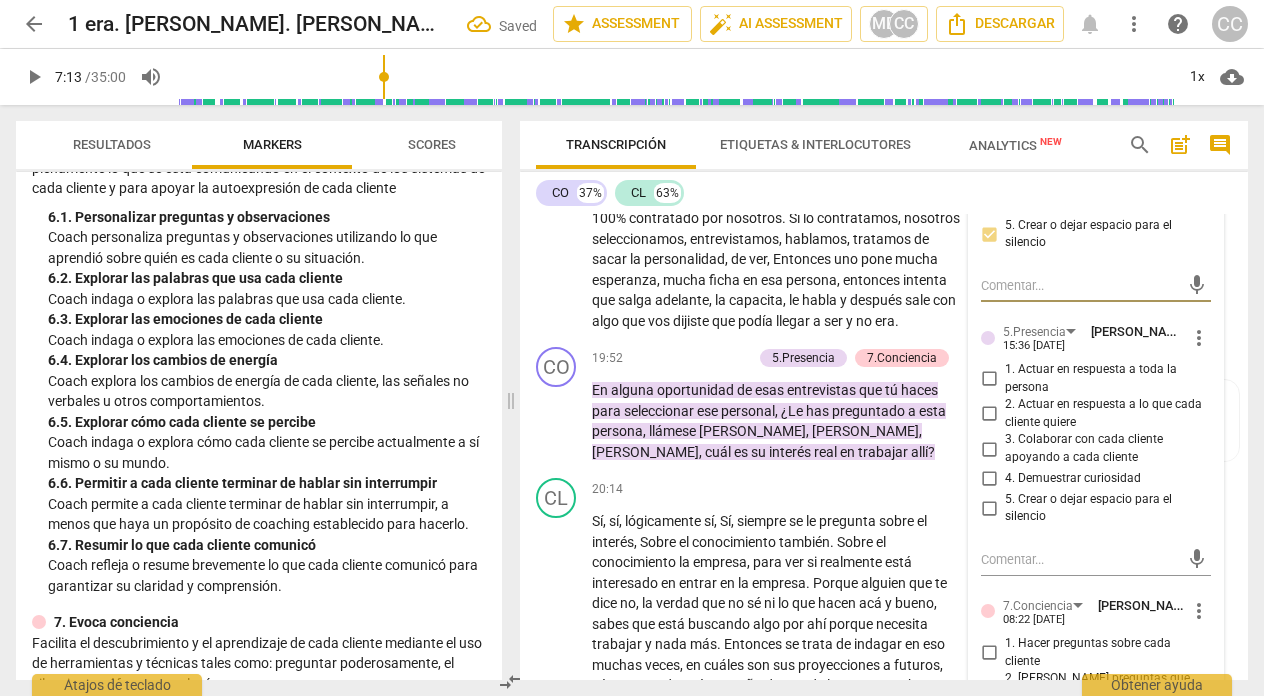 click on "1. Actuar en respuesta a toda la persona" at bounding box center (989, 379) 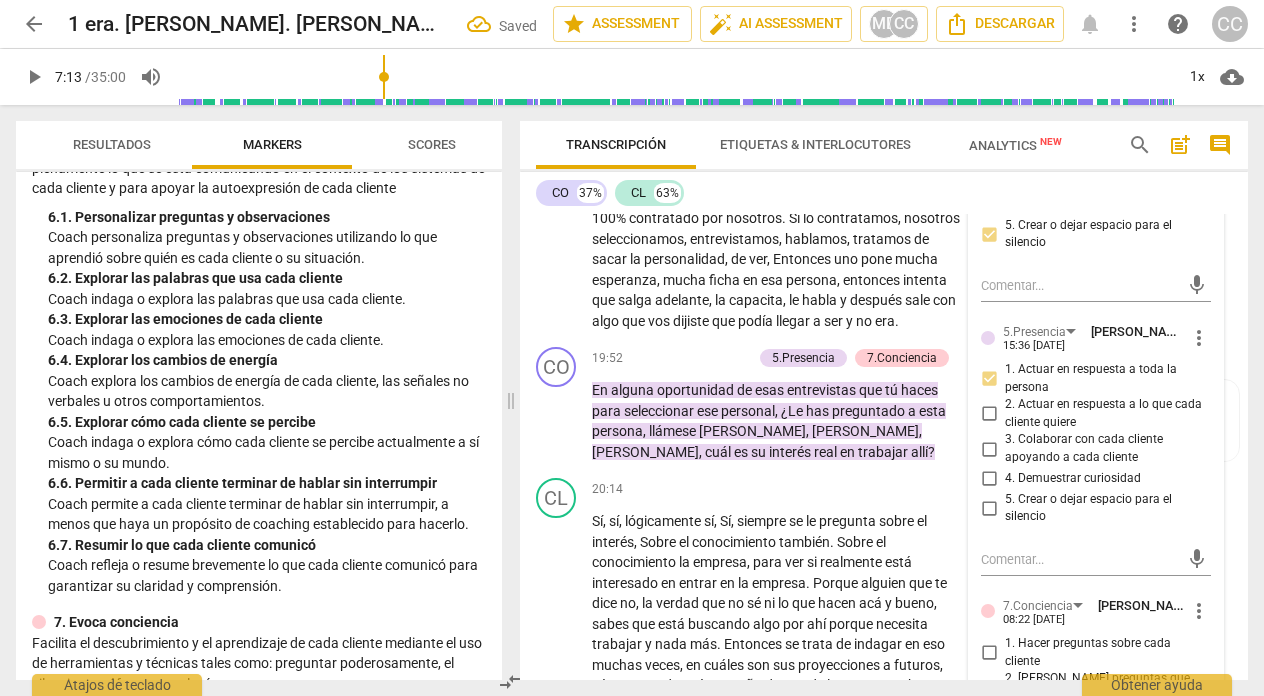 click on "2. Actuar en respuesta a lo que cada cliente quiere" at bounding box center [989, 414] 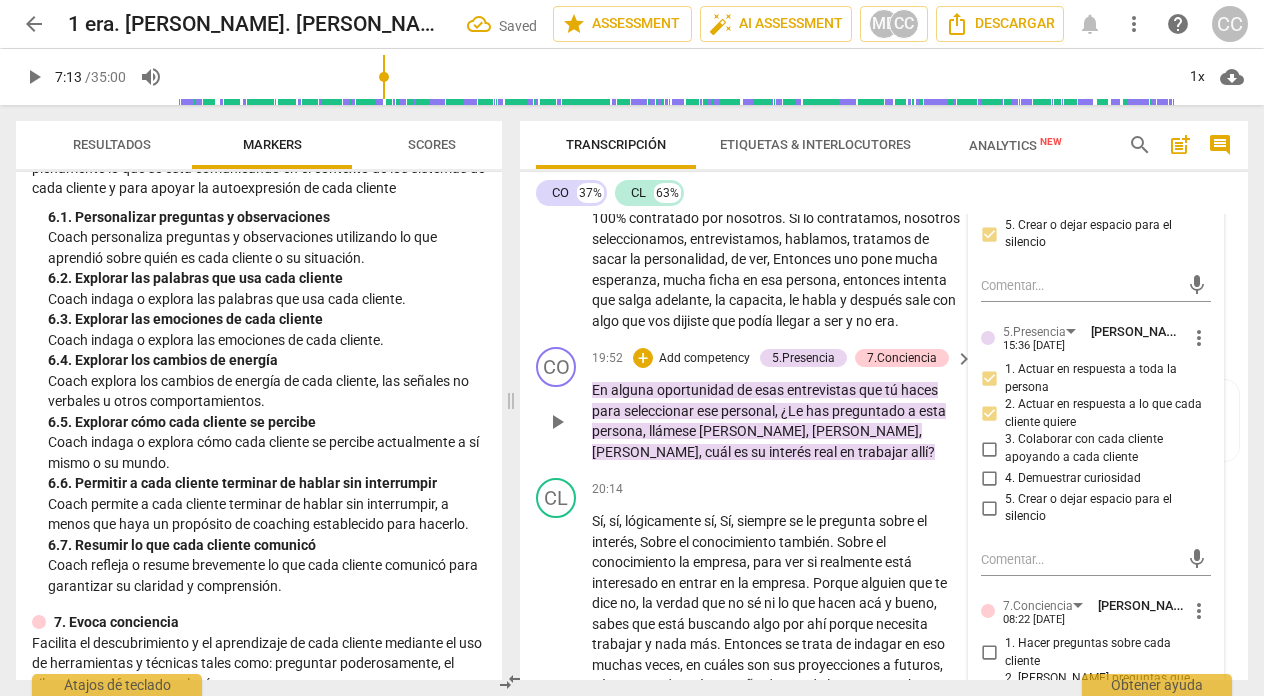 click on "CO play_arrow pause 19:52 + Add competency 5.Presencia 7.Conciencia keyboard_arrow_right En   alguna   oportunidad   de   esas   entrevistas   que   tú   haces   para   seleccionar   ese   personal ,   ¿Le   has   preguntado   a   esta   persona ,   llámese   [PERSON_NAME] ,   [PERSON_NAME] ,   [PERSON_NAME] ,   cuál   es   su   interés   real   en   trabajar   allí ? 5.Presencia [PERSON_NAME] de las [PERSON_NAME] Chacin 08:23 [DATE] 2. Actuar en respuesta a lo que cada cliente quiere 3. Colaborar con cada cliente apoyando a cada cliente 4. Demuestrar curiosidad 7.Conciencia [PERSON_NAME] de las [PERSON_NAME] Chacin 08:23 [DATE] 4. [PERSON_NAME] preguntas que ayudan a explorar más hacia el resultado que desea 6. Hacer preguntas que le permita a cada cliente reflexionar 7. Utilizar un lenguaje que generalmente es claro y conciso" at bounding box center [884, 404] 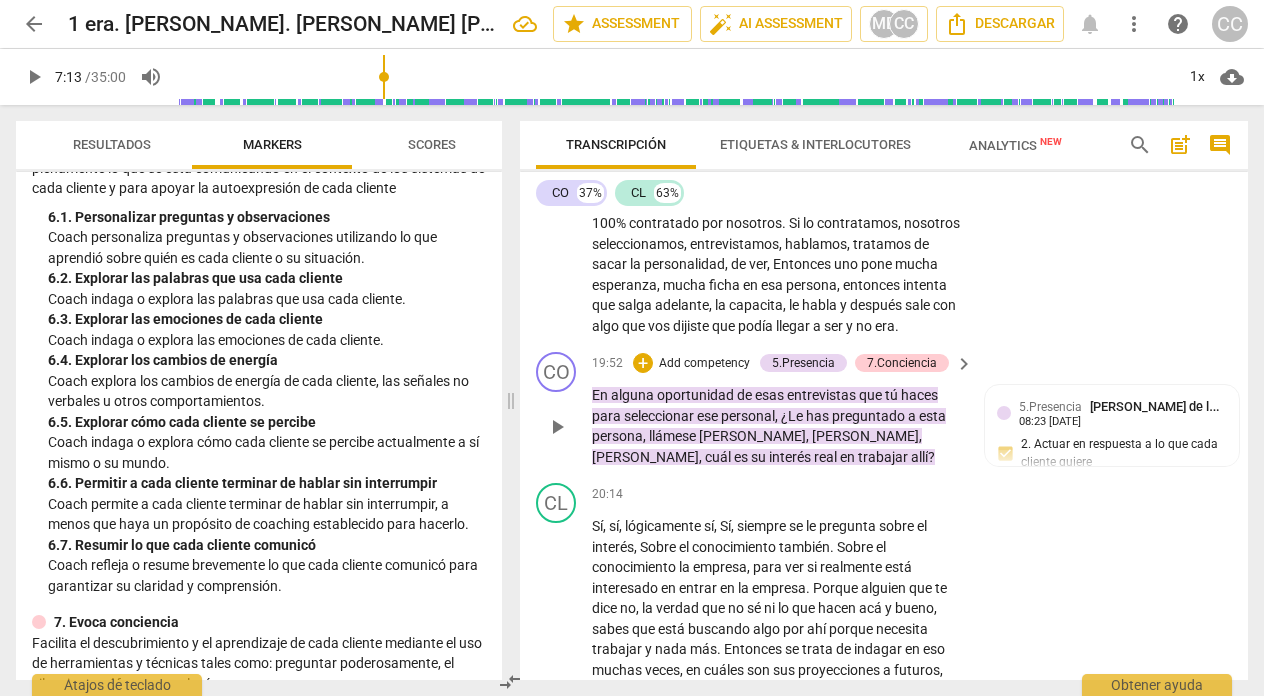 scroll, scrollTop: 8119, scrollLeft: 0, axis: vertical 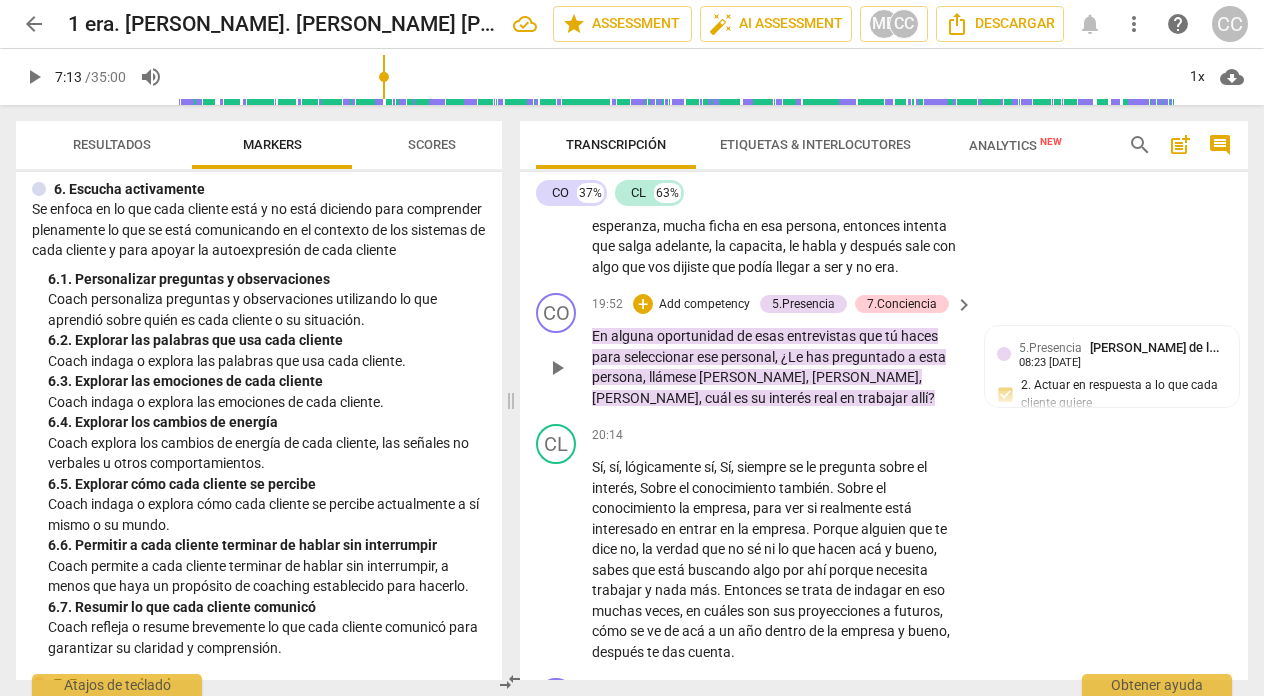 click on "Add competency" at bounding box center (704, 305) 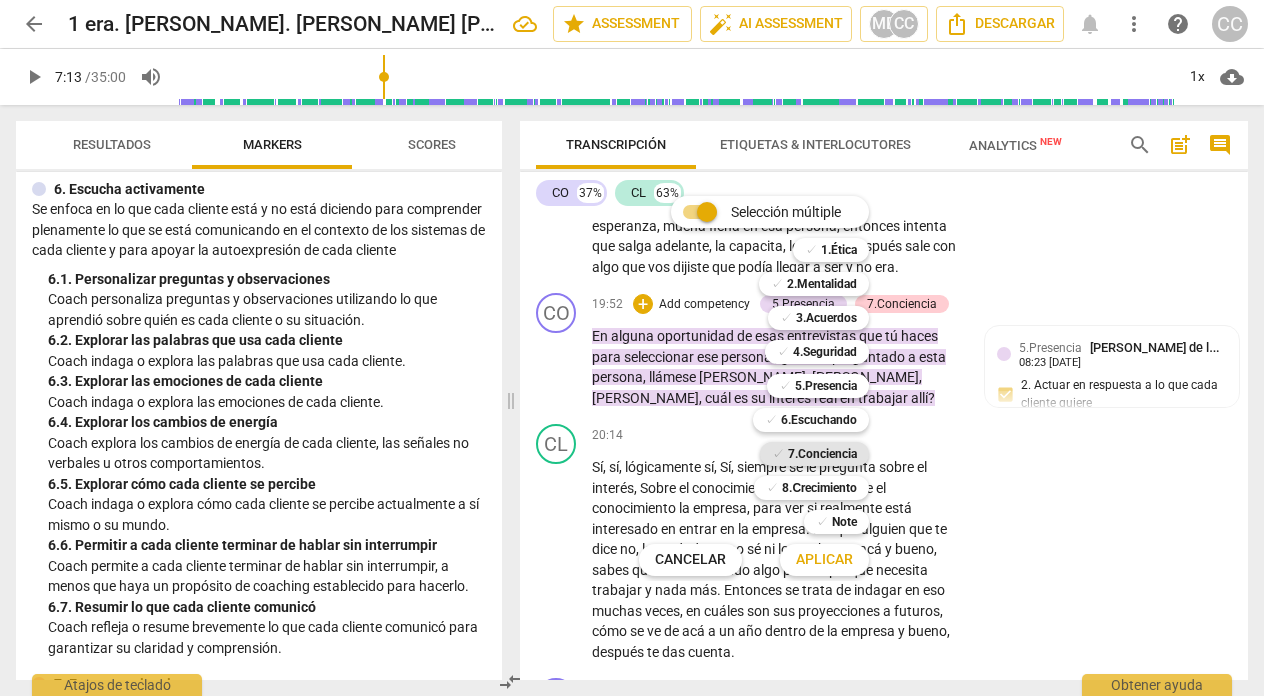 click on "7.Conciencia" at bounding box center (822, 454) 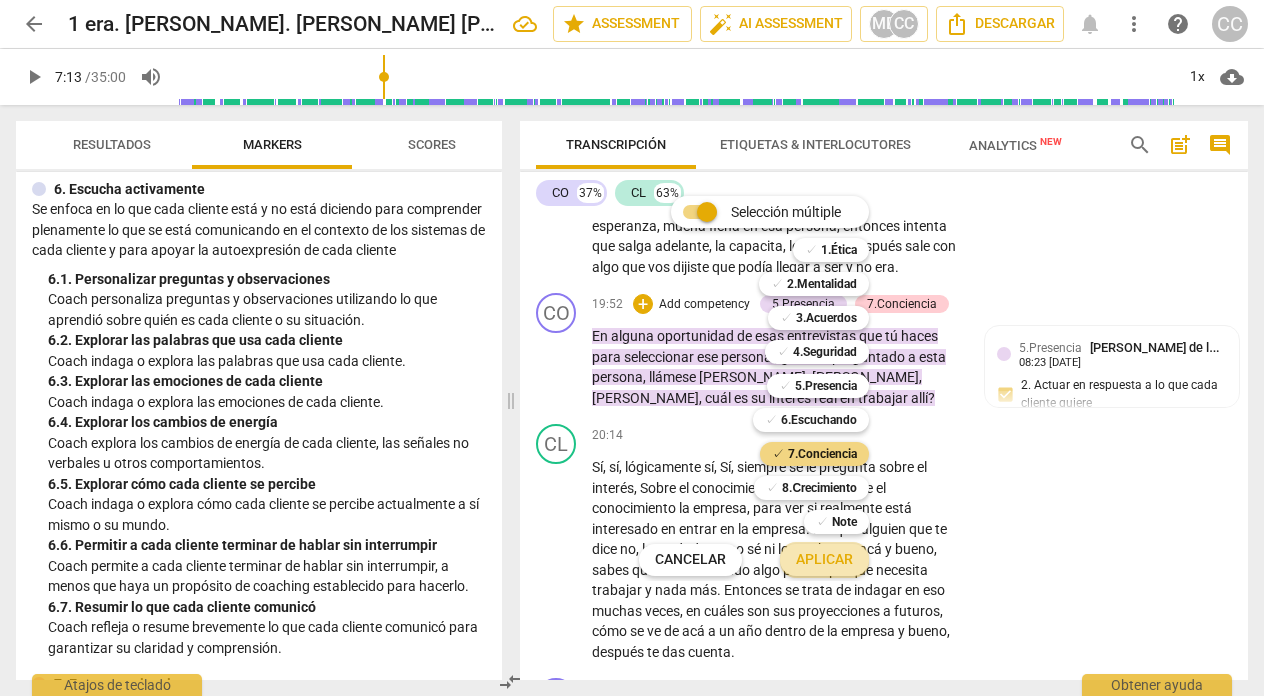 click on "Aplicar" at bounding box center (824, 560) 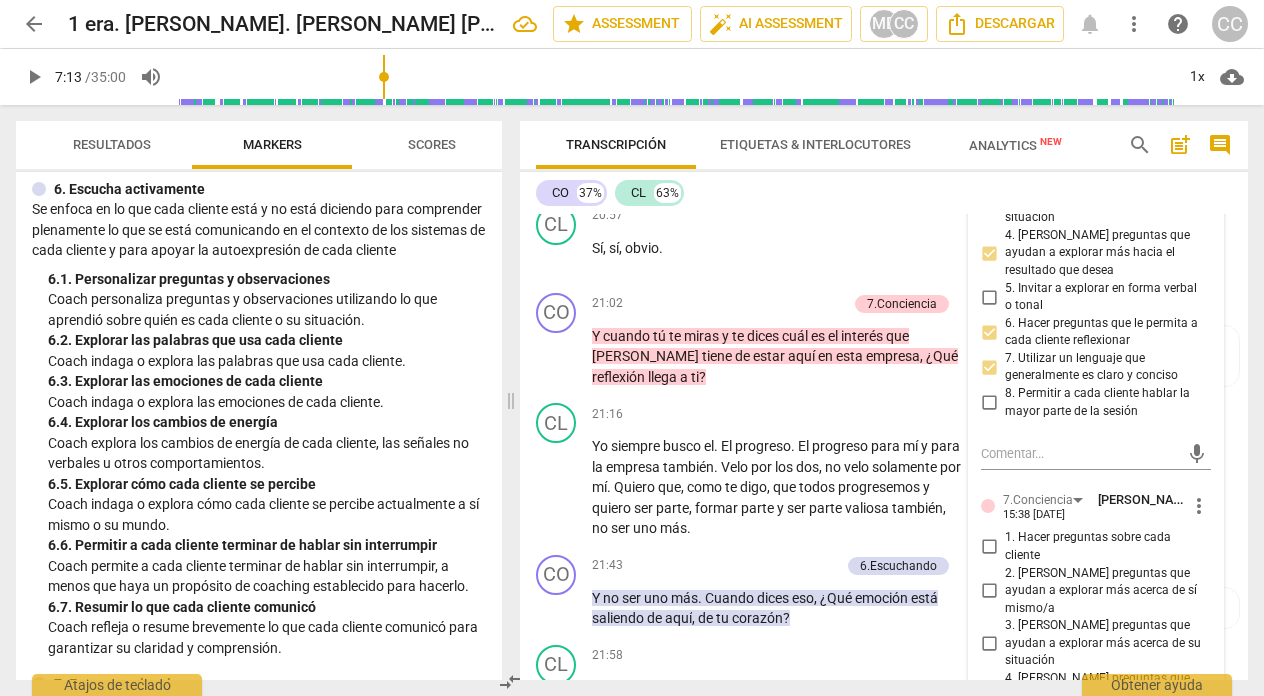 scroll, scrollTop: 8845, scrollLeft: 0, axis: vertical 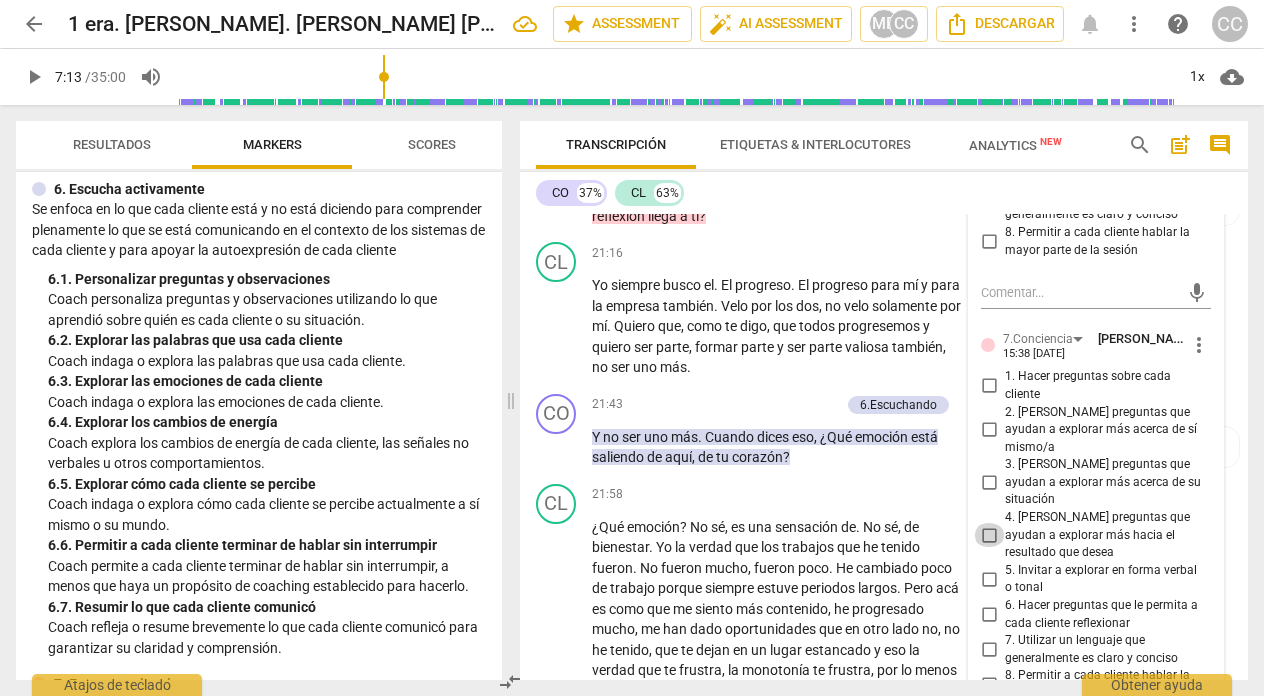 click on "4. [PERSON_NAME] preguntas que ayudan a explorar más hacia el resultado que desea" at bounding box center (989, 535) 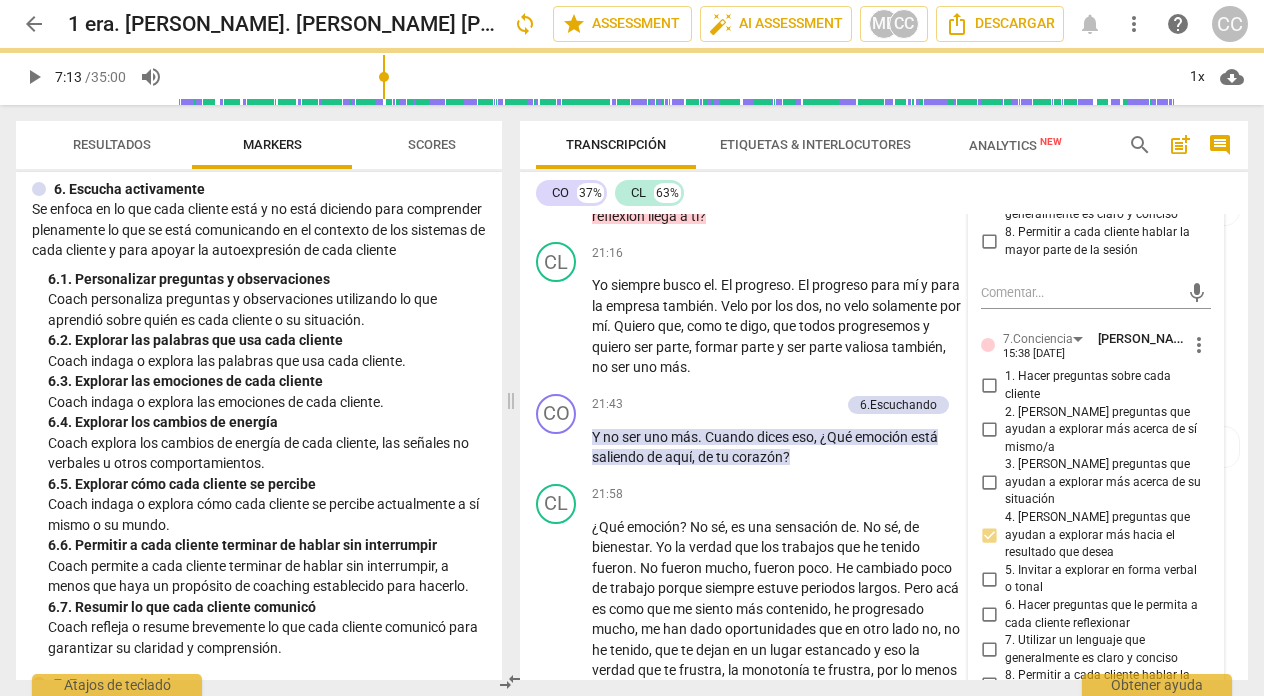 click on "6. Hacer preguntas que le permita a cada cliente reflexionar" at bounding box center (989, 615) 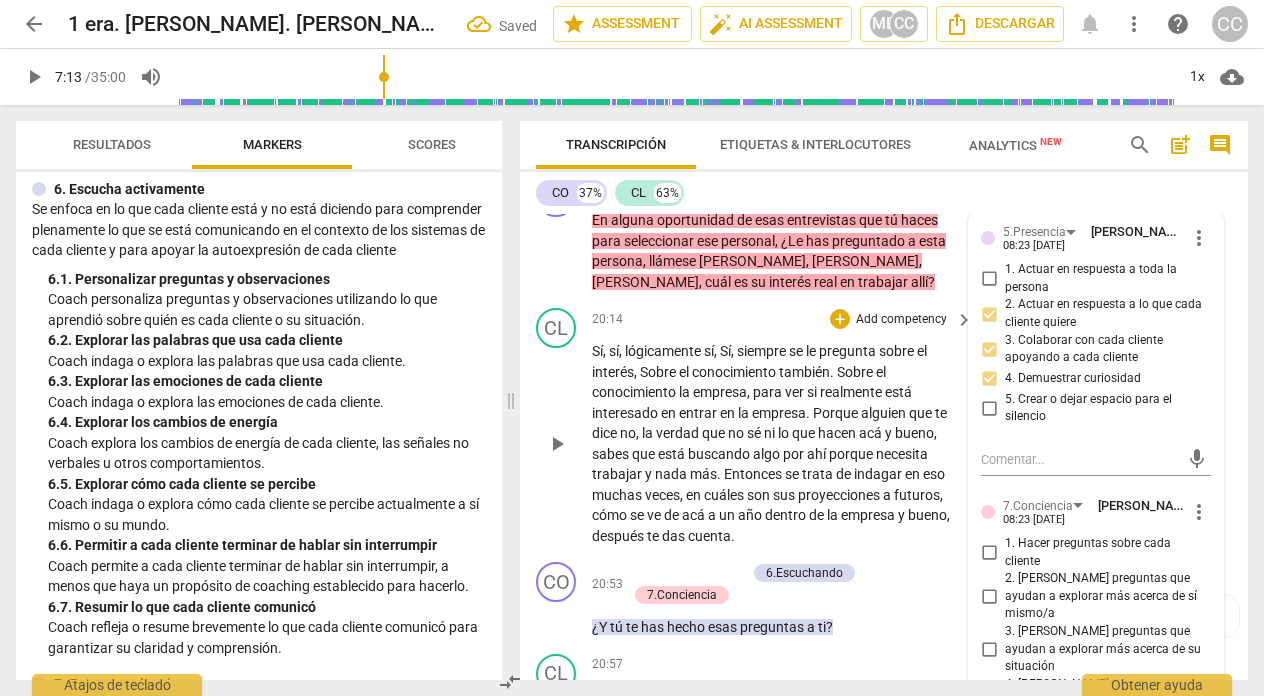 scroll, scrollTop: 8205, scrollLeft: 0, axis: vertical 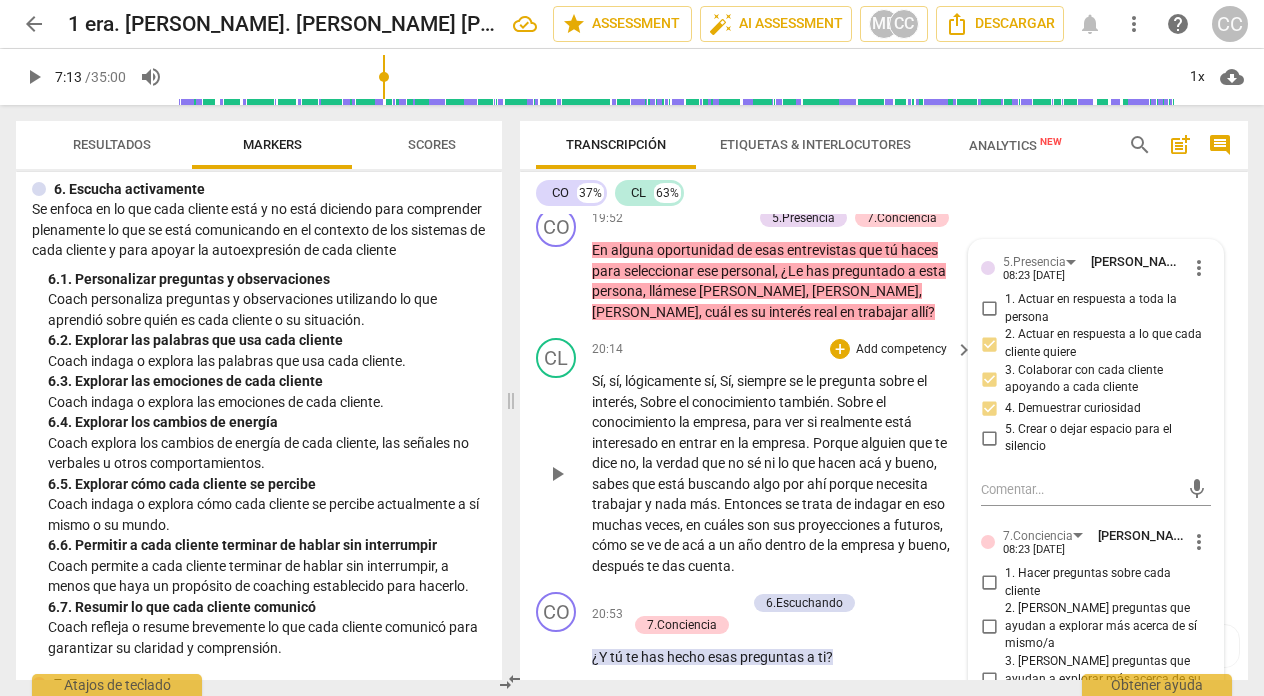 click on "CL play_arrow pause 20:14 + Add competency keyboard_arrow_right Sí ,   sí ,   lógicamente   sí ,   Sí ,   siempre   se   le   pregunta   sobre   el   interés ,   Sobre   el   conocimiento   también .   Sobre   el   conocimiento   la   empresa ,   para   ver   si   realmente   está   interesado   en   entrar   en   la   empresa .   Porque   alguien   que   te   dice   no ,   la   verdad   que   no   sé   ni   lo   que   hacen   acá   y   bueno ,   sabes   que   está   buscando   algo   por   ahí   porque   necesita   trabajar   y   nada   más .   Entonces   se   trata   de   indagar   en   eso   muchas   veces ,   en   cuáles   son   sus   proyecciones   a   futuros ,   cómo   se   ve   de   acá   a   un   año   dentro   de   la   empresa   y   bueno ,   después   te   das   cuenta ." at bounding box center (884, 457) 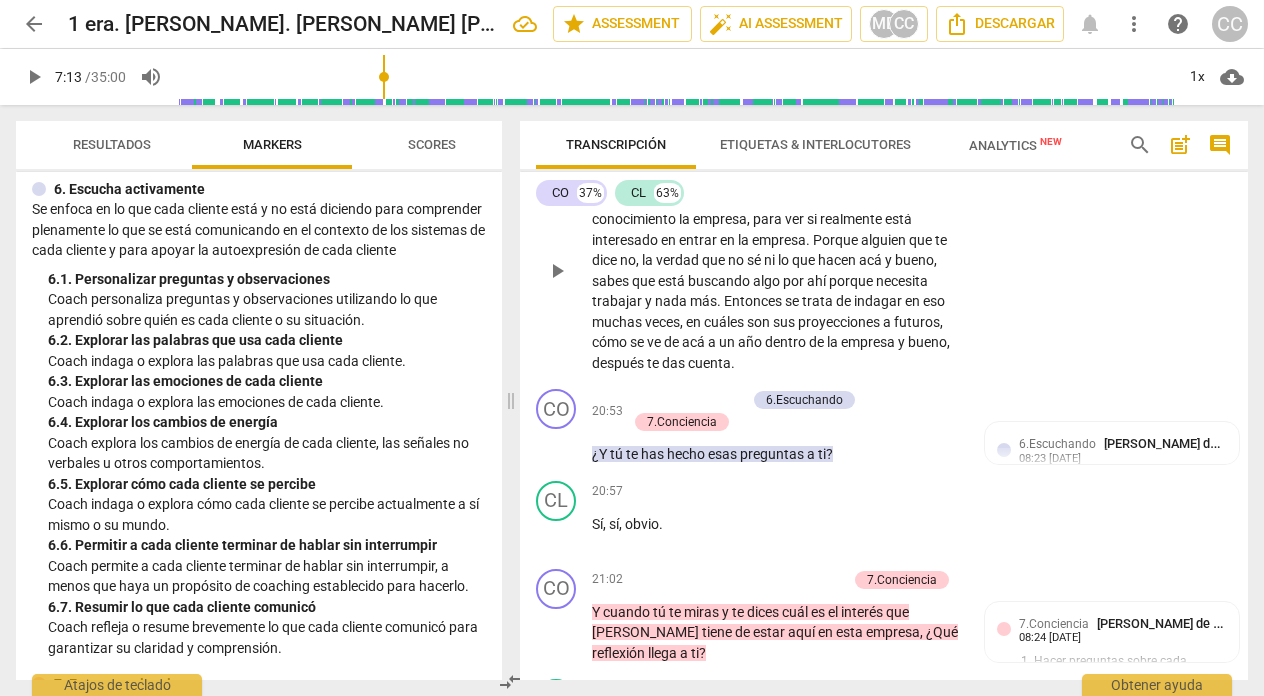 scroll, scrollTop: 8457, scrollLeft: 0, axis: vertical 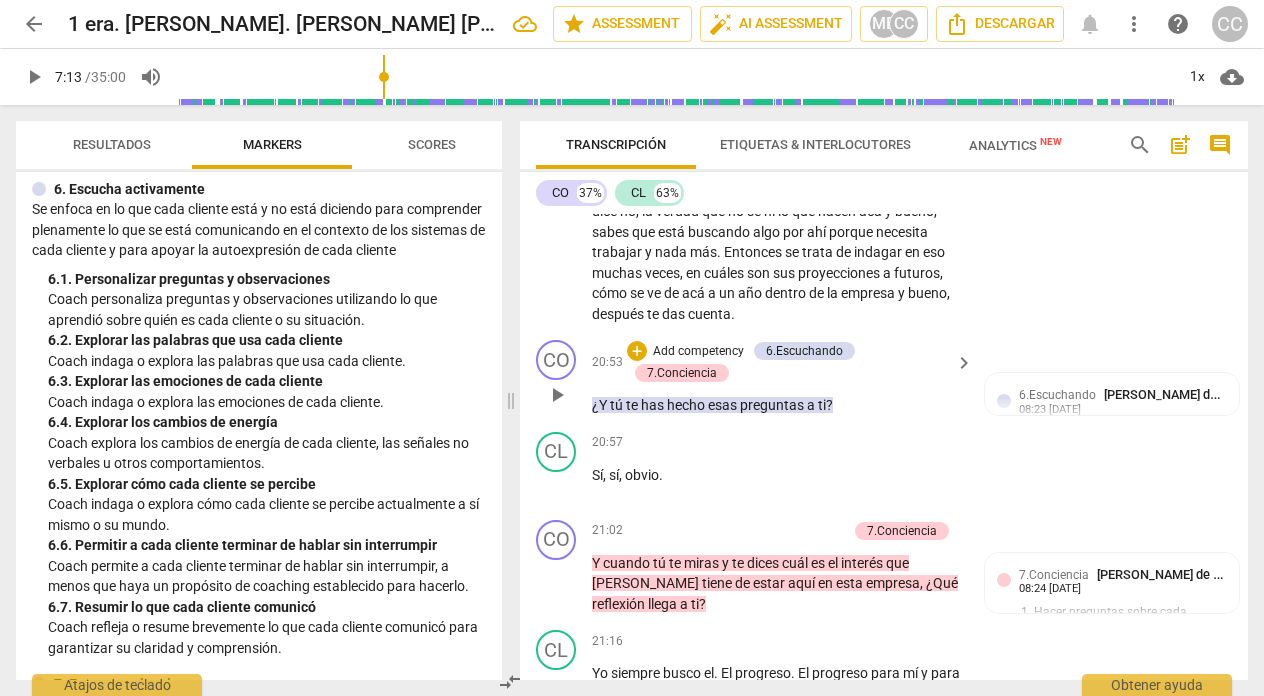 click on "Add competency" at bounding box center (698, 352) 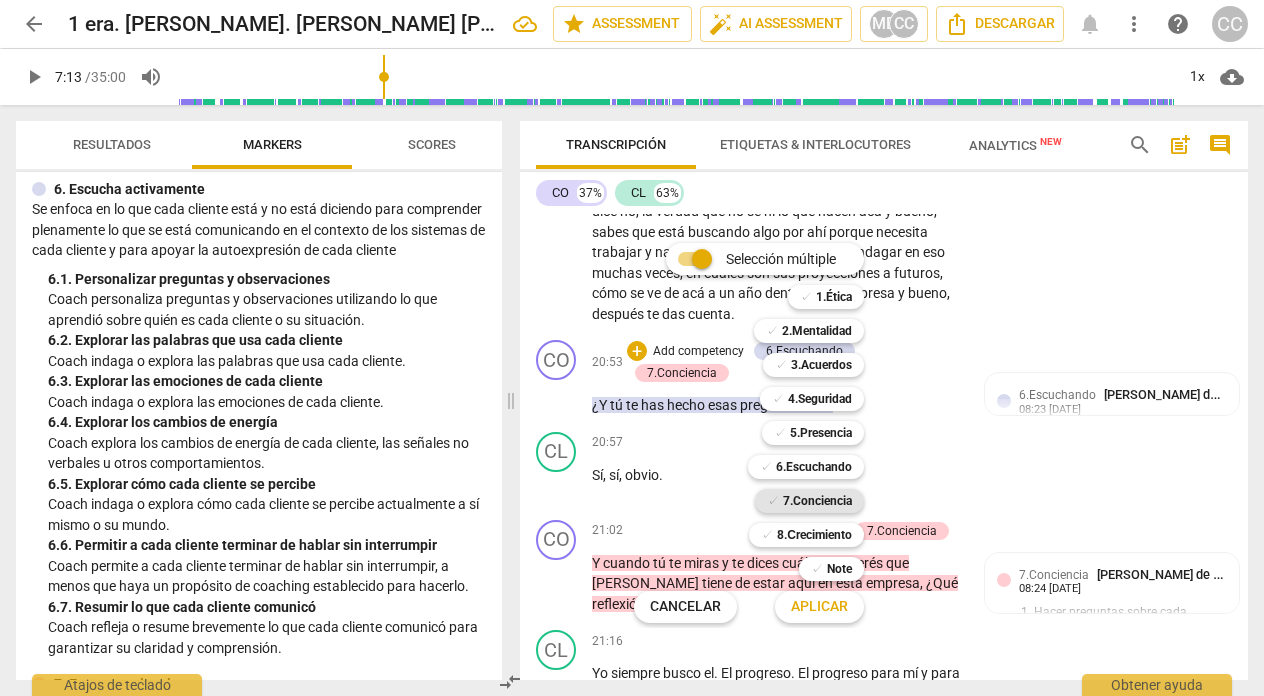 click on "7.Conciencia" at bounding box center (817, 501) 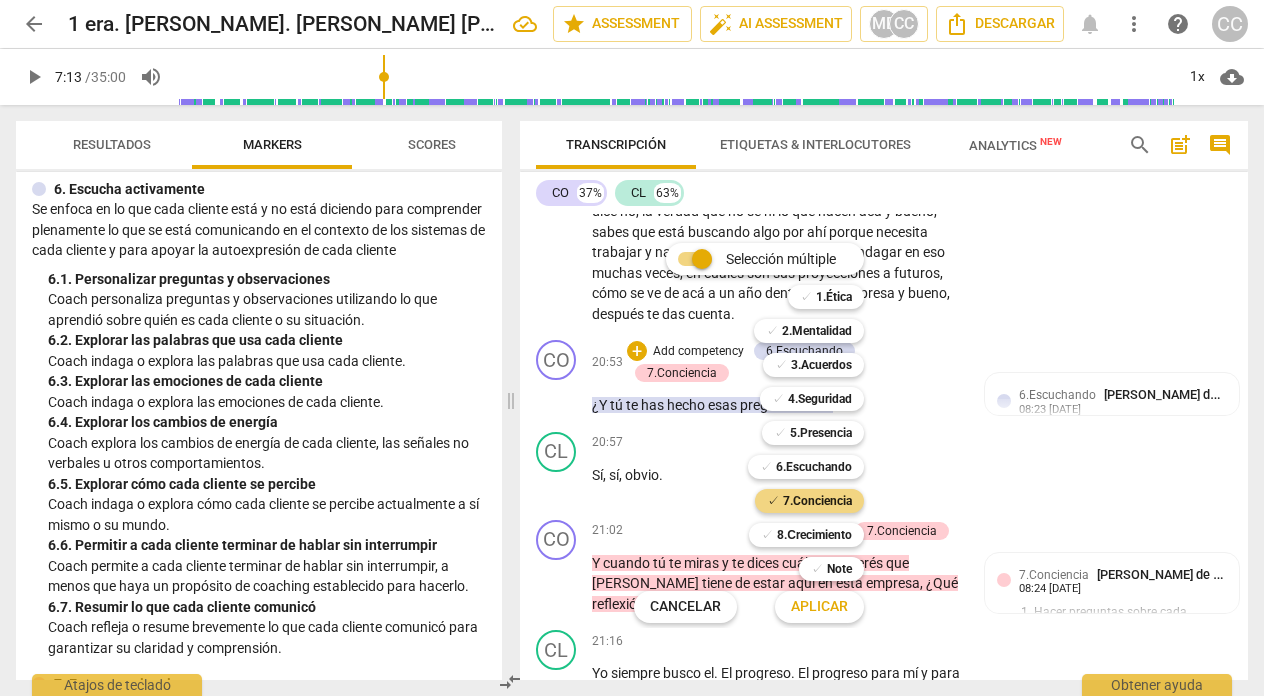 click on "Aplicar" at bounding box center [819, 607] 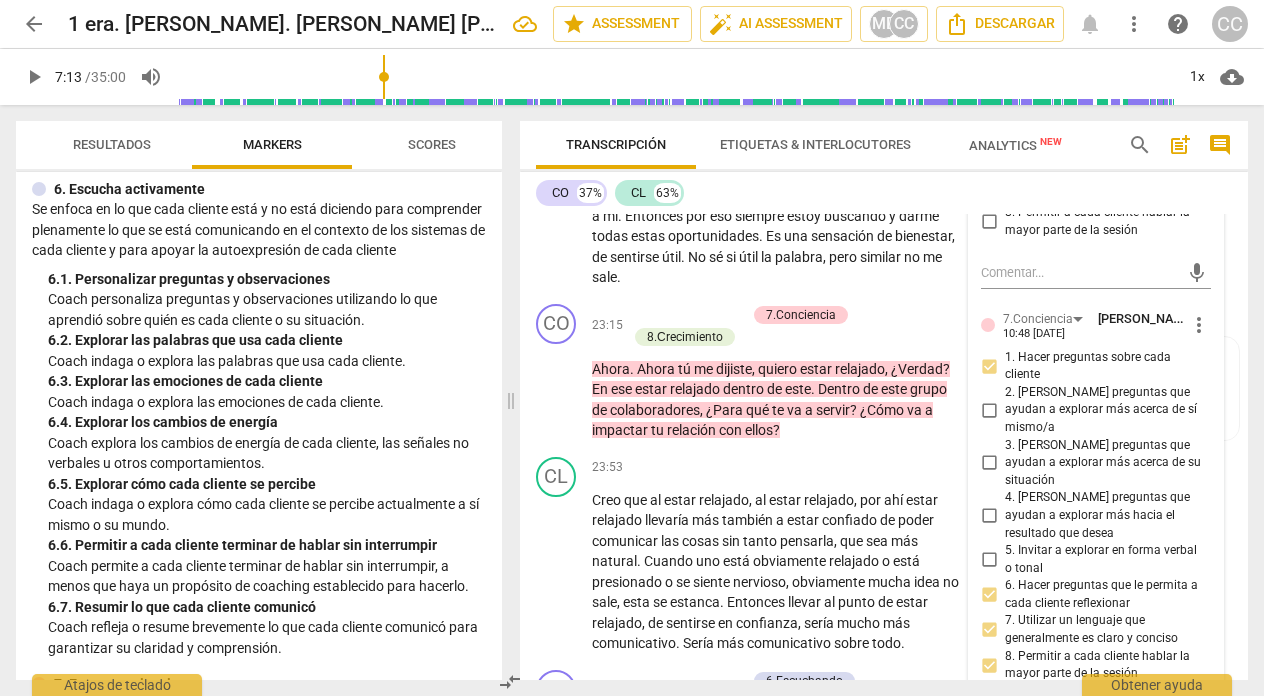 scroll, scrollTop: 9358, scrollLeft: 0, axis: vertical 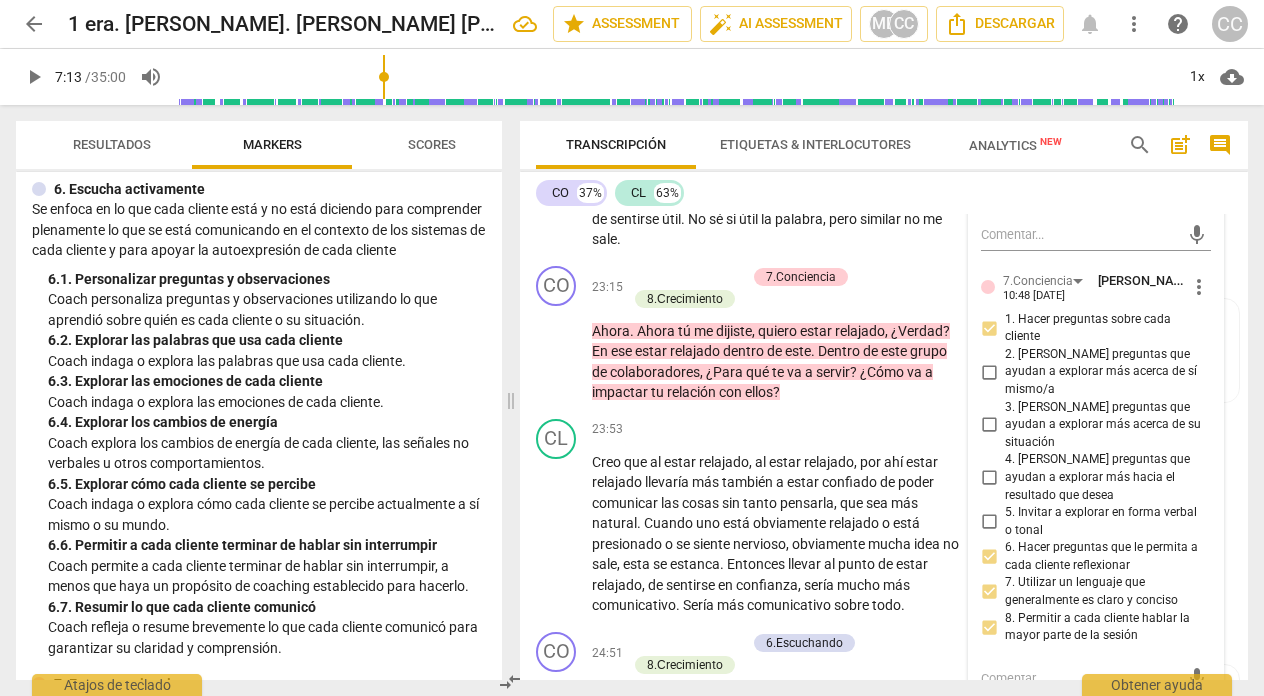 click on "2. [PERSON_NAME] preguntas que ayudan a explorar más acerca de sí mismo/a" at bounding box center (989, 372) 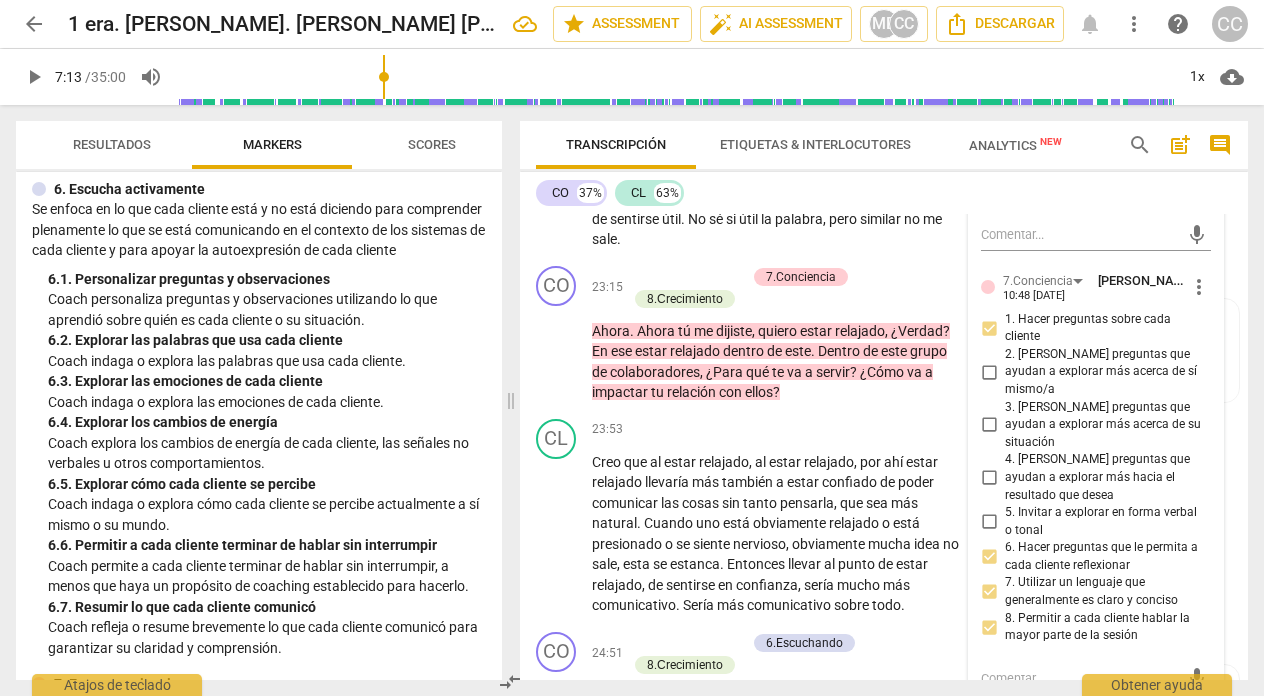 checkbox on "true" 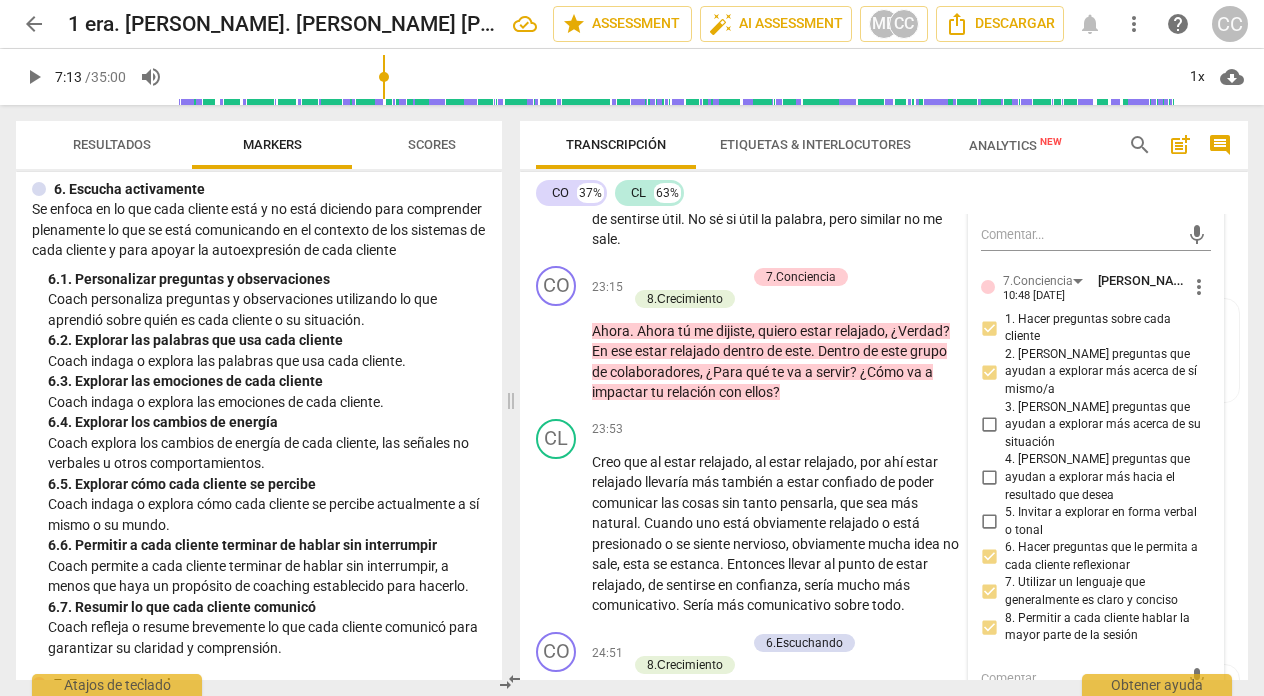click on "3. [PERSON_NAME] preguntas que ayudan a explorar más acerca de su situación" at bounding box center (989, 425) 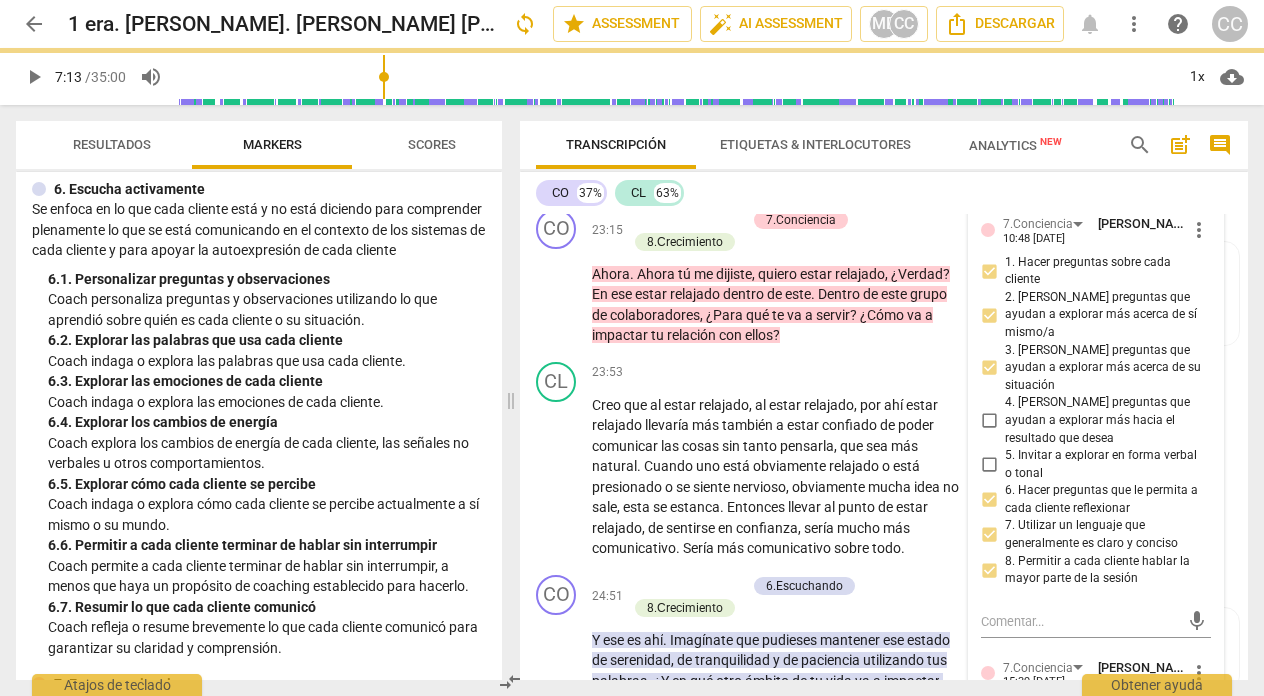 scroll, scrollTop: 9419, scrollLeft: 0, axis: vertical 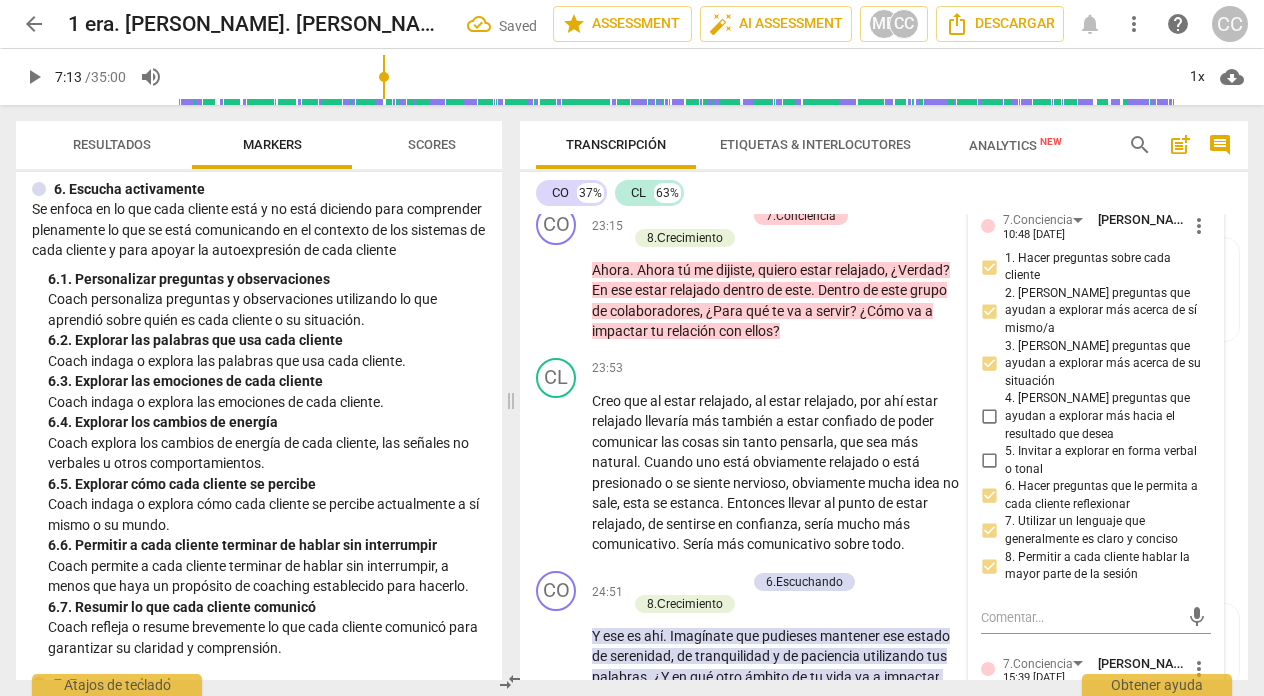 click on "¿Qué   emoción ?   No   sé ,   es   una   sensación   de .   No   sé ,   de   bienestar .   Yo   la   verdad   que   los   trabajos   que   he   tenido   fueron .   No   fueron   mucho ,   fueron   poco .   He   cambiado   poco   de   trabajo   porque   siempre   estuve   periodos   largos .   Pero   acá   es   como   que   me   siento   más   contenido ,   he   progresado   mucho ,   me   han   dado   oportunidades   que   en   otro   lado   no ,   no   he   tenido ,   que   te   dejan   en   un   lugar   estancado   y   eso   la   verdad   que   te   frustra ,   la   monotonía   te   frustra ,   por   lo   menos   a   mí .   Entonces   por   eso   siempre   estoy   buscando   y   darme   todas   estas   oportunidades .   Es   una   sensación   de   bienestar ,   de   sentirse   útil .   No   sé   si   útil   la   palabra ,   pero   similar   no   me   sale ." at bounding box center [777, 66] 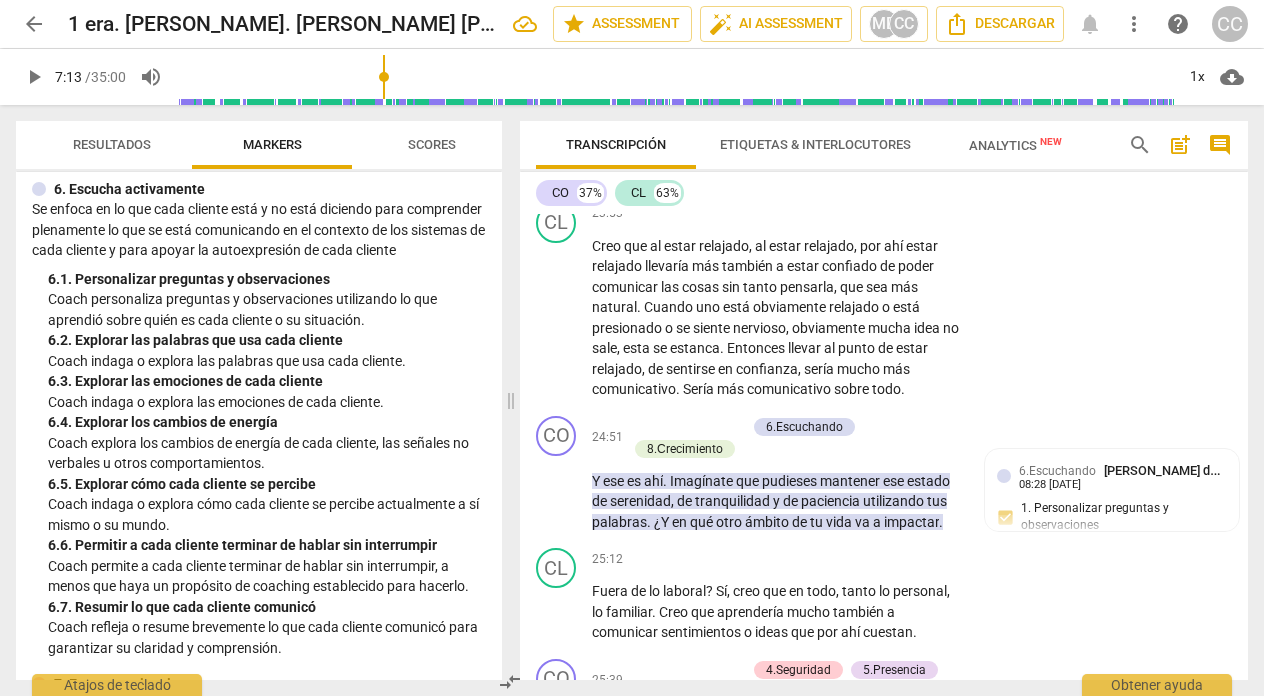 scroll, scrollTop: 9714, scrollLeft: 0, axis: vertical 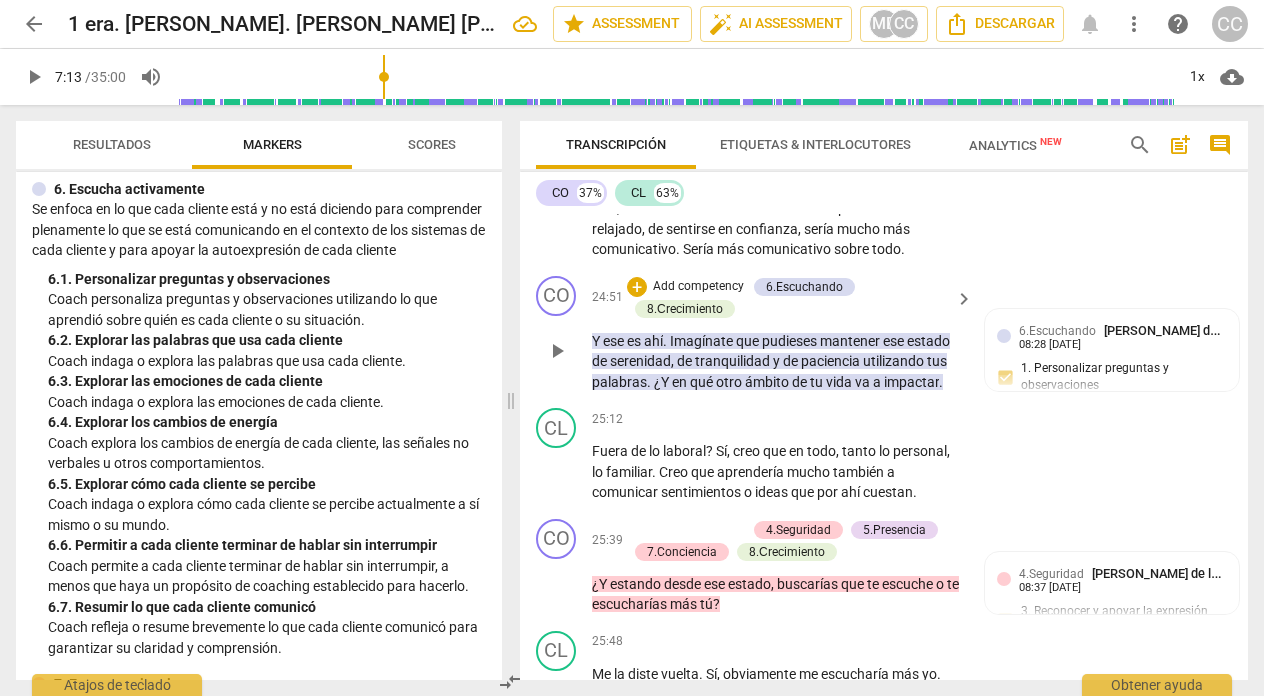 click on "Add competency" at bounding box center (698, 287) 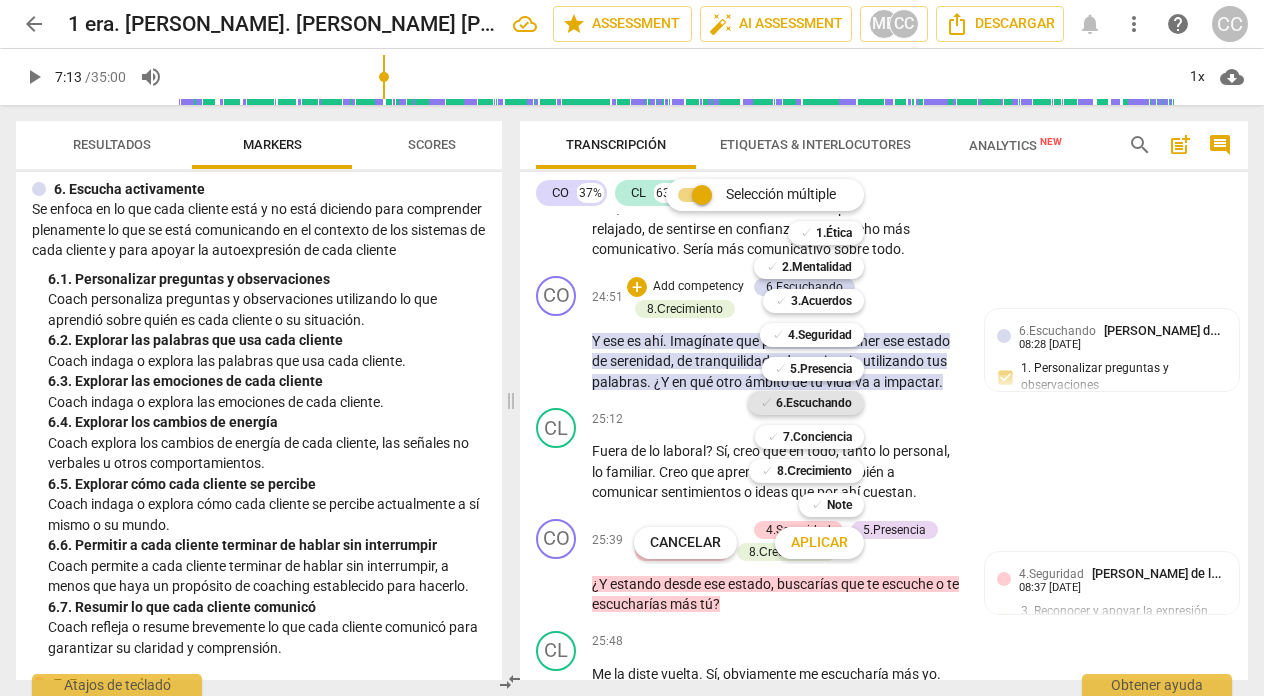 click on "6.Escuchando" at bounding box center (814, 403) 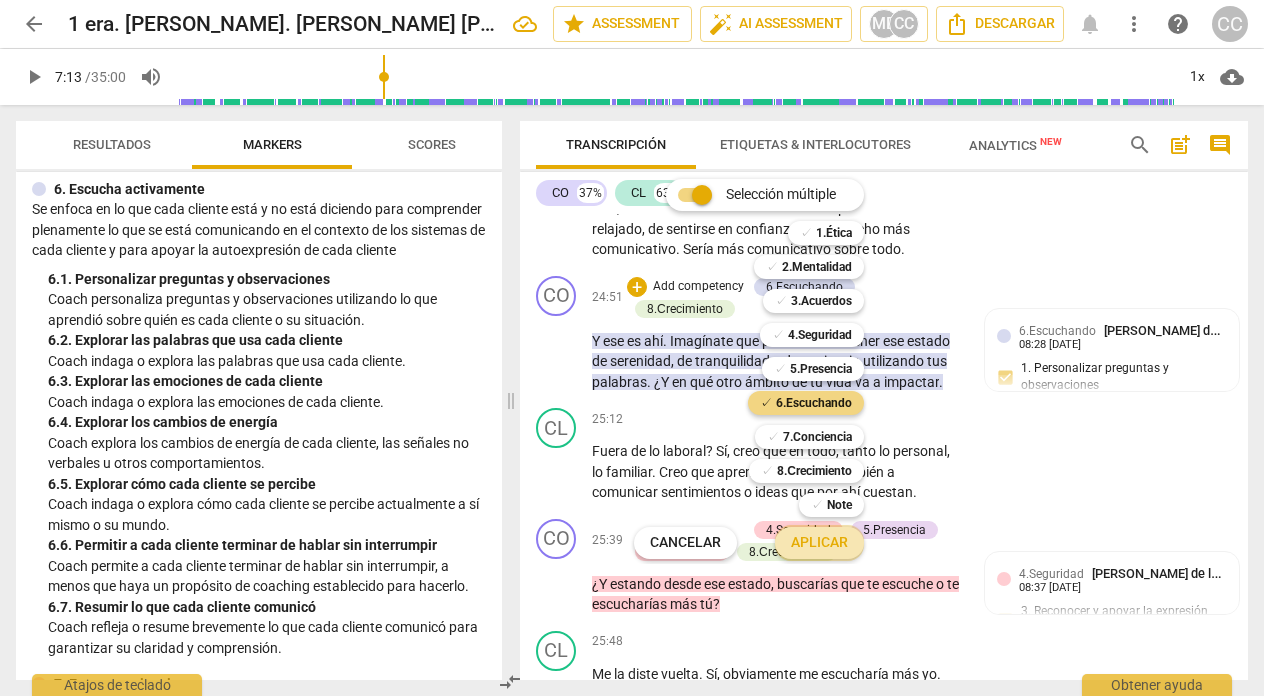 click on "Aplicar" at bounding box center [819, 543] 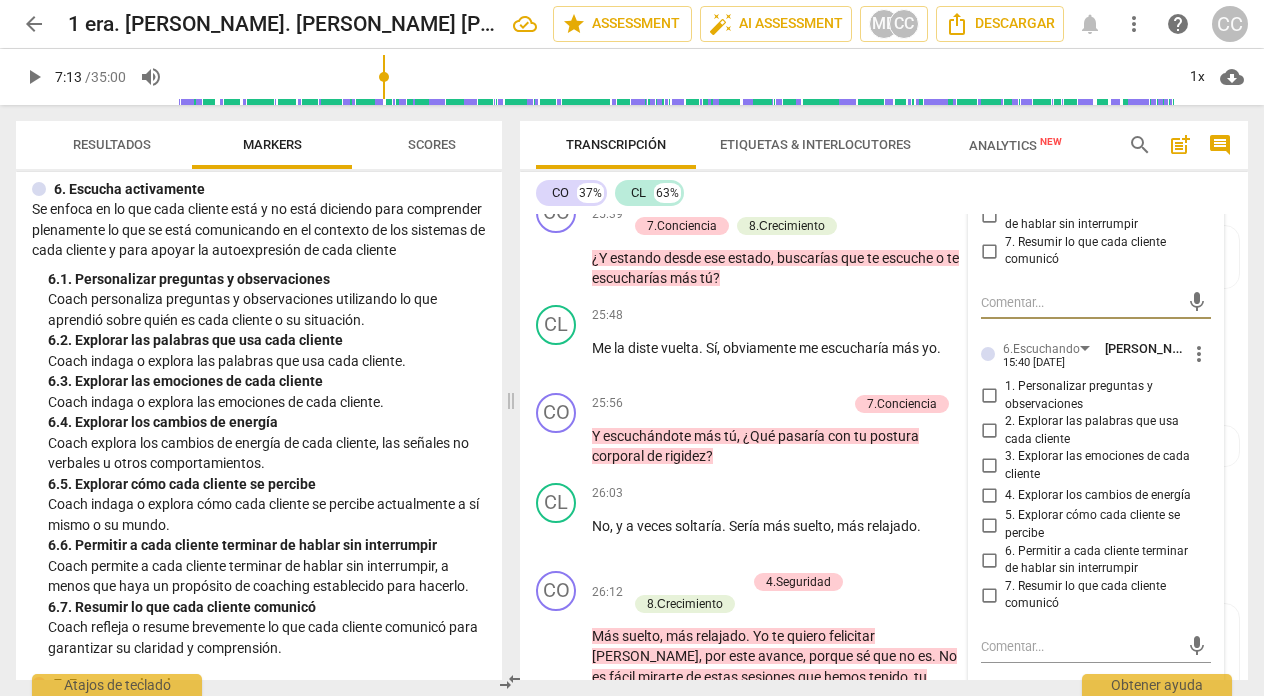 scroll, scrollTop: 10212, scrollLeft: 0, axis: vertical 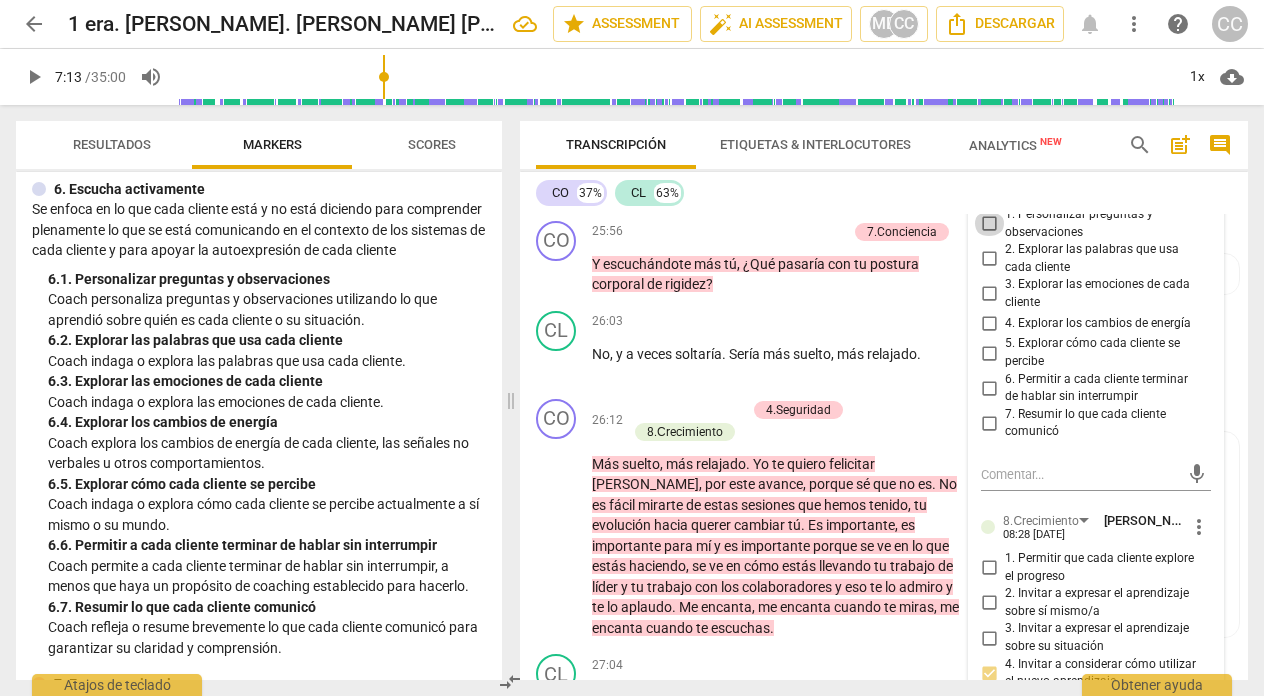 click on "1. Personalizar preguntas y observaciones" at bounding box center (989, 224) 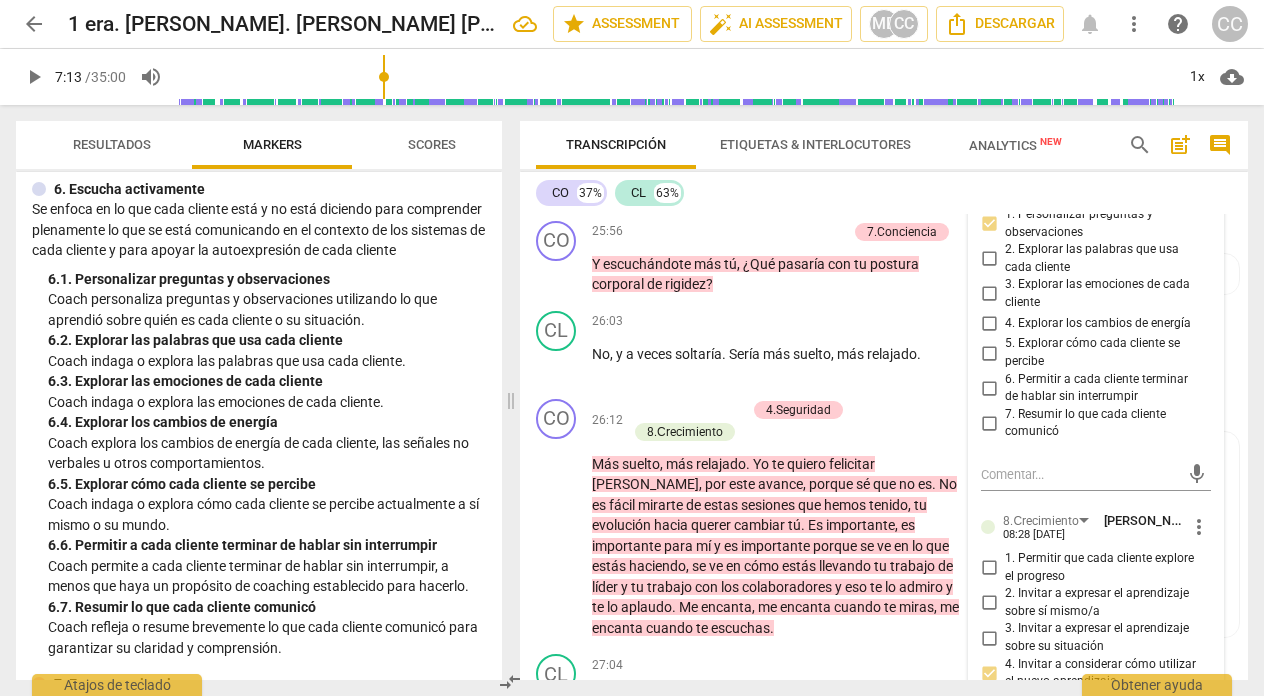 click on "2. Explorar las palabras que usa cada cliente" at bounding box center [989, 259] 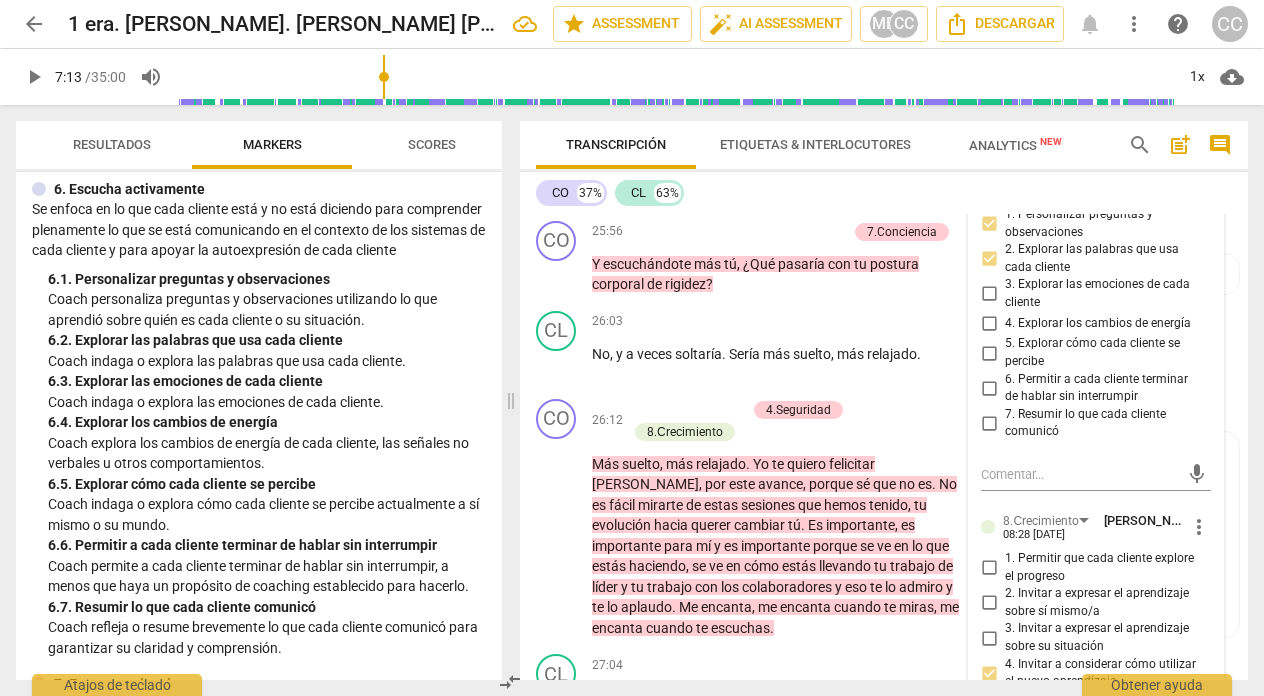 click on "3. Explorar las emociones de cada cliente" at bounding box center [989, 294] 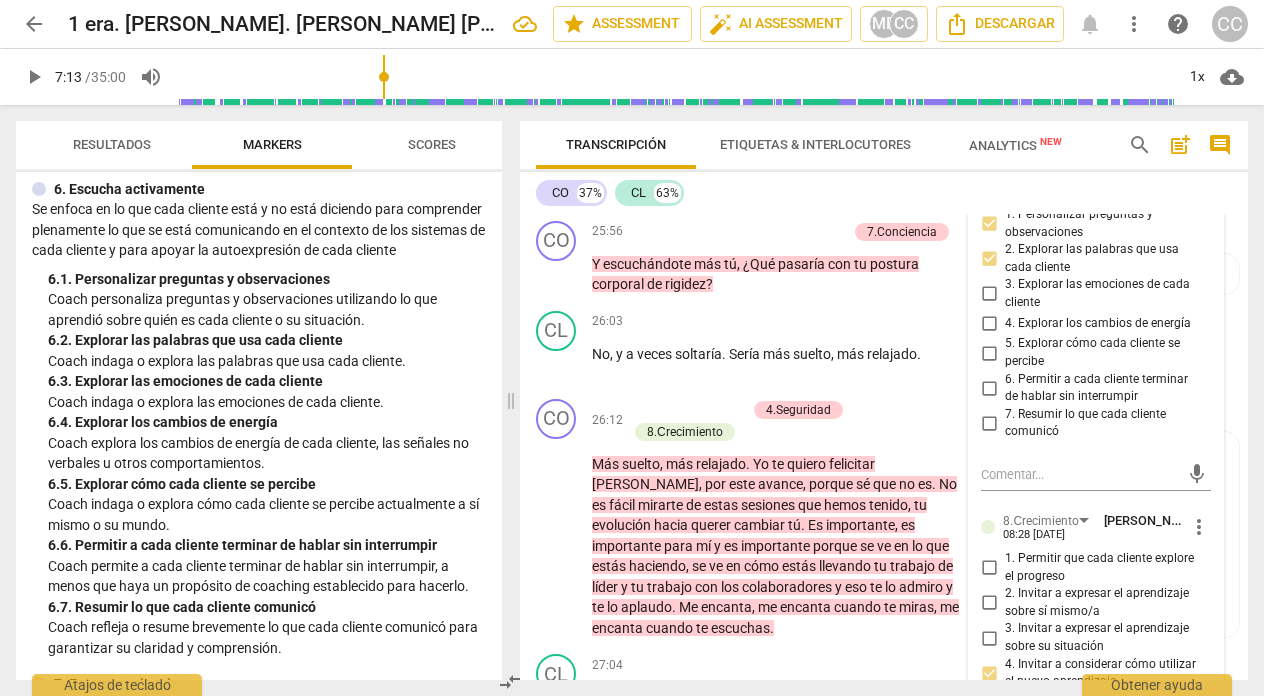 checkbox on "true" 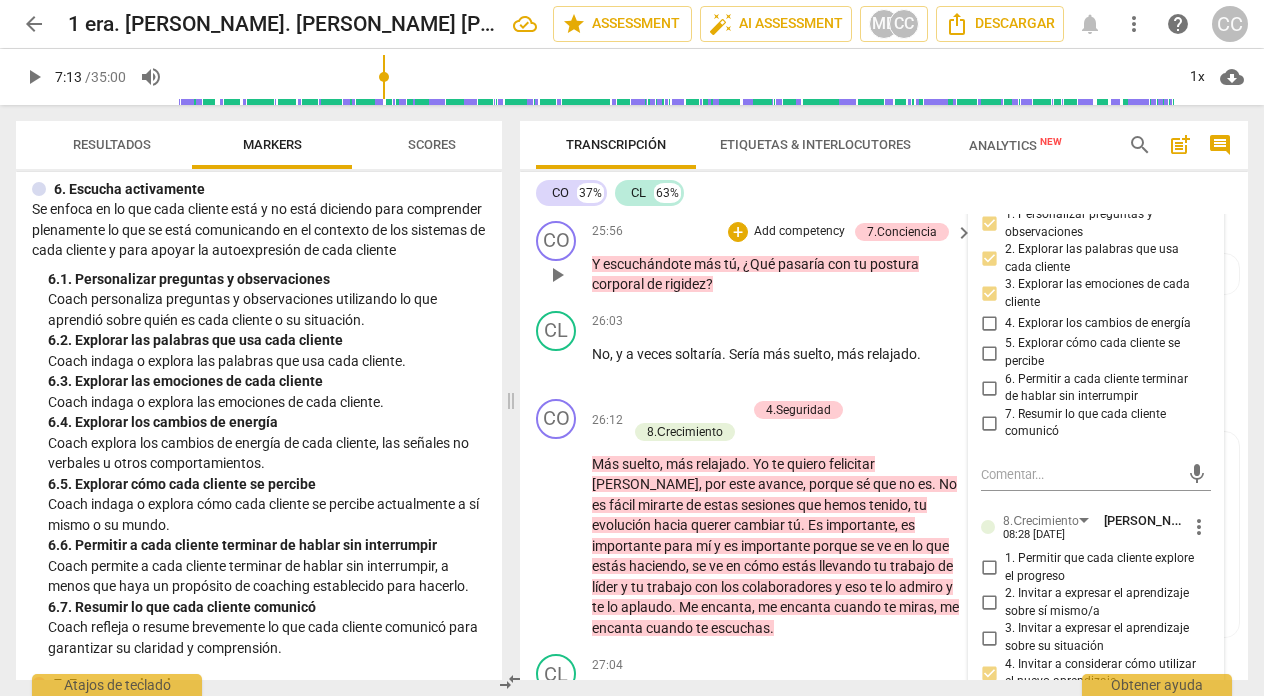 click on "CO play_arrow pause 25:56 + Add competency 7.Conciencia keyboard_arrow_right Y   escuchándote   más   tú ,   ¿Qué   pasaría   con   tu   postura   corporal   de   rigidez ? 7.Conciencia [PERSON_NAME] de las [PERSON_NAME] Chacin 08:29 [DATE] 3. [PERSON_NAME] preguntas que ayudan a explorar más acerca de su situación 4. [PERSON_NAME] preguntas que ayudan a explorar más hacia el resultado que desea 6. Hacer preguntas que le permita a cada cliente reflexionar 7. Utilizar un lenguaje que generalmente es claro y conciso" at bounding box center (884, 258) 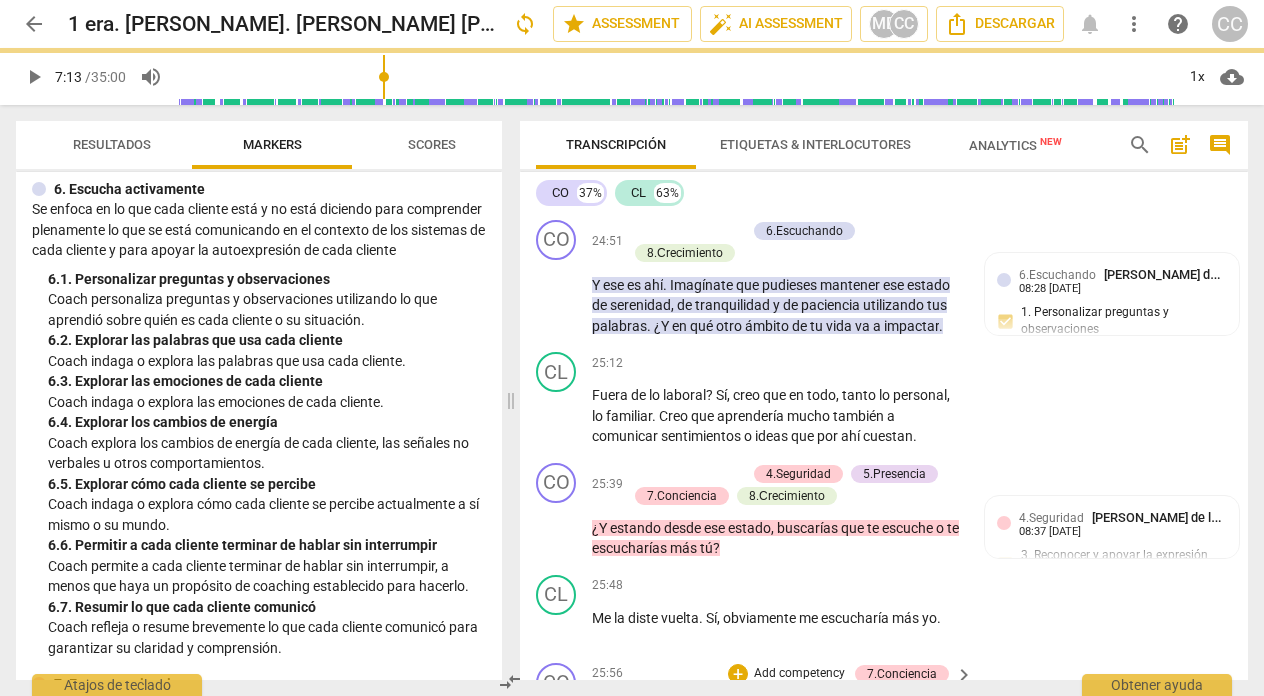 scroll, scrollTop: 9767, scrollLeft: 0, axis: vertical 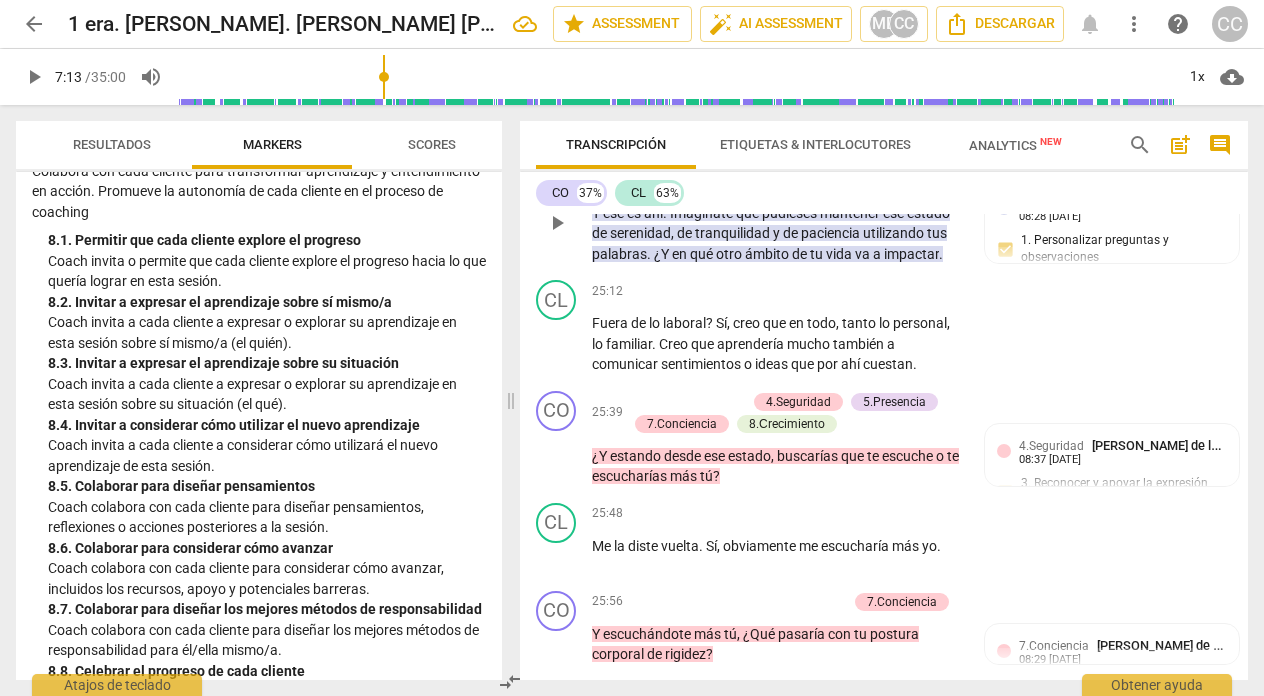 click on "Add competency" at bounding box center [698, 159] 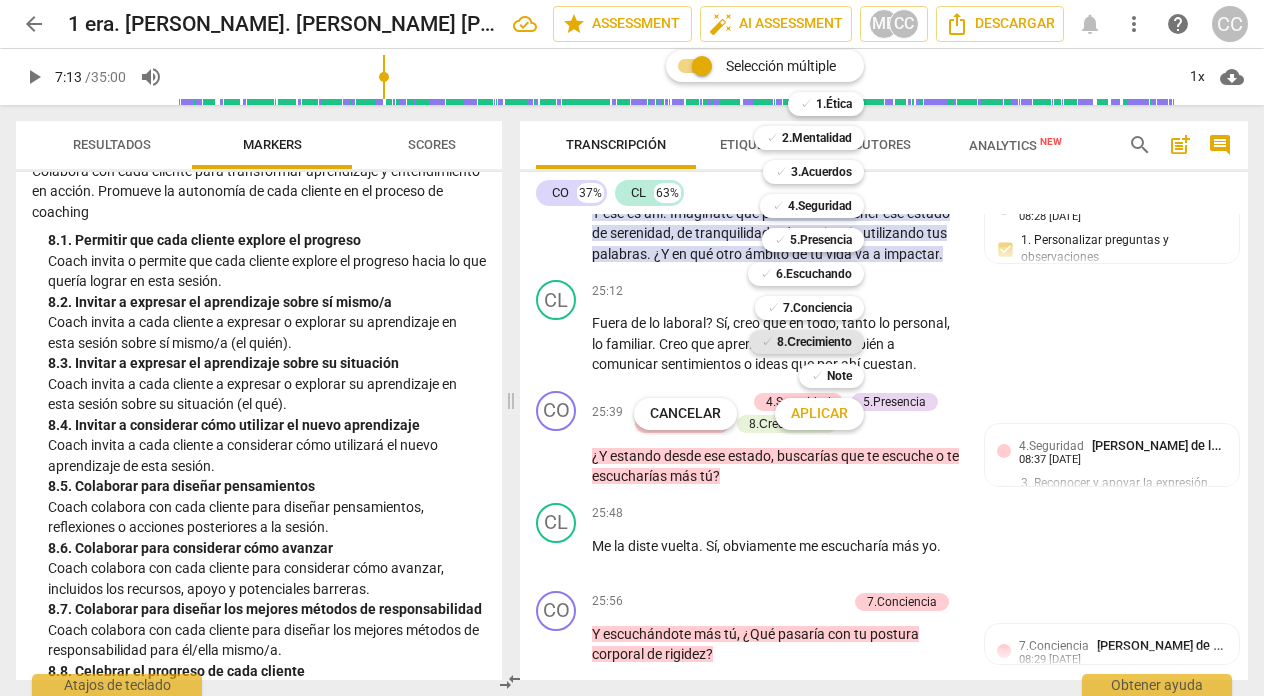 click on "8.Сrecimiento" at bounding box center (814, 342) 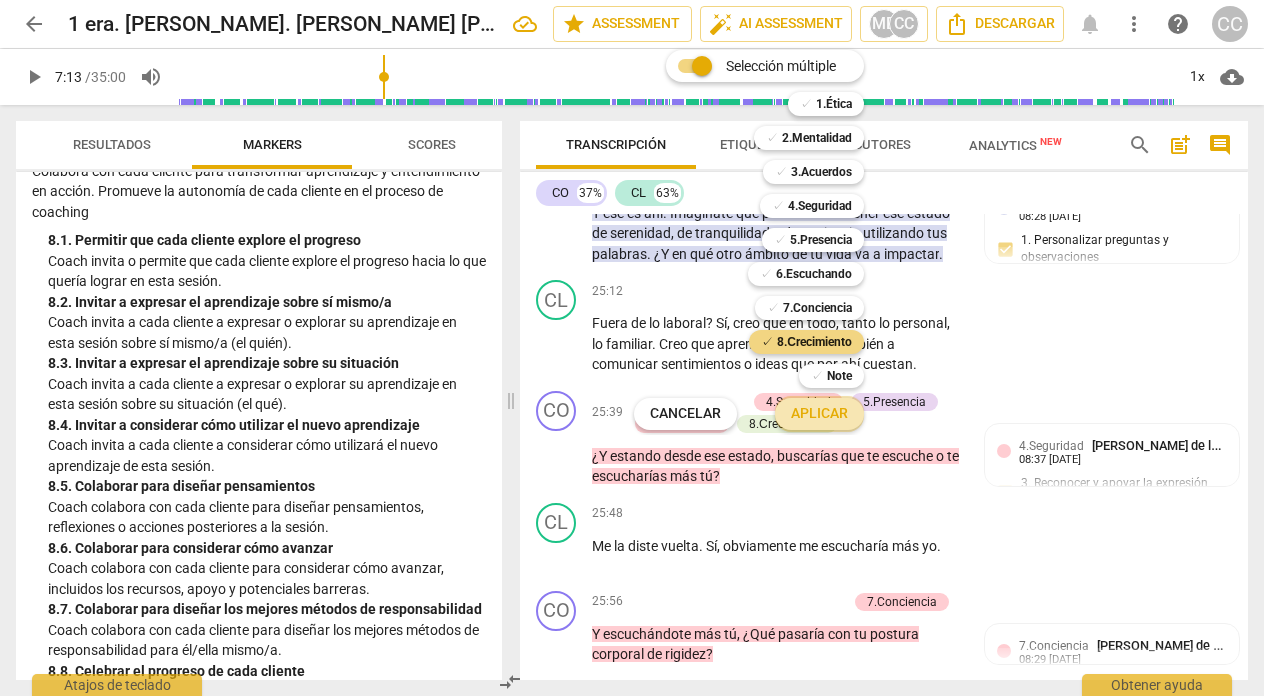click on "Aplicar" at bounding box center [819, 414] 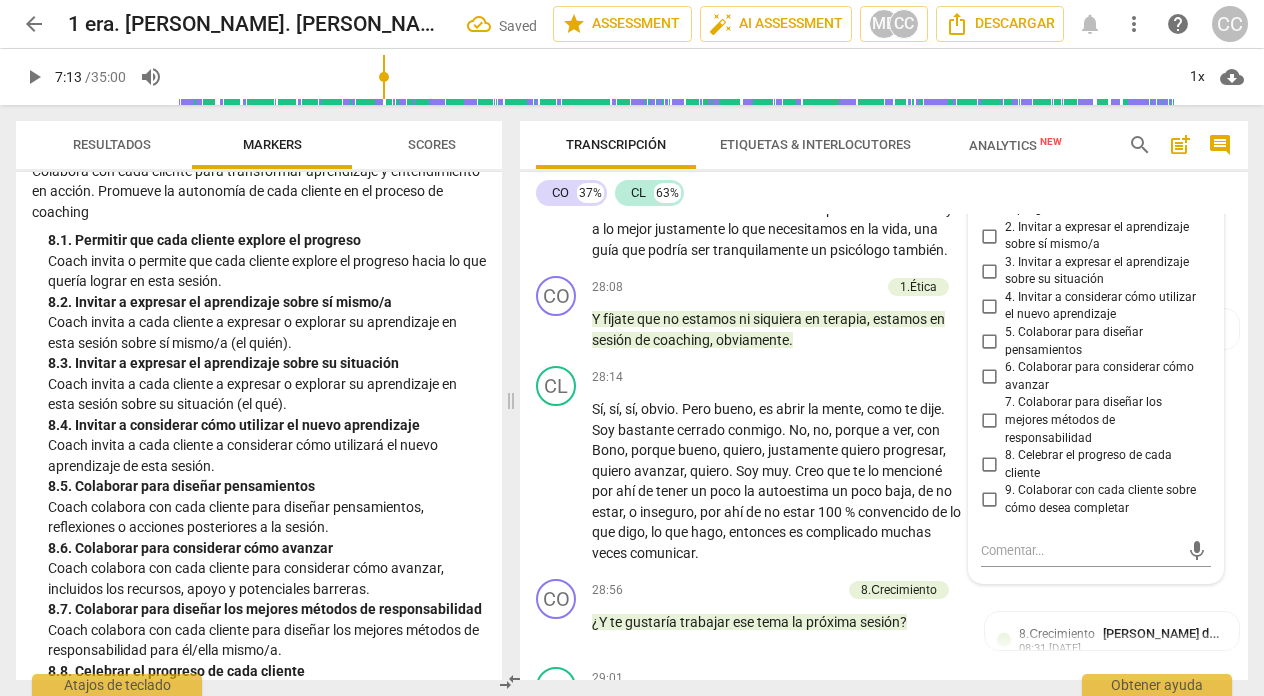 scroll, scrollTop: 11023, scrollLeft: 0, axis: vertical 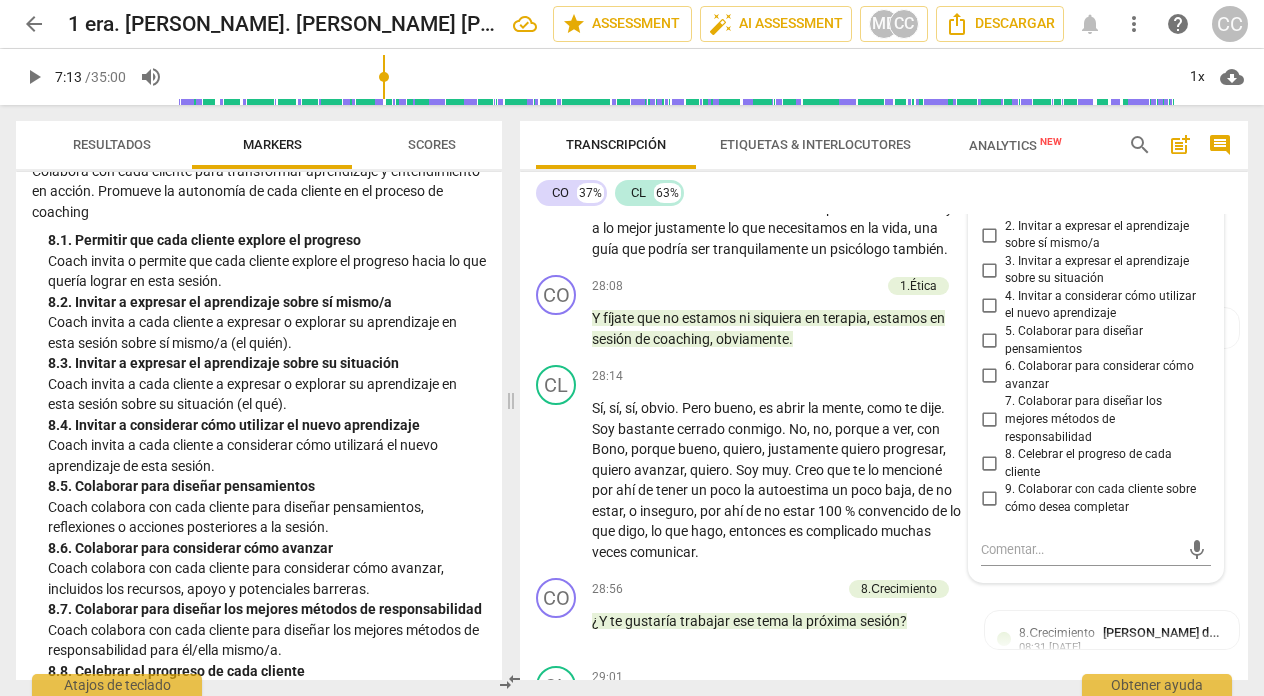 click on "2. Invitar a expresar el aprendizaje sobre sí mismo/a" at bounding box center (989, 235) 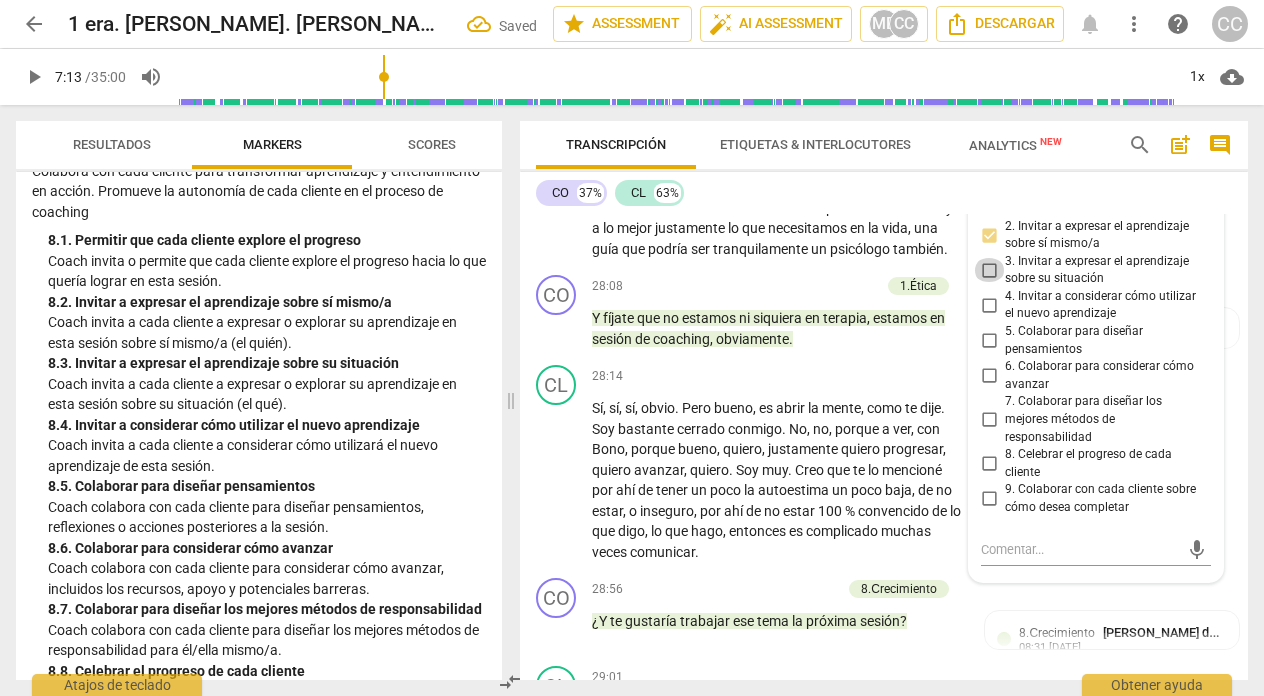 click on "3. Invitar a expresar el aprendizaje sobre su situación" at bounding box center [989, 270] 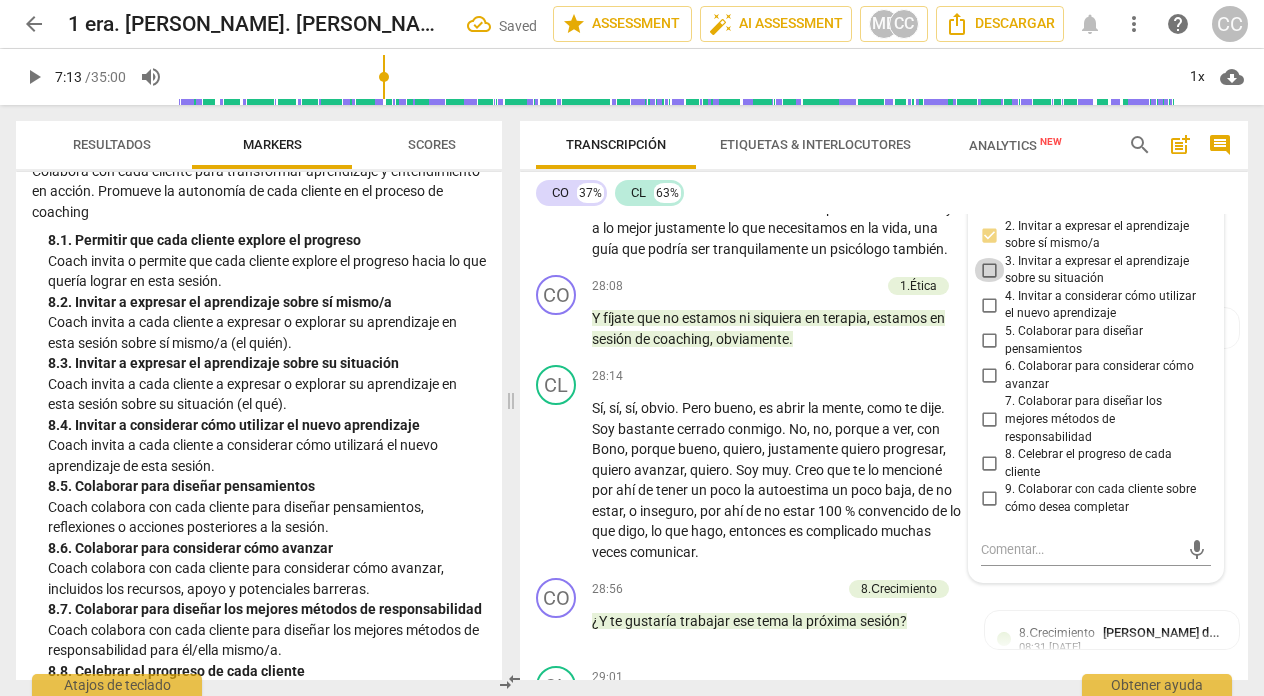 checkbox on "true" 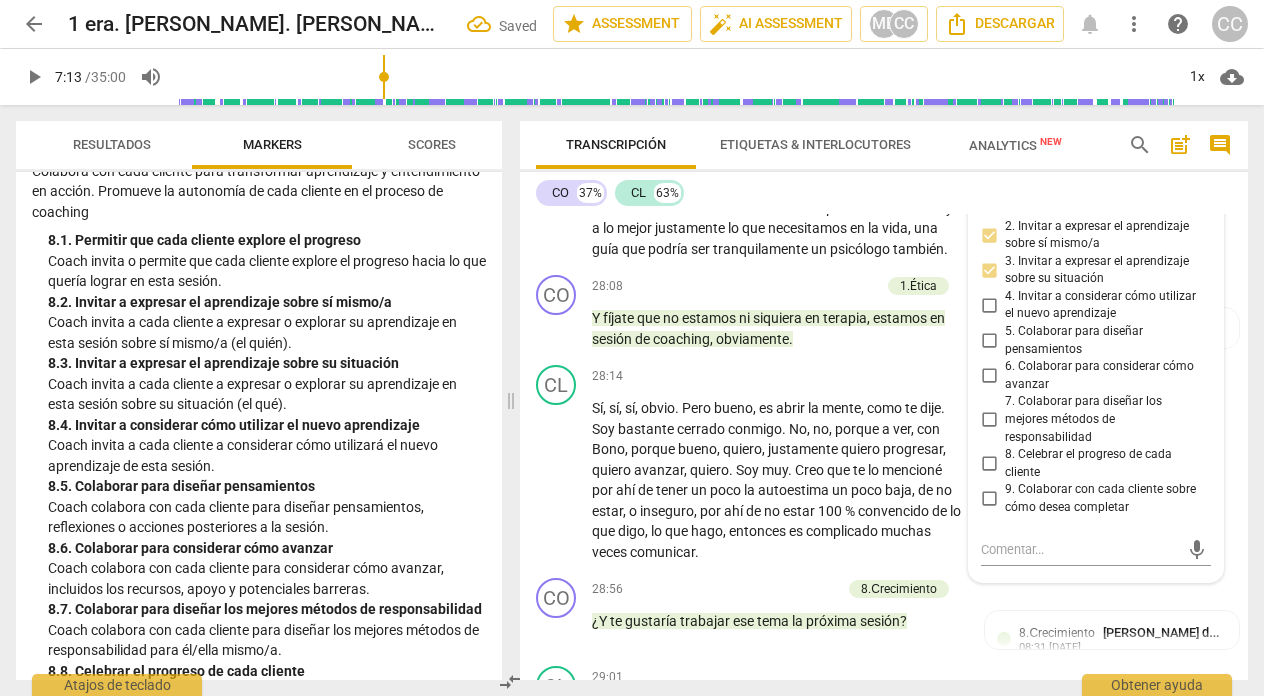 click on "4. Invitar a considerar cómo utilizar el nuevo aprendizaje" at bounding box center [989, 305] 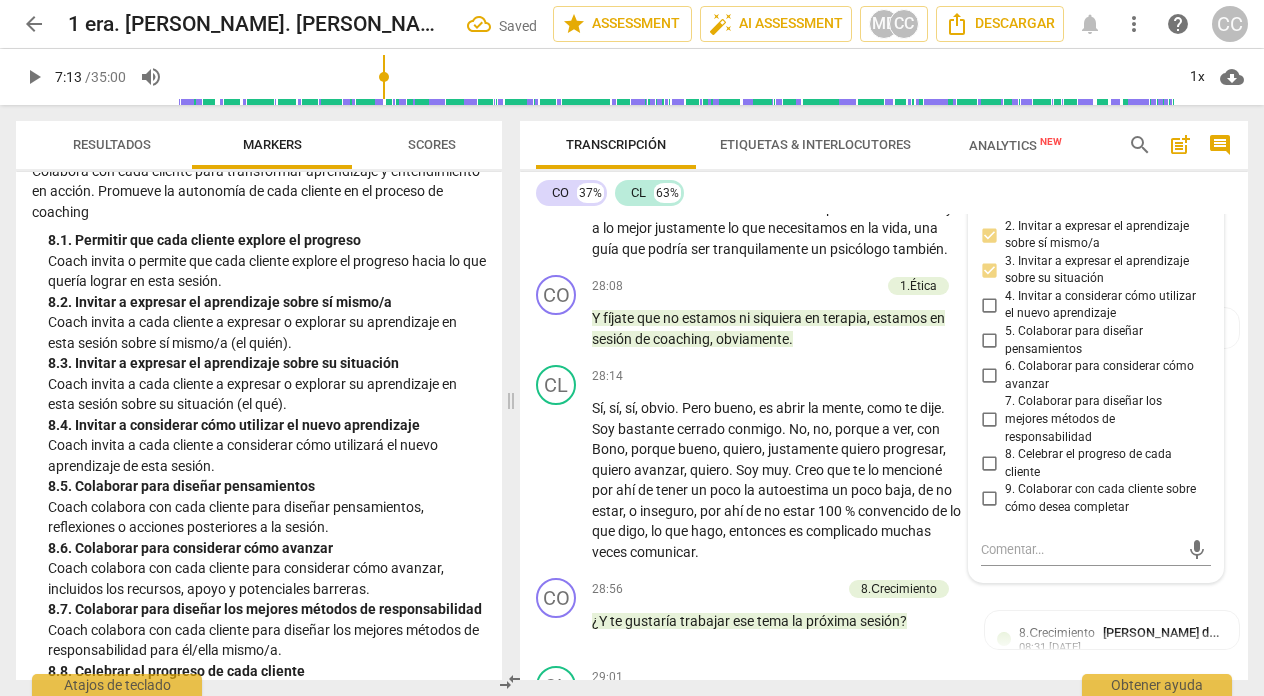 checkbox on "true" 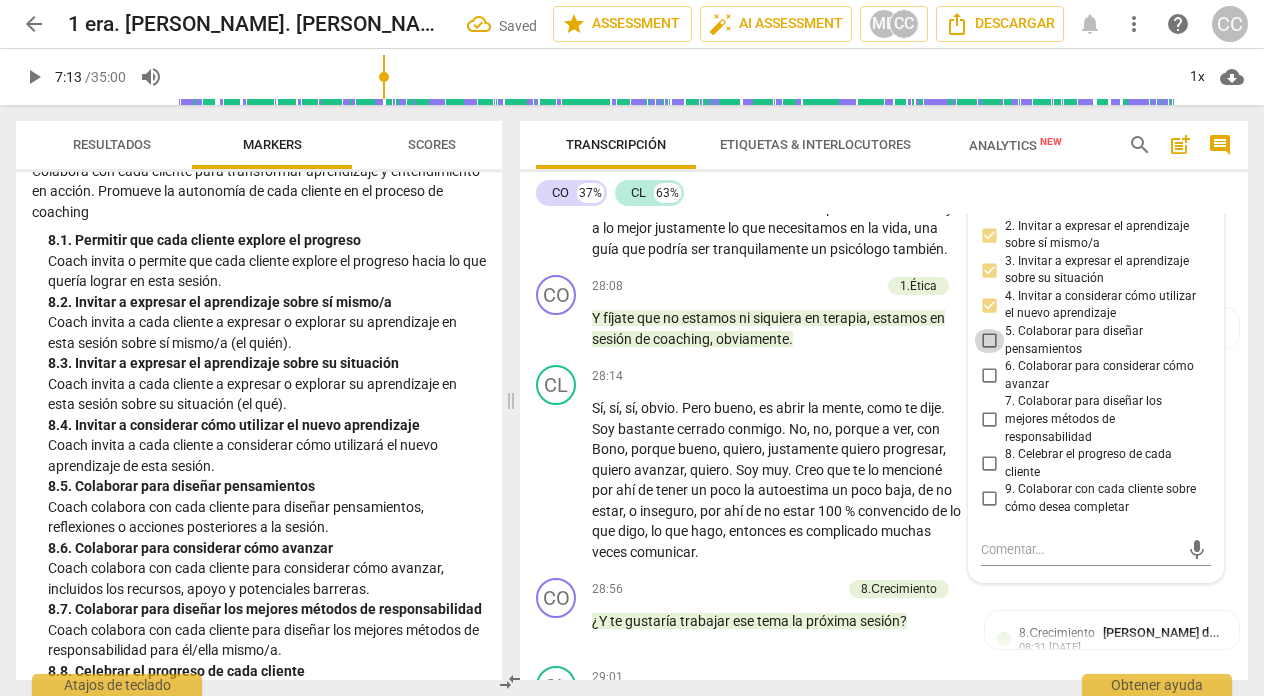 click on "5. Colaborar para diseñar pensamientos" at bounding box center [989, 341] 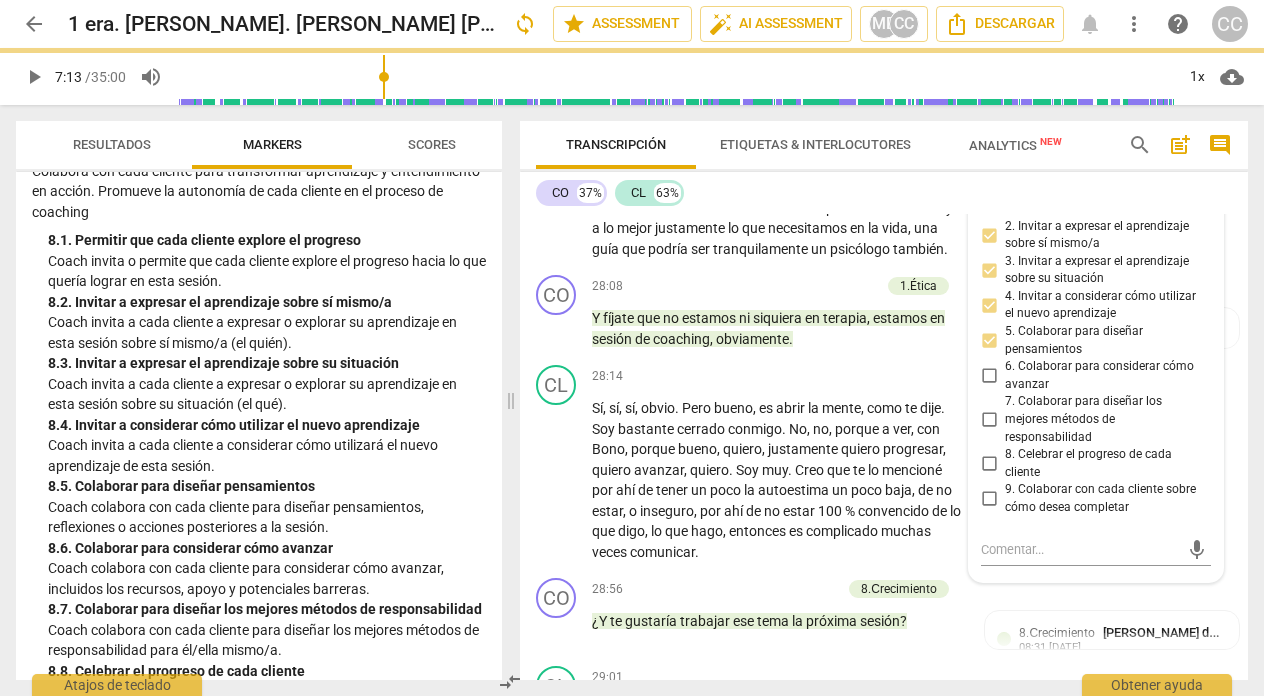 click on "6. Colaborar para considerar cómo avanzar" at bounding box center (989, 376) 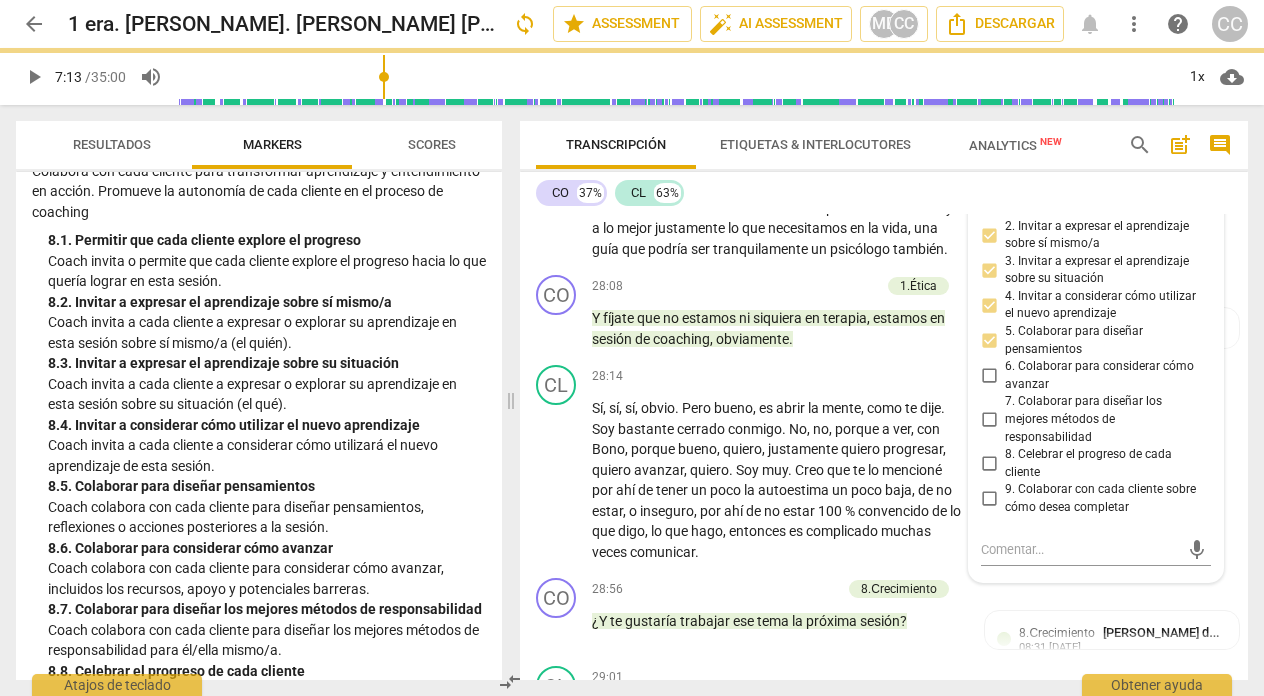 checkbox on "true" 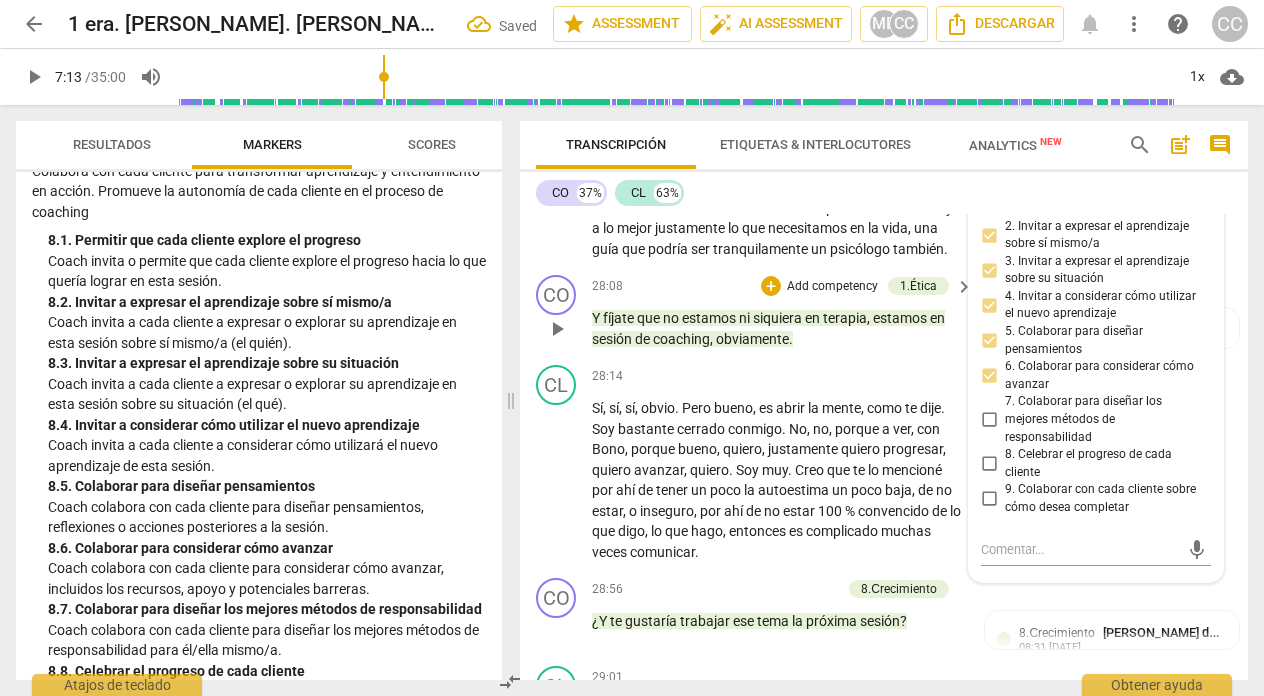 click on "CO play_arrow pause 28:08 + Add competency 1.Ética keyboard_arrow_right Y   fíjate   que   no   estamos   ni   siquiera   en   terapia ,   estamos   en   sesión   de   coaching ,   obviamente . 1.Ética [PERSON_NAME] 10:58 [DATE] Aplica la ética y estándares de coaching." at bounding box center (884, 312) 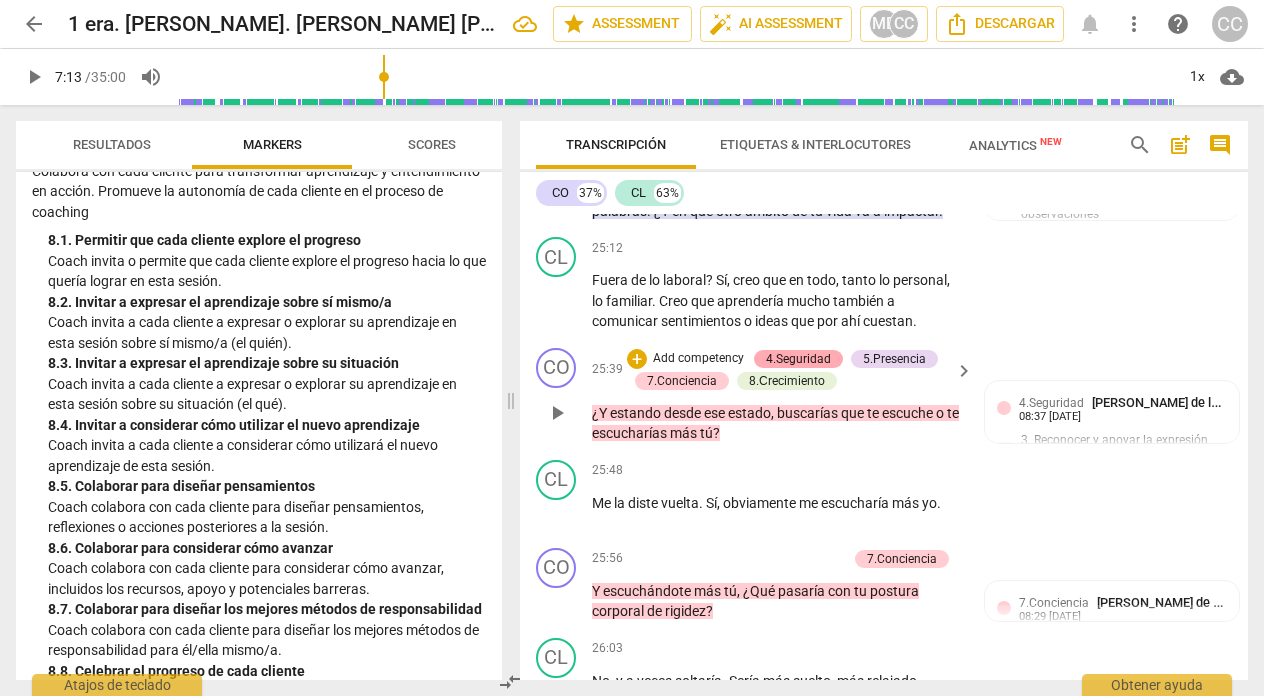scroll, scrollTop: 9883, scrollLeft: 0, axis: vertical 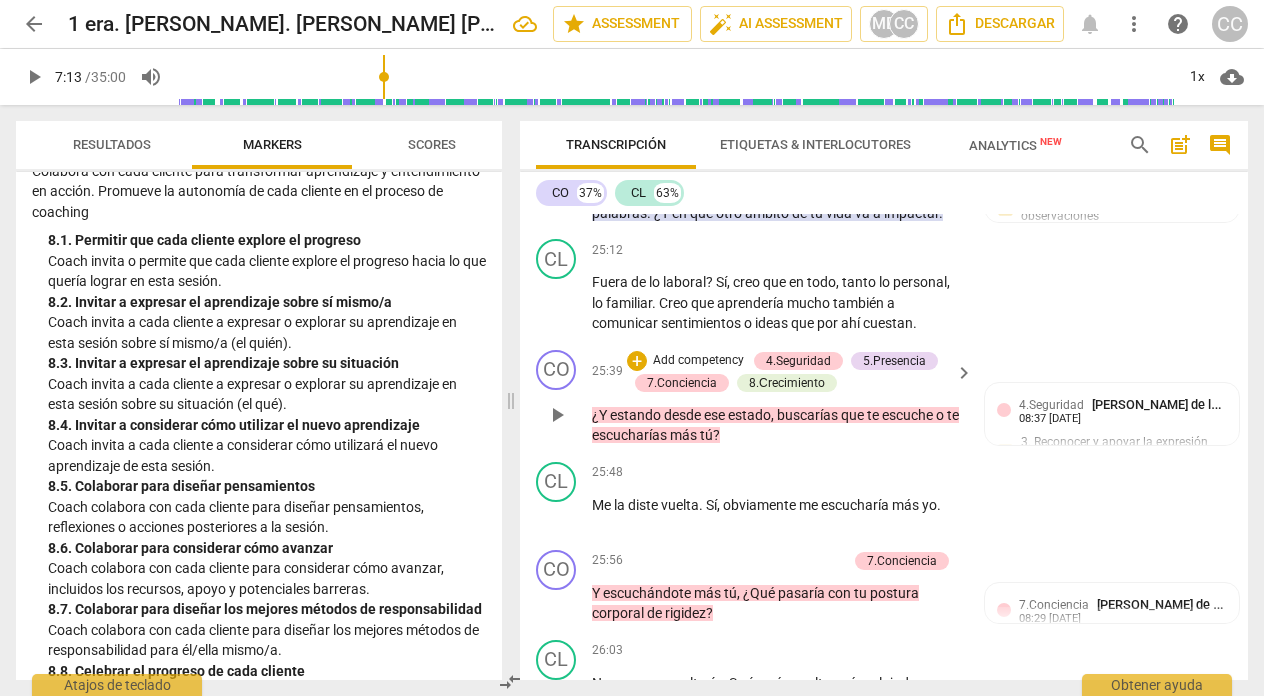 click on "Add competency" at bounding box center (698, 361) 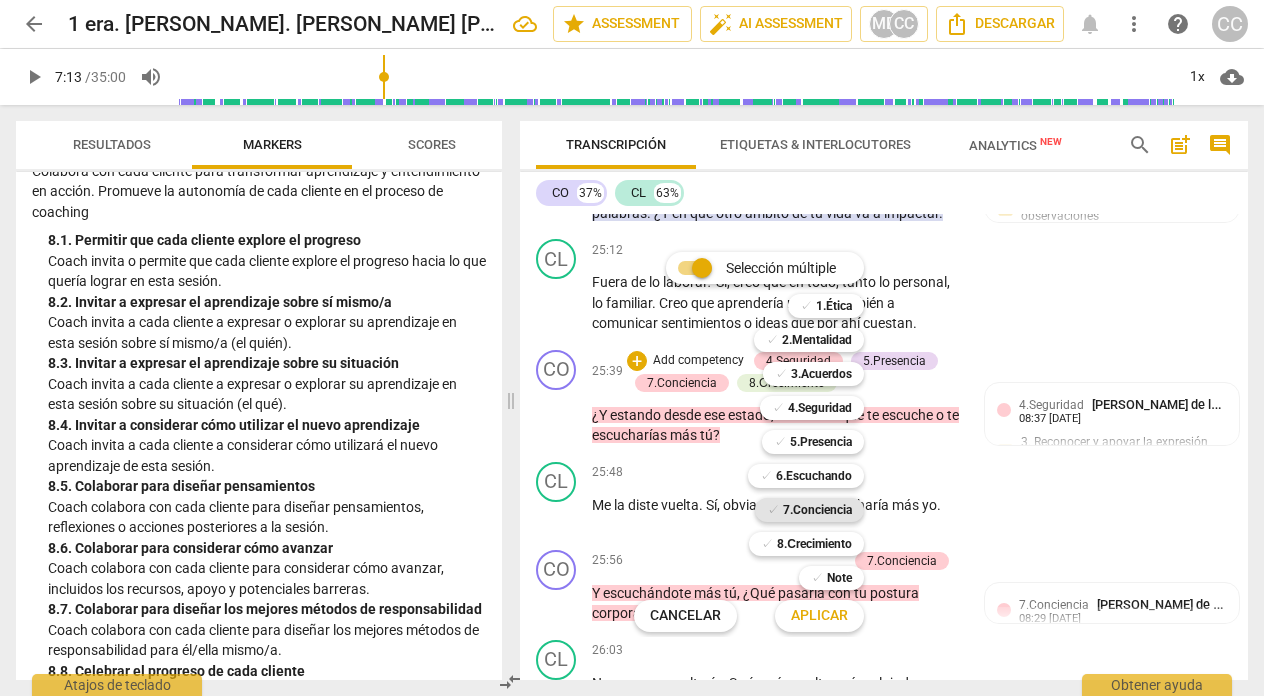 click on "7.Conciencia" at bounding box center (817, 510) 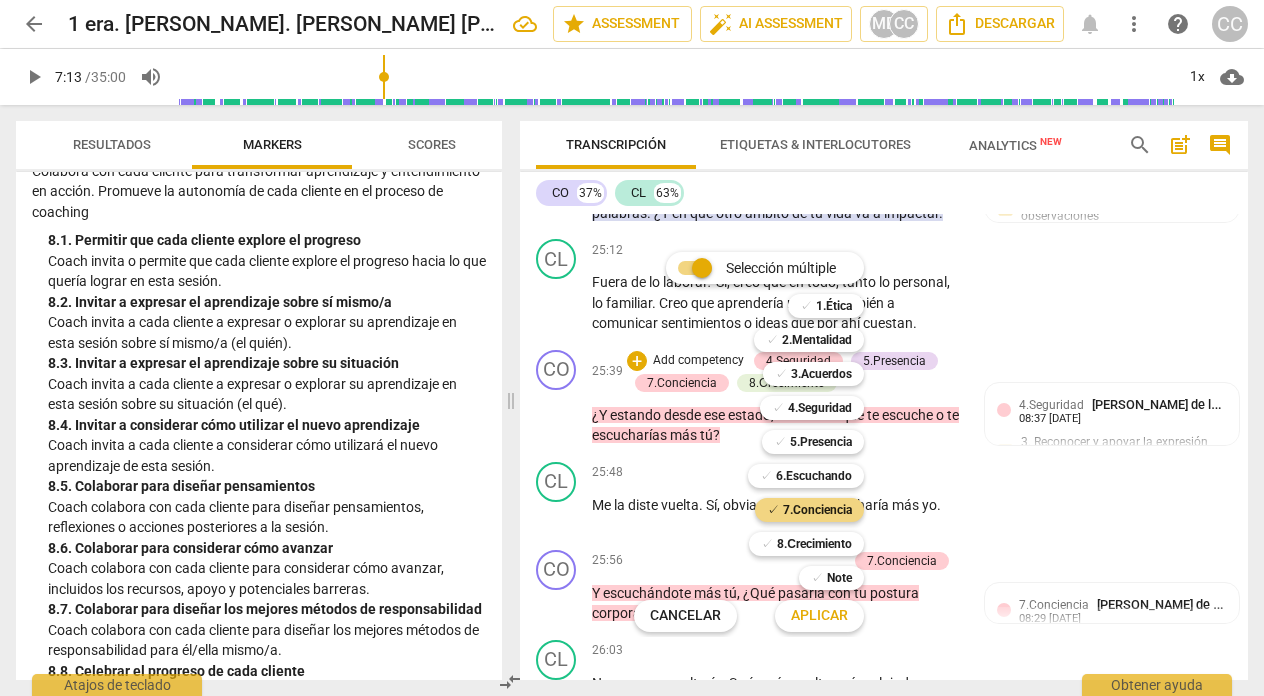 click on "Aplicar" at bounding box center (819, 616) 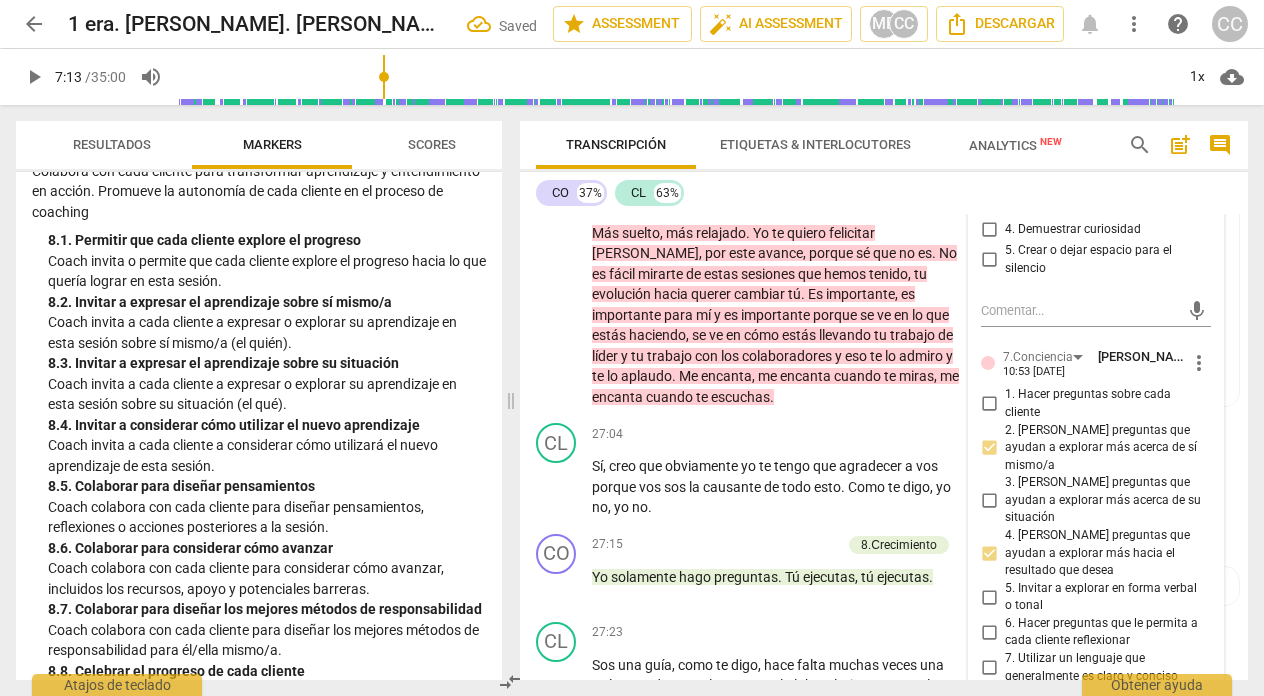 scroll, scrollTop: 10529, scrollLeft: 0, axis: vertical 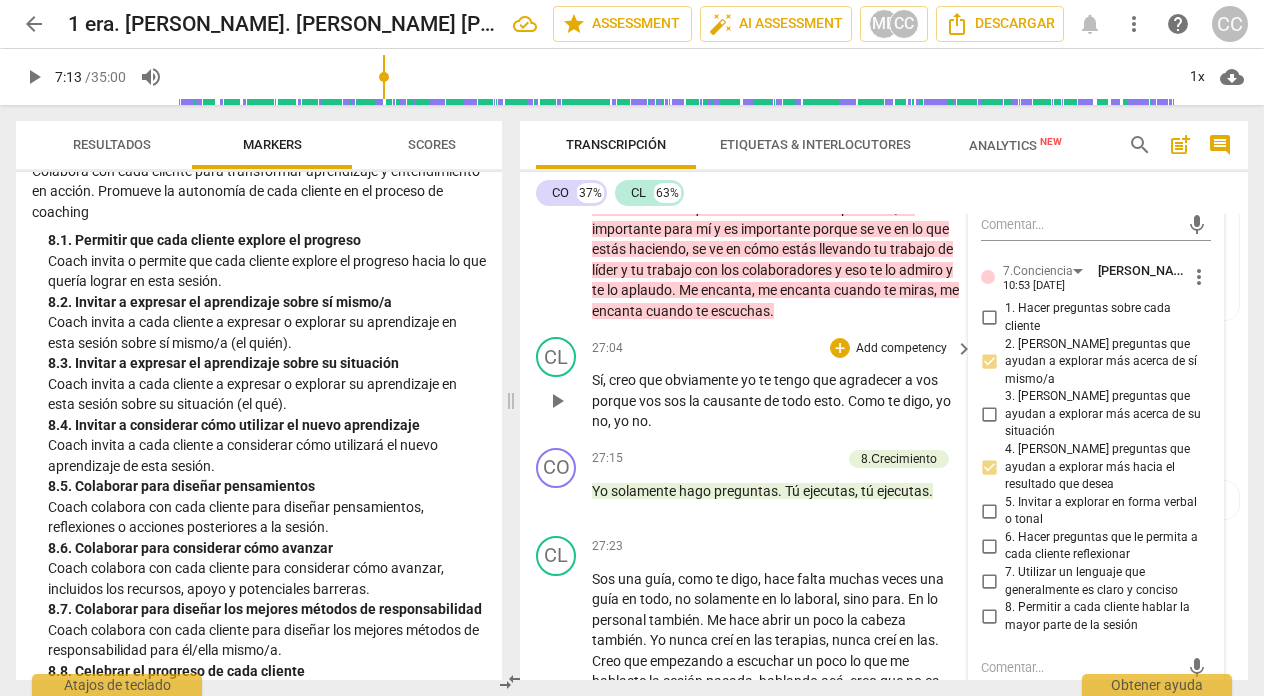 click on "27:04 + Add competency keyboard_arrow_right" at bounding box center [783, 348] 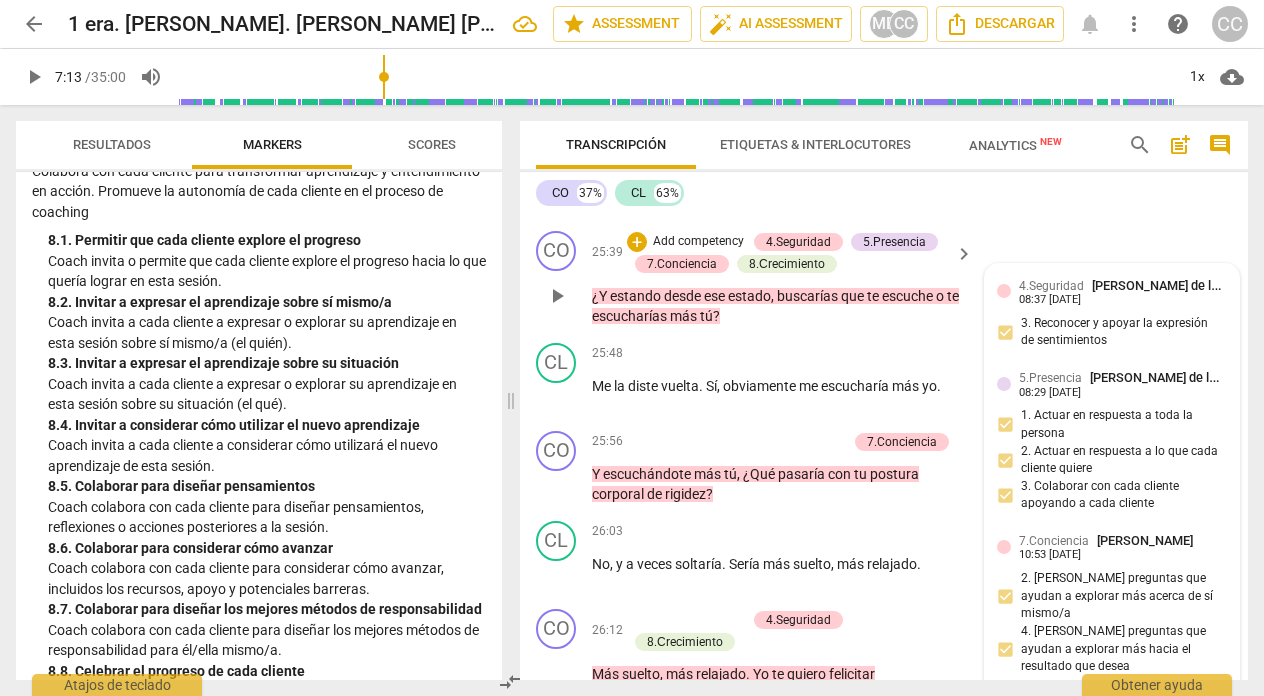 scroll, scrollTop: 10000, scrollLeft: 0, axis: vertical 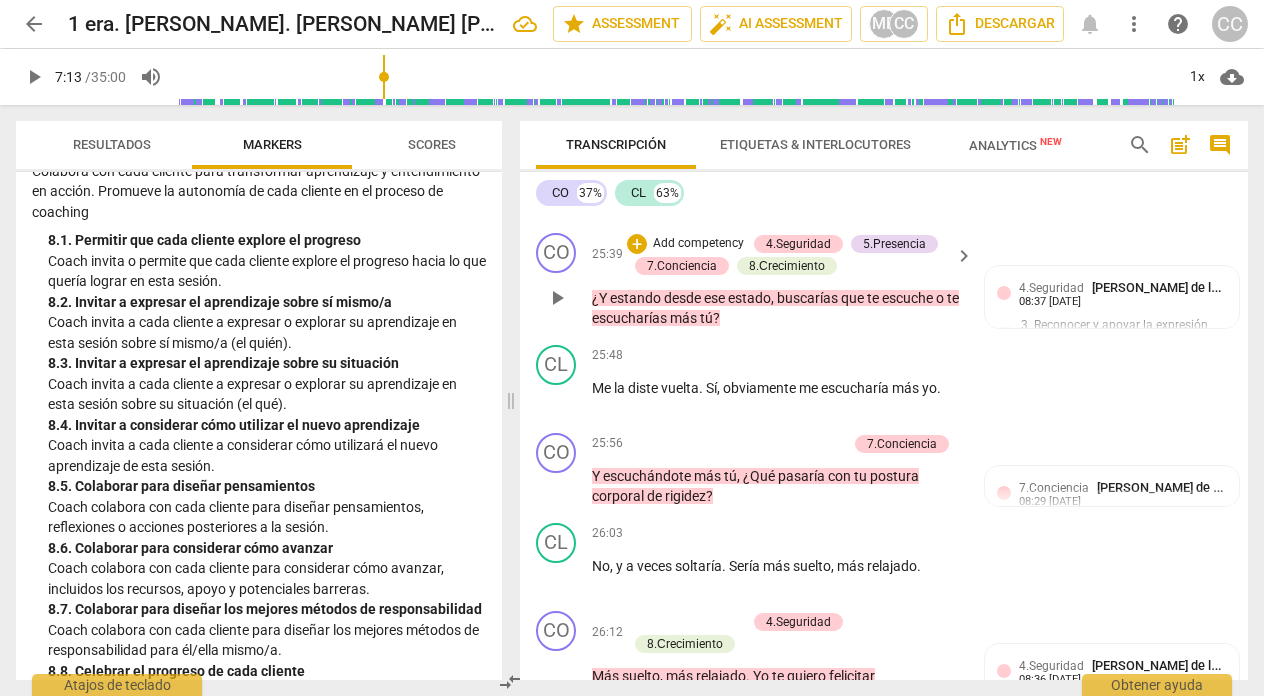 click on "Add competency" at bounding box center [698, 244] 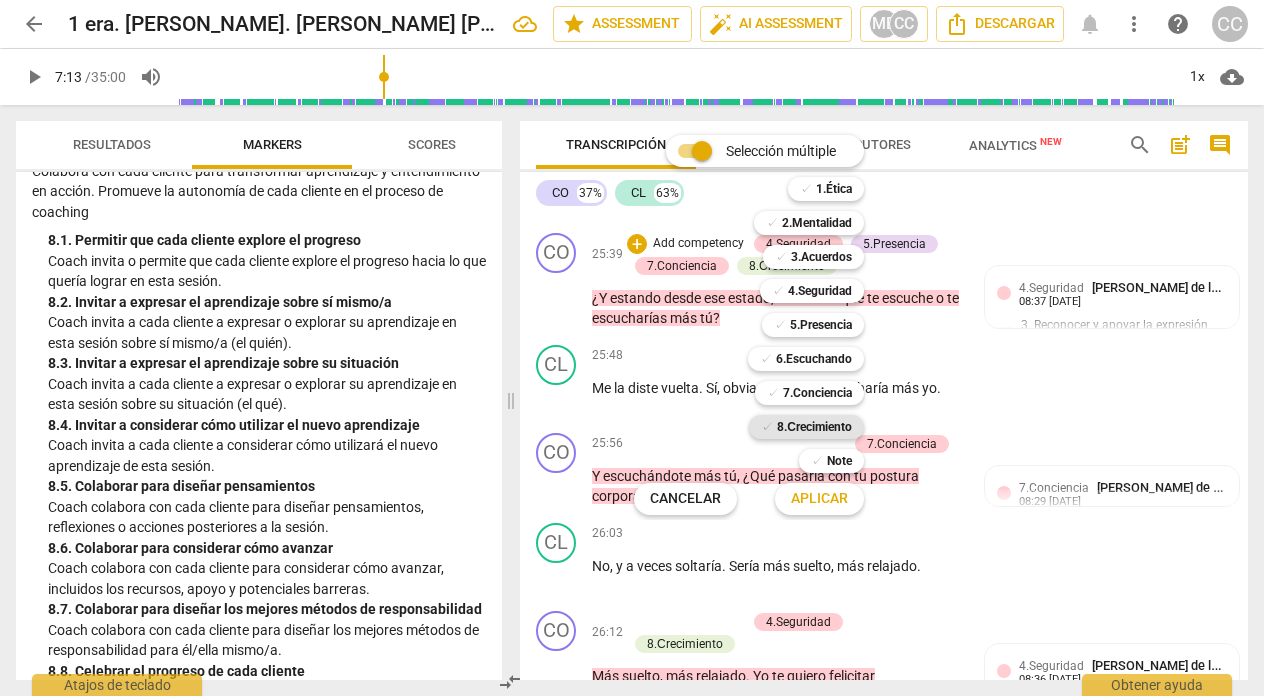 click on "8.Сrecimiento" at bounding box center [814, 427] 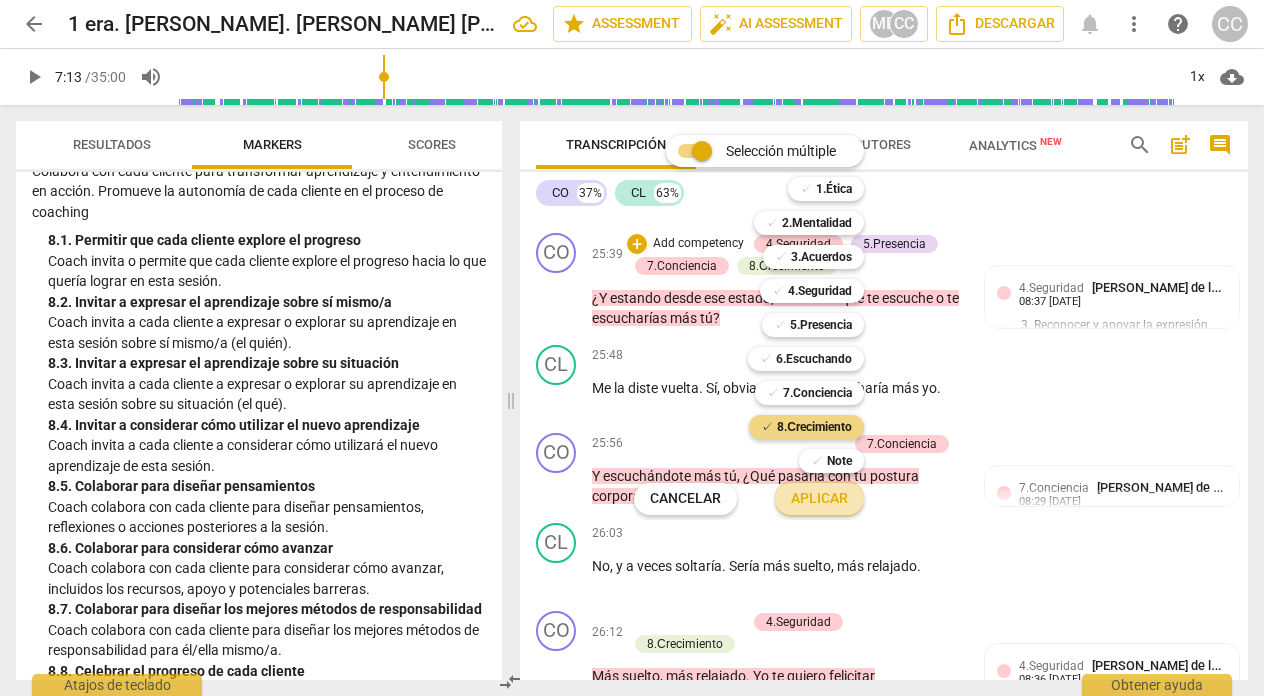 click on "Aplicar" at bounding box center [819, 499] 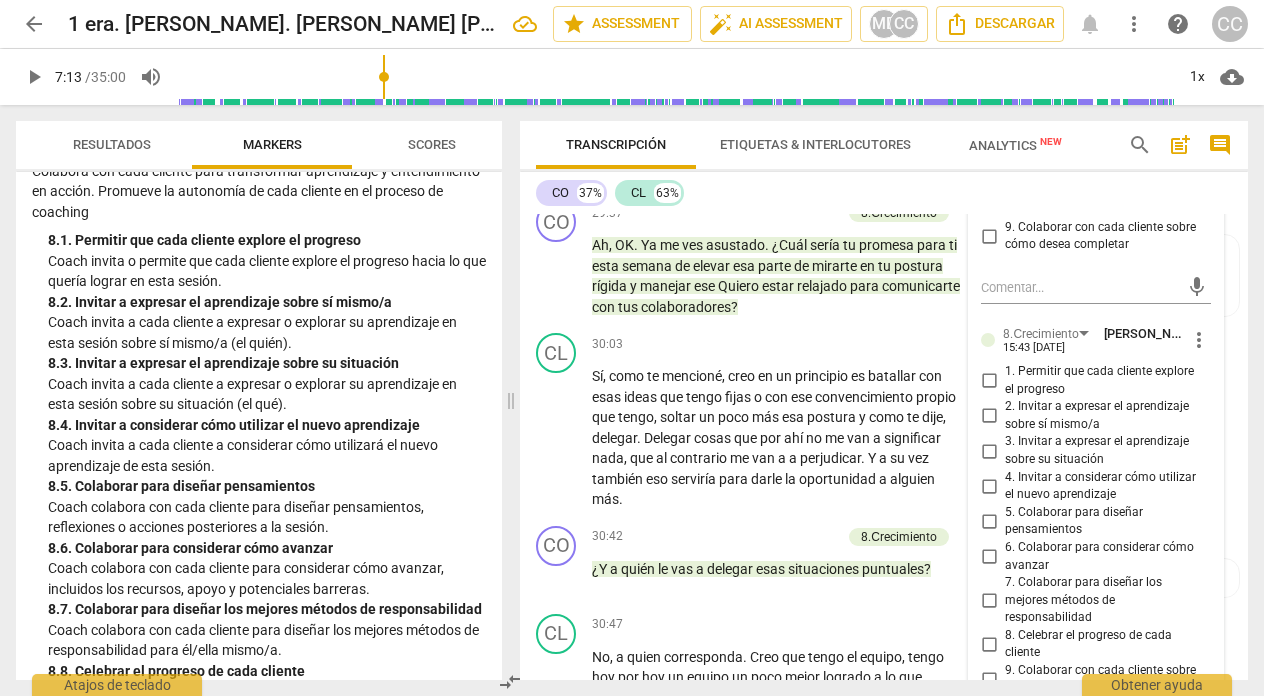 scroll, scrollTop: 11800, scrollLeft: 0, axis: vertical 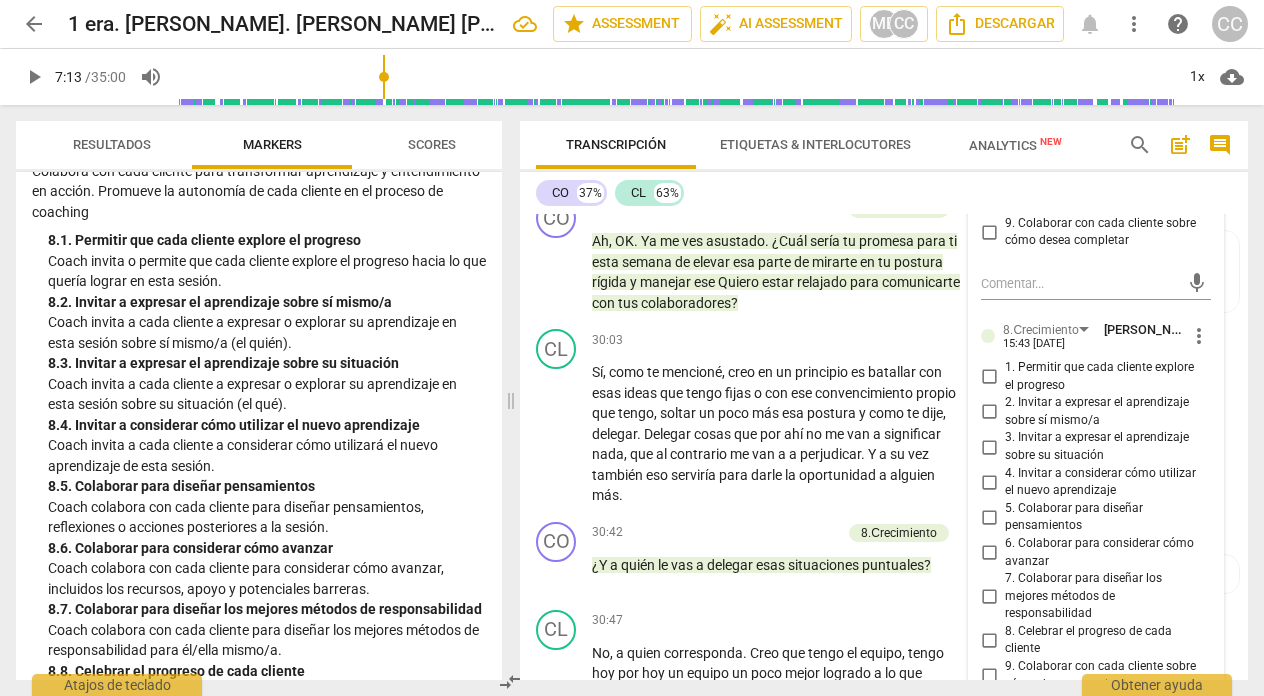 click on "2. Invitar a expresar el aprendizaje sobre sí mismo/a" at bounding box center [989, 412] 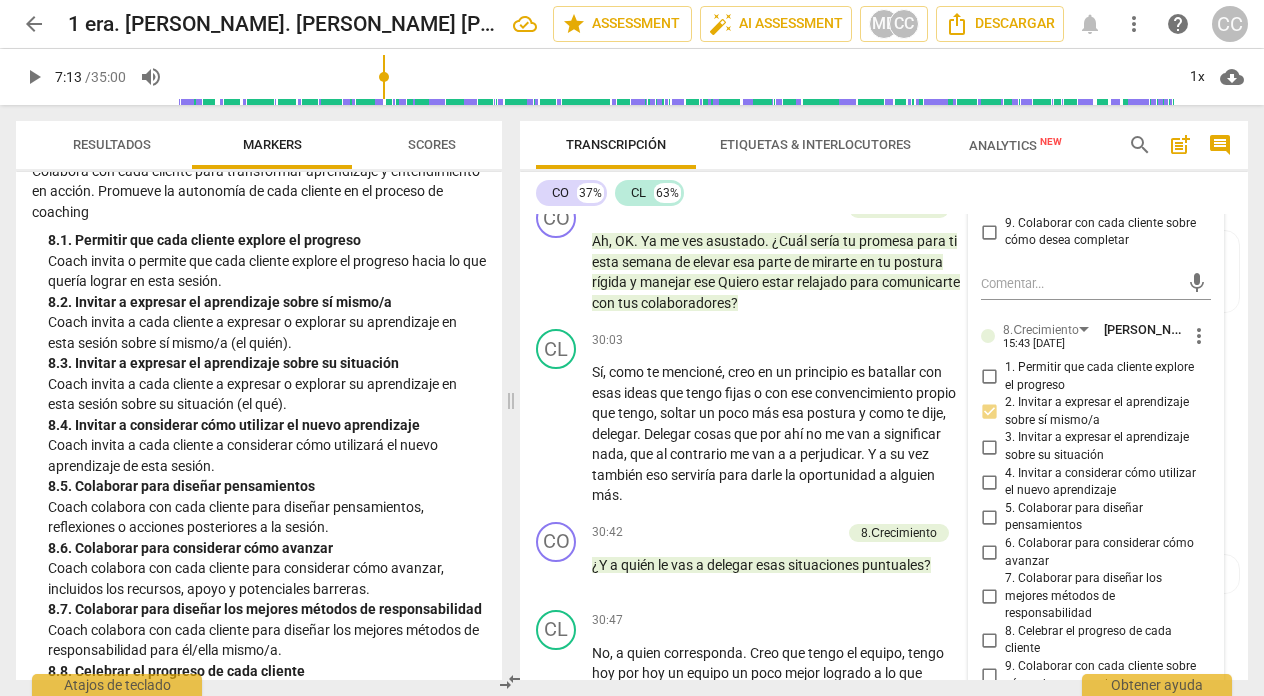 click on "3. Invitar a expresar el aprendizaje sobre su situación" at bounding box center [989, 447] 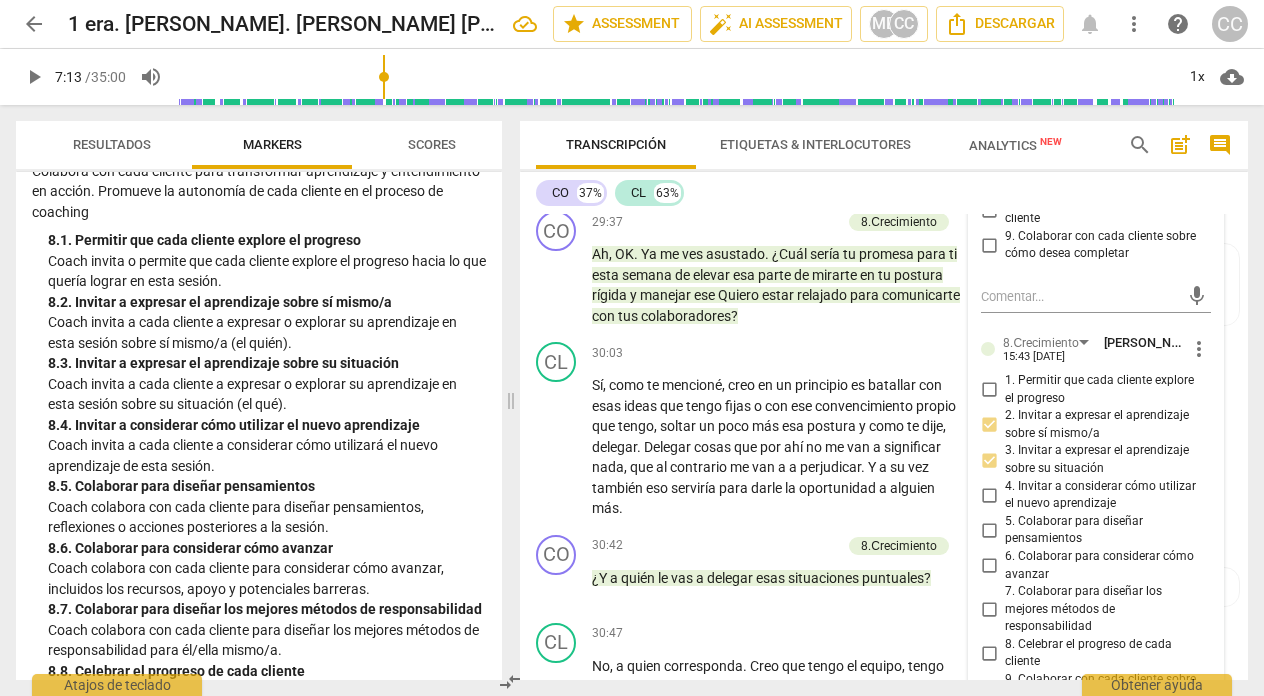 scroll, scrollTop: 11799, scrollLeft: 0, axis: vertical 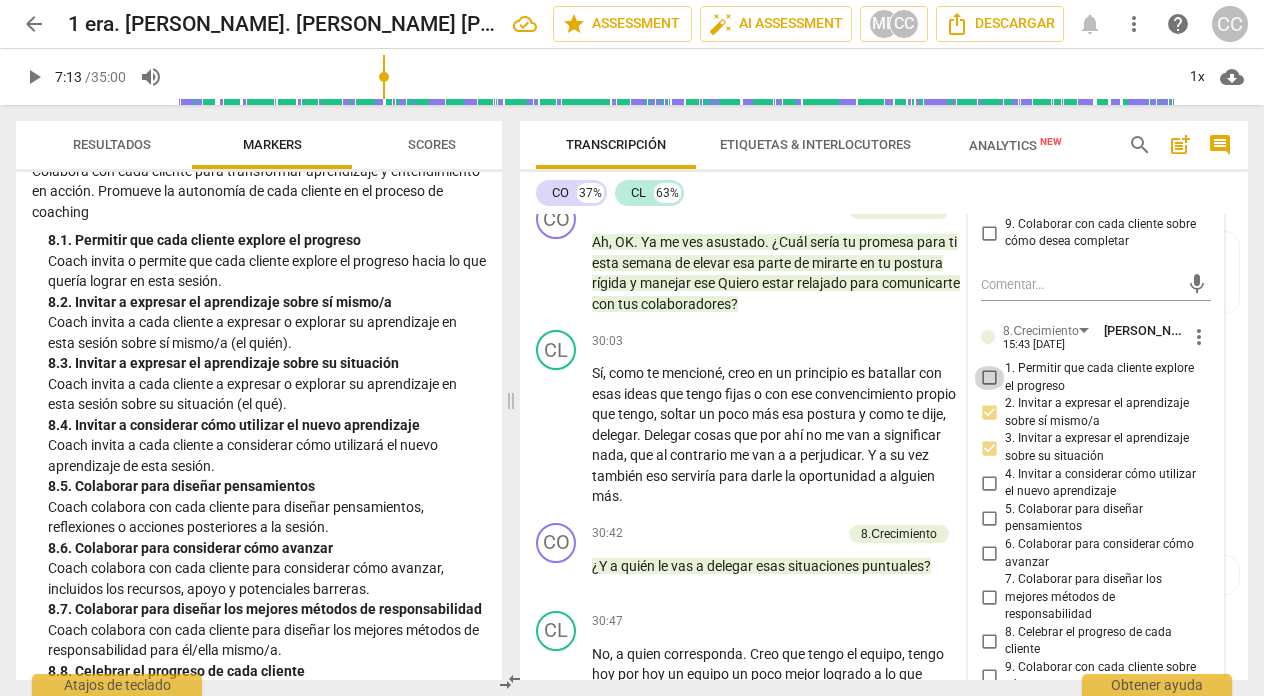 click on "1. Permitir que cada cliente explore el progreso" at bounding box center (989, 378) 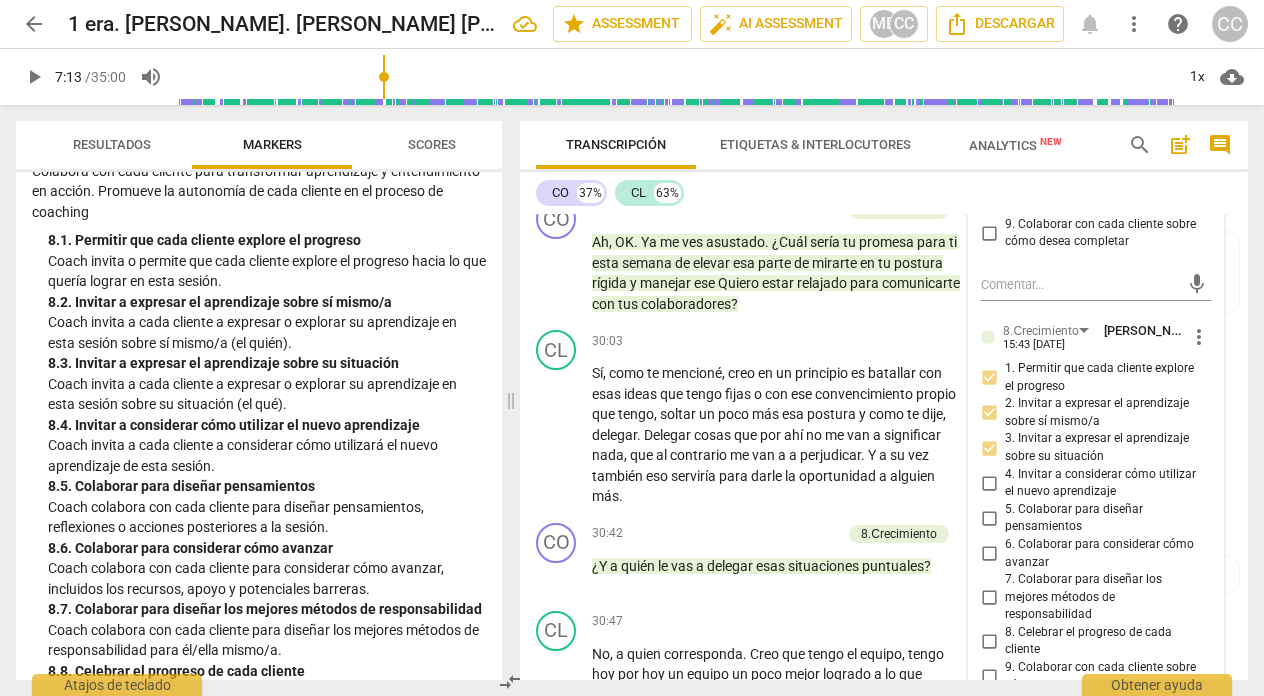 click on "5. Colaborar para diseñar pensamientos" at bounding box center [989, 518] 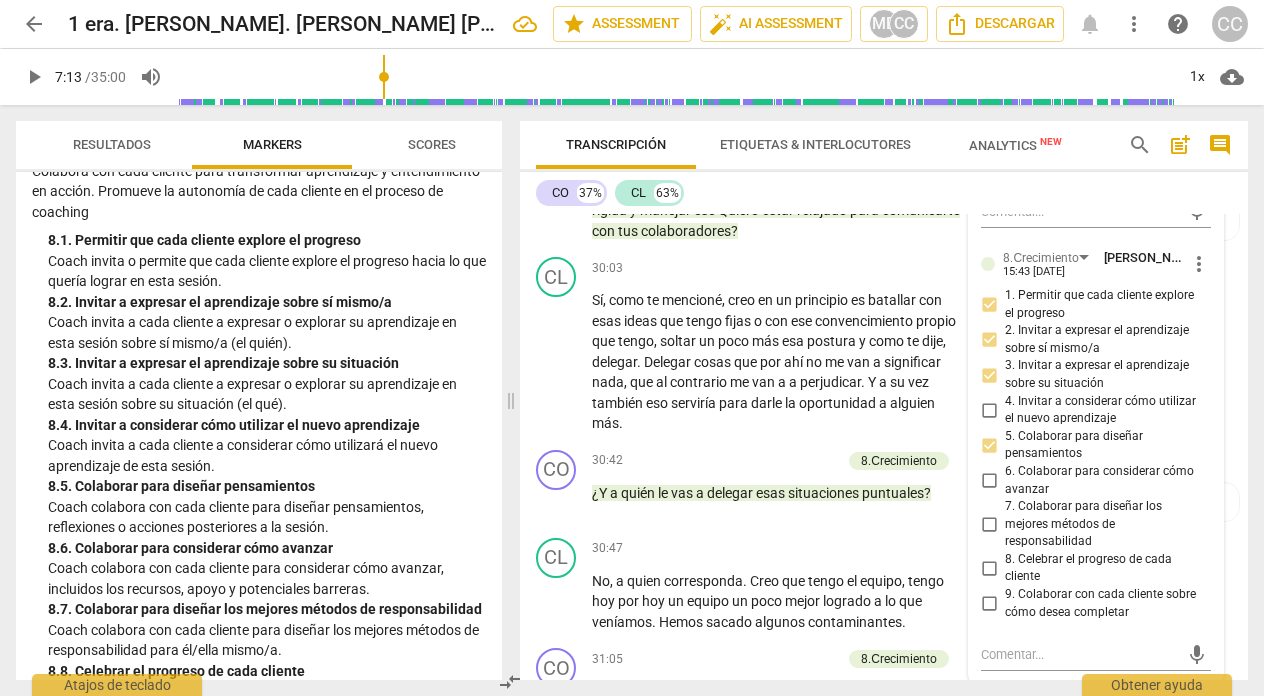 scroll, scrollTop: 11886, scrollLeft: 0, axis: vertical 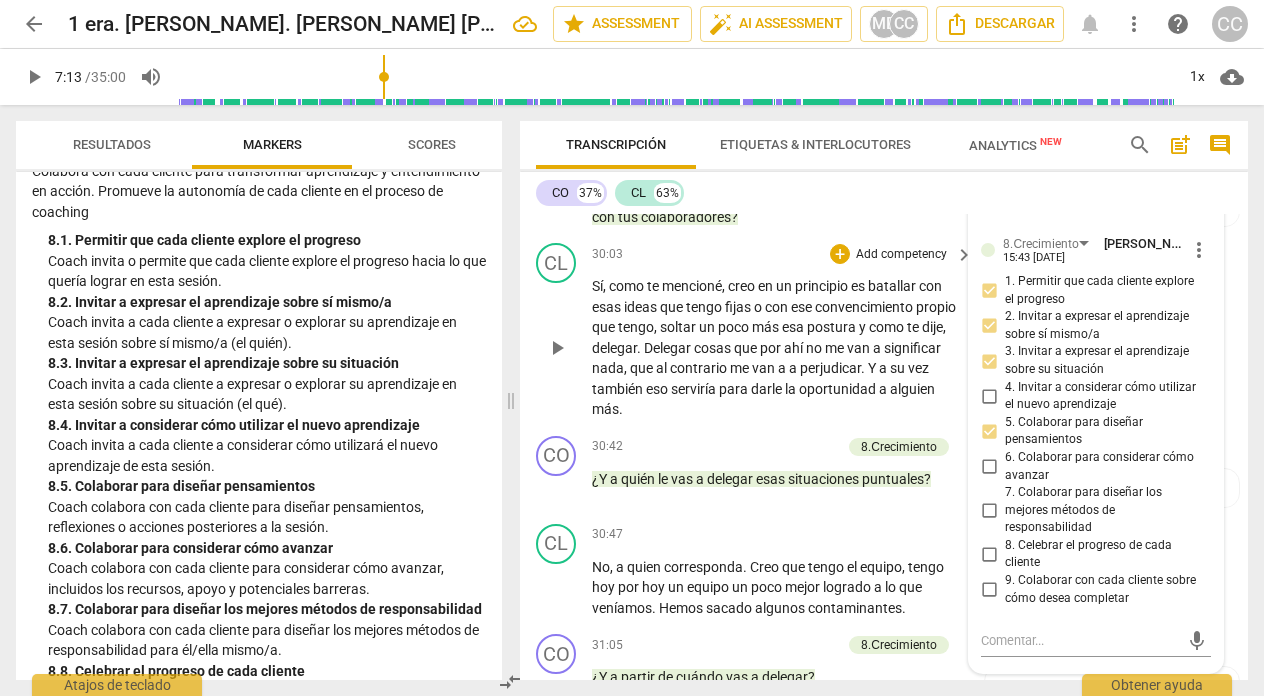 click on "CL play_arrow pause 30:03 + Add competency keyboard_arrow_right Sí ,   como   te   mencioné ,   creo   en   un   principio   es   batallar   con   esas   ideas   que   tengo   fijas   o   con   ese   convencimiento   propio   que   tengo ,   soltar   un   poco   más   esa   postura   y   como   te   dije ,   delegar .   Delegar   cosas   que   por   ahí   no   me   van   a   significar   nada ,   que   al   contrario   me   van   a   a   perjudicar .   Y   a   su   vez   también   eso   serviría   para   darle   la   oportunidad   a   alguien   más ." at bounding box center (884, 331) 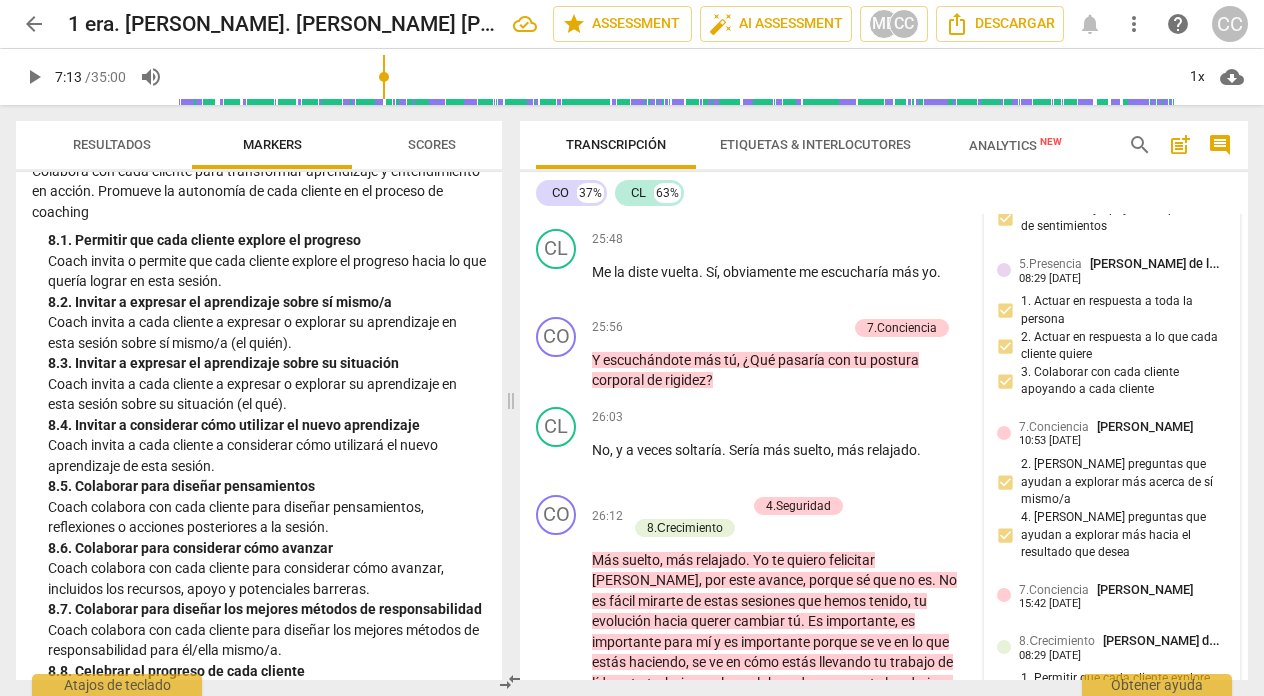 scroll, scrollTop: 10102, scrollLeft: 0, axis: vertical 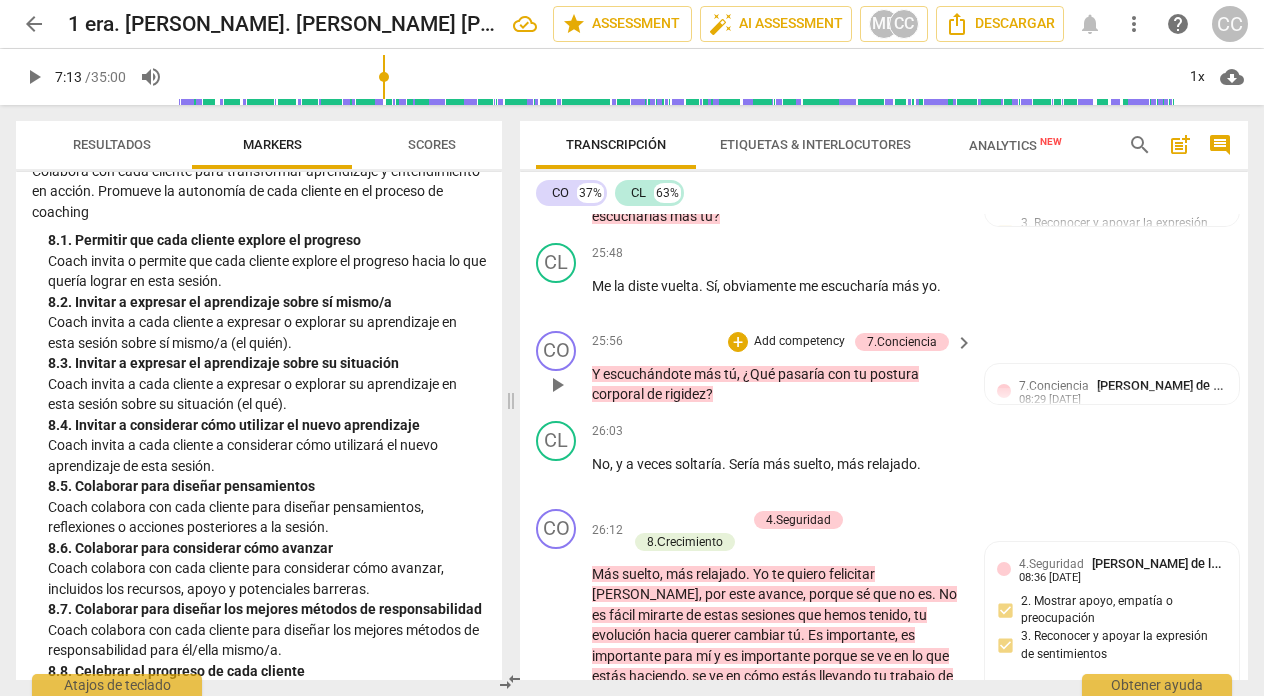 click on "Add competency" at bounding box center (799, 342) 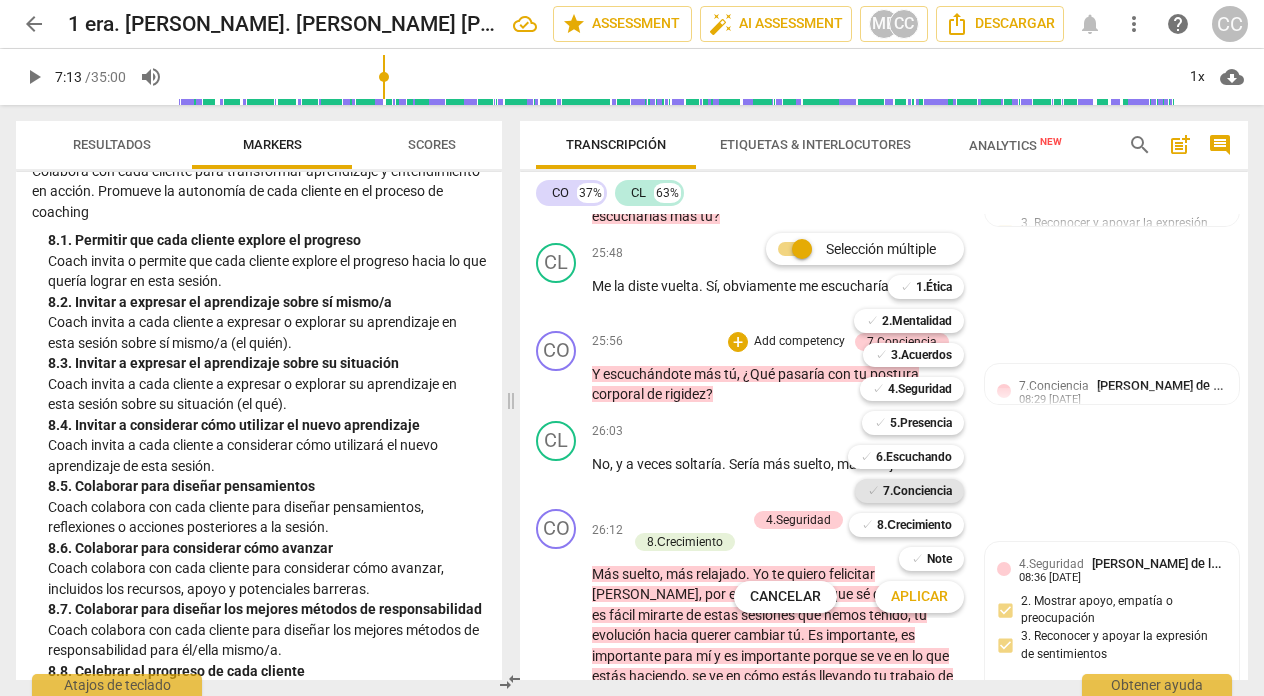 click on "7.Conciencia" at bounding box center [917, 491] 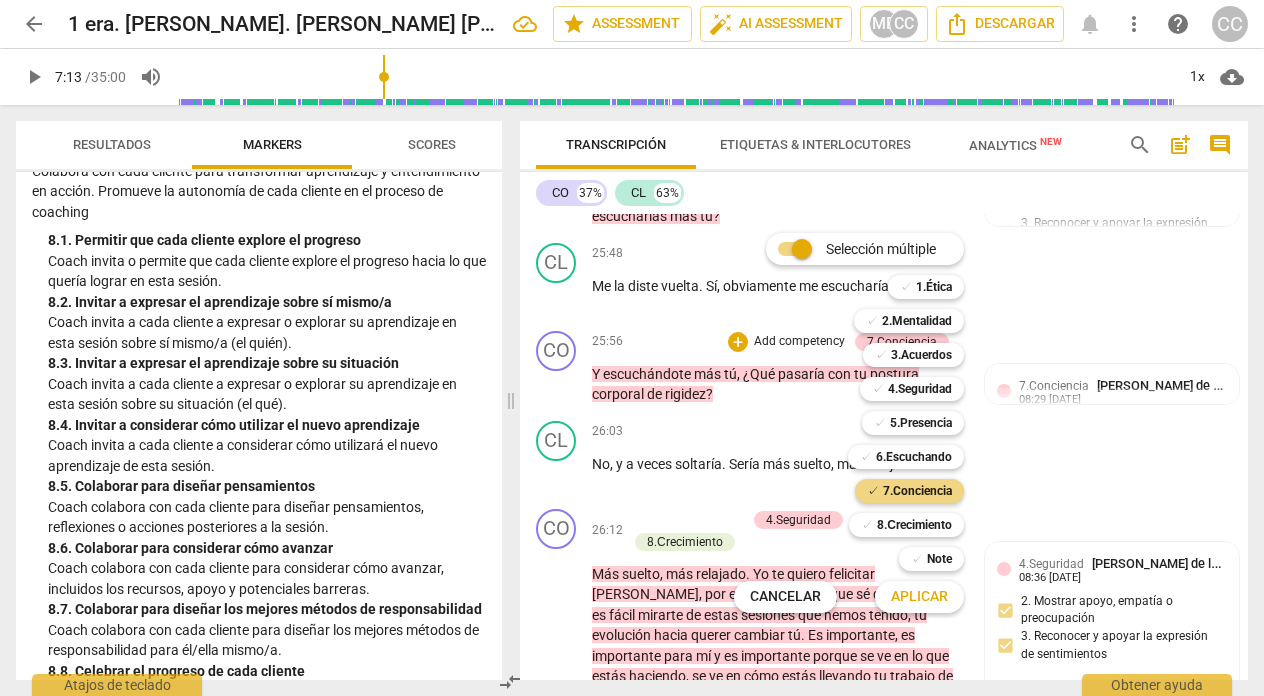 click on "Aplicar" at bounding box center [919, 597] 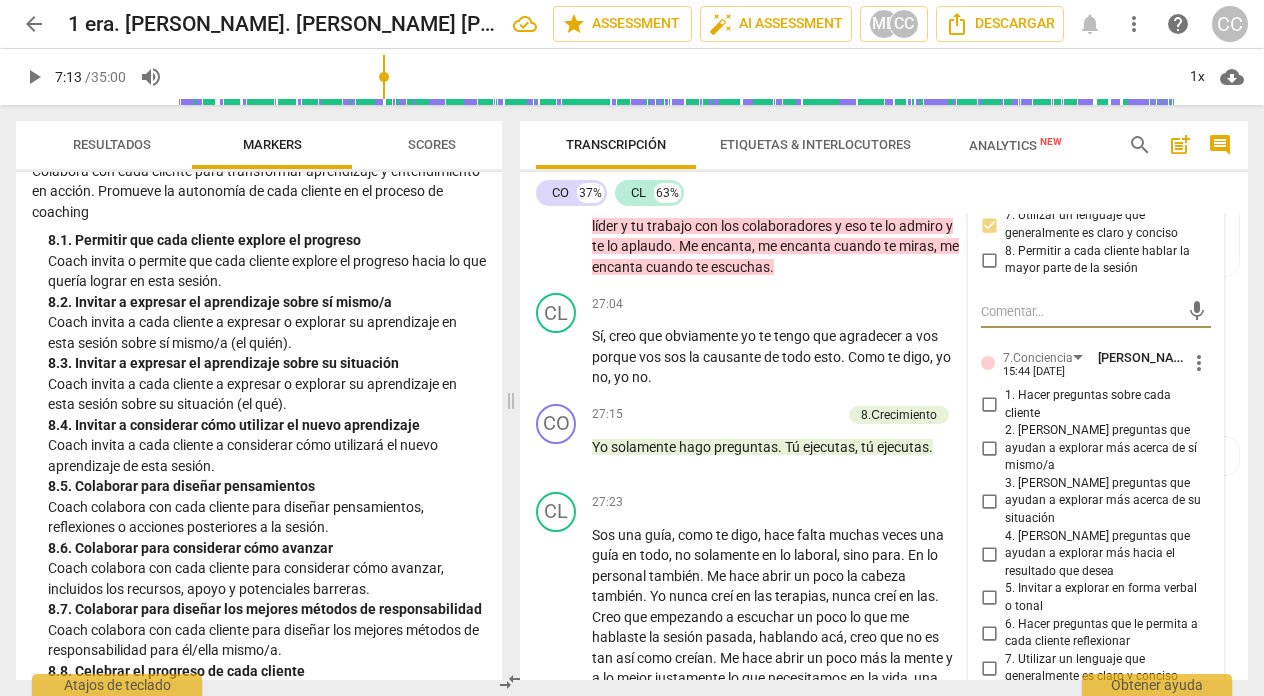 scroll, scrollTop: 10576, scrollLeft: 0, axis: vertical 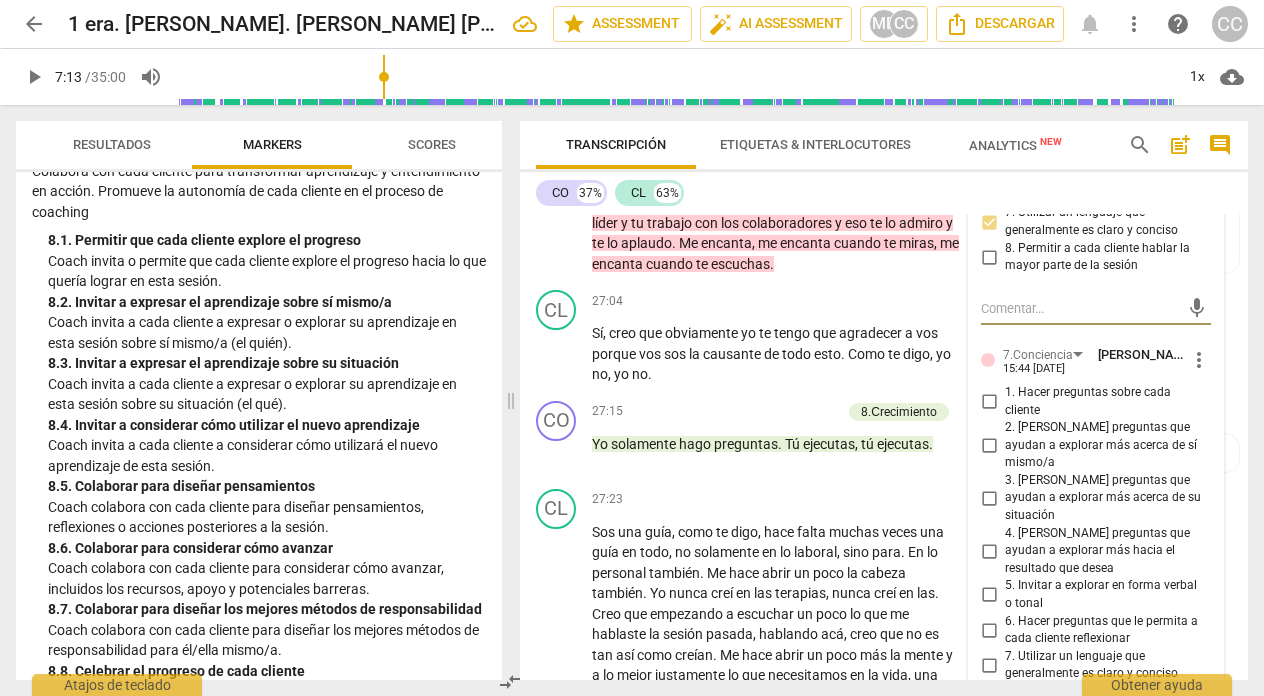 click on "3. [PERSON_NAME] preguntas que ayudan a explorar más acerca de su situación" at bounding box center [989, 498] 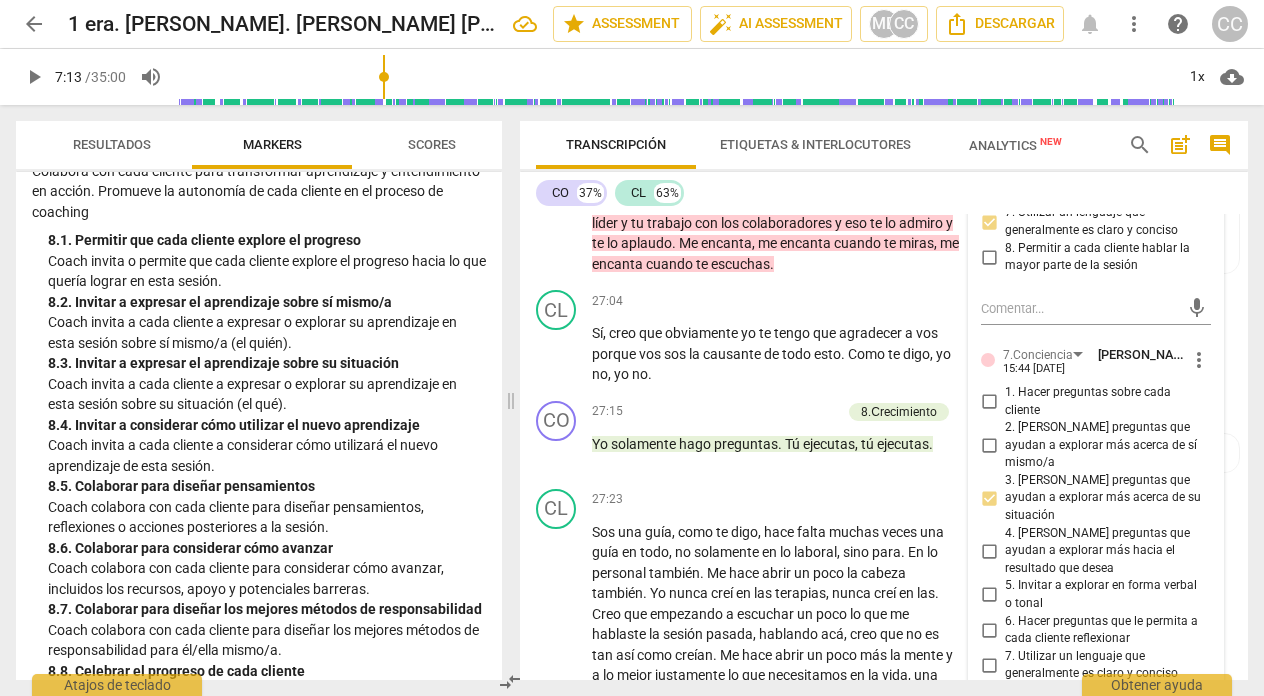click on "4. [PERSON_NAME] preguntas que ayudan a explorar más hacia el resultado que desea" at bounding box center (989, 551) 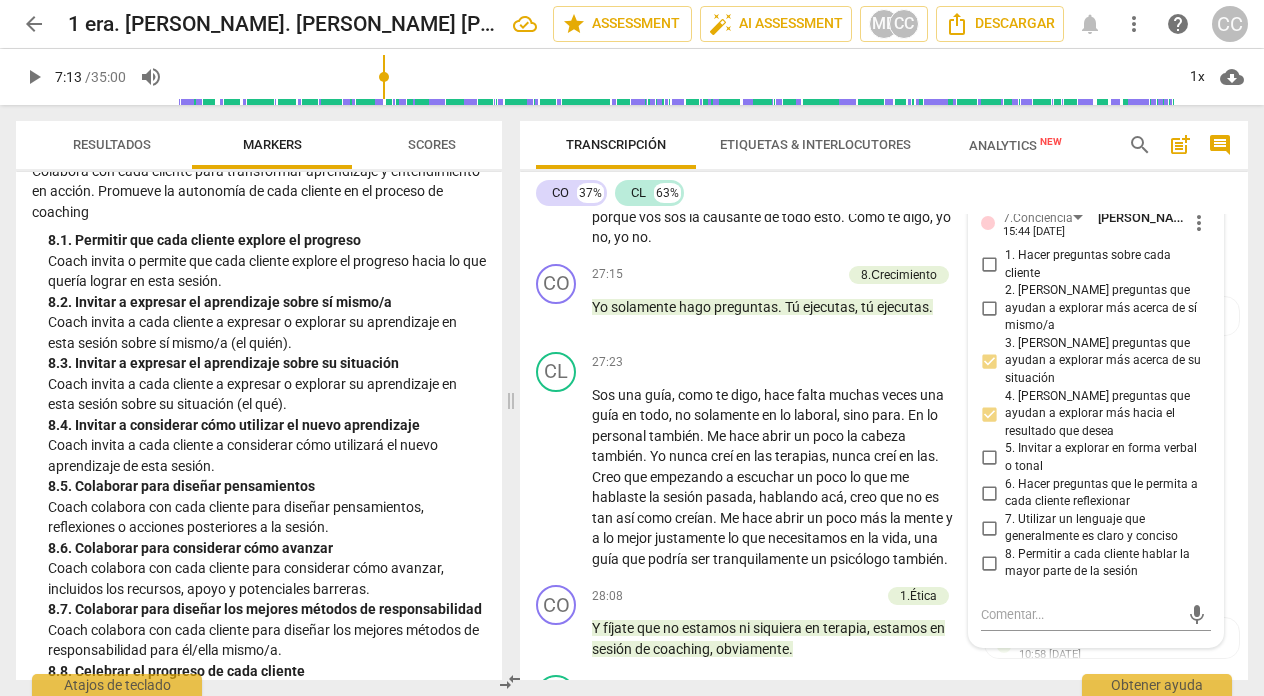 scroll, scrollTop: 10720, scrollLeft: 0, axis: vertical 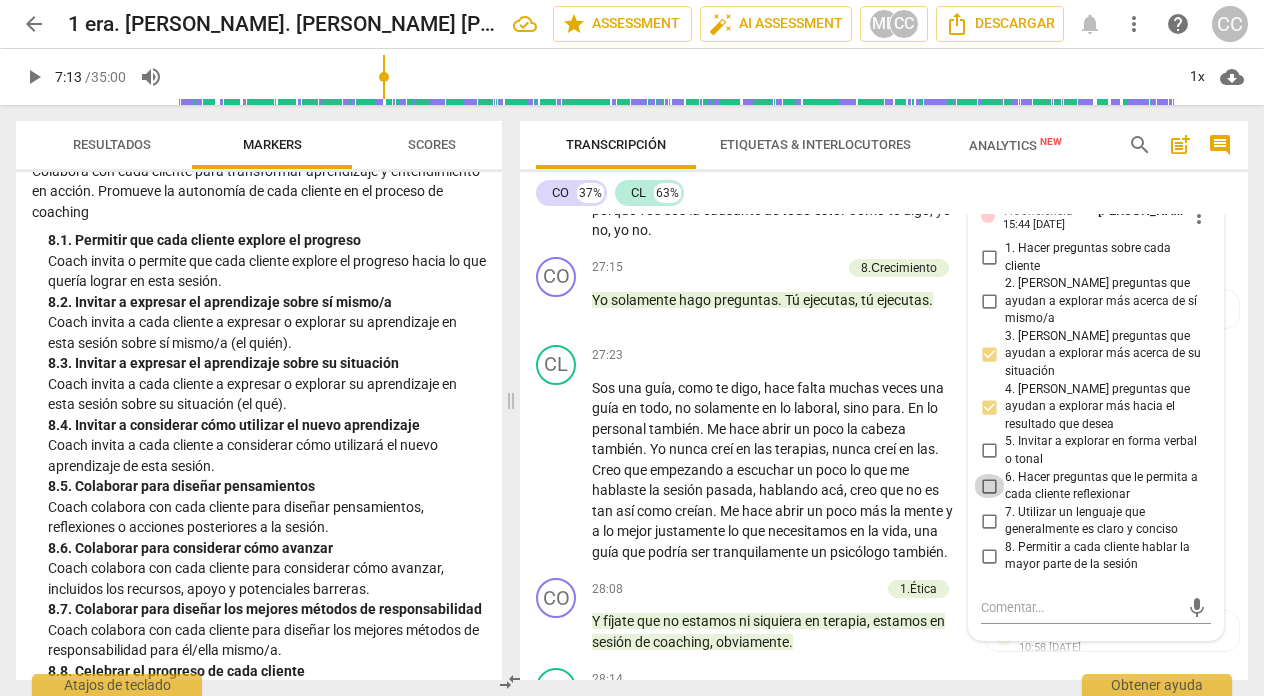 click on "6. Hacer preguntas que le permita a cada cliente reflexionar" at bounding box center [989, 486] 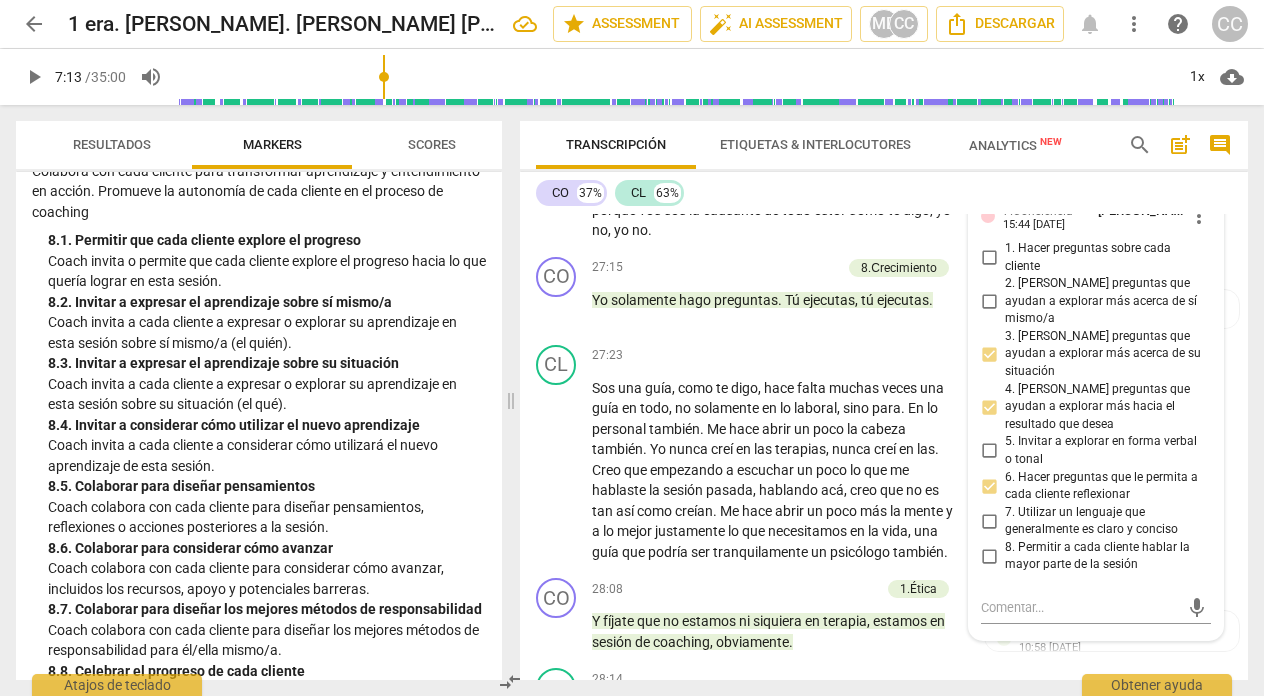 click on "7. Utilizar un lenguaje que generalmente es claro y conciso" at bounding box center [989, 521] 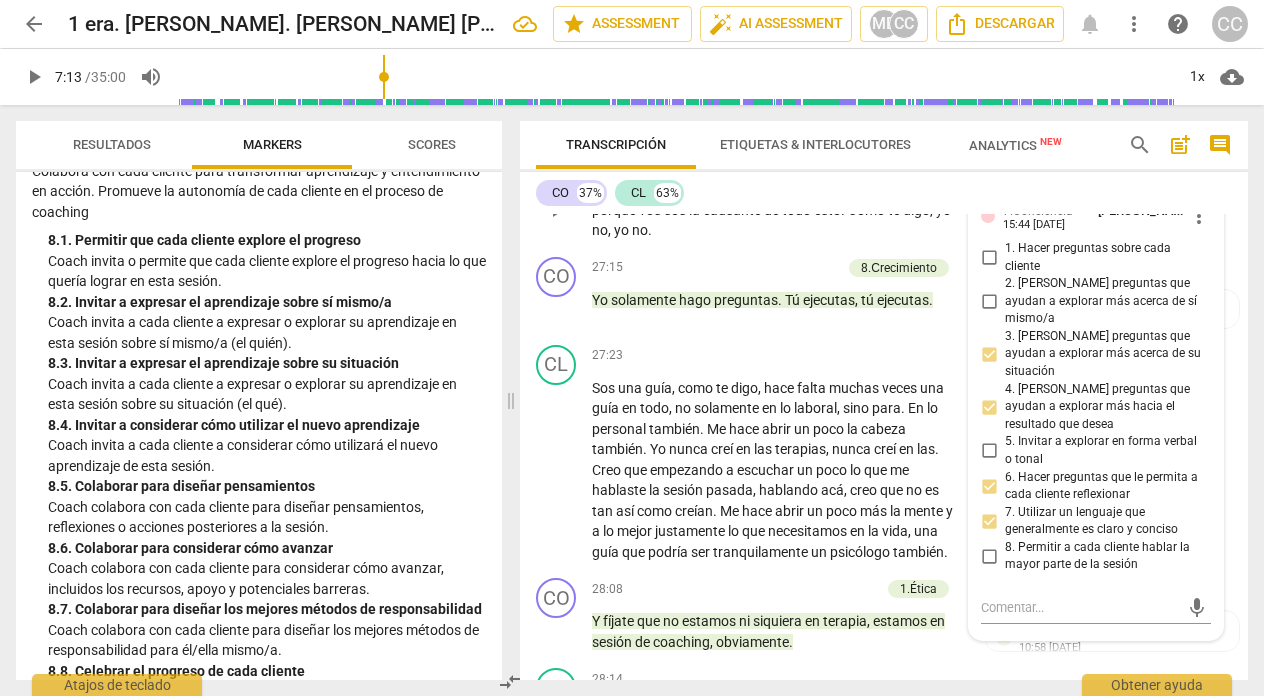 click on "Sí ,   creo   que   obviamente   yo   te   tengo   que   agradecer   a   vos   porque   vos   sos   la   causante   de   todo   esto .   Como   te   digo ,   yo   no ,   yo   no ." at bounding box center (777, 210) 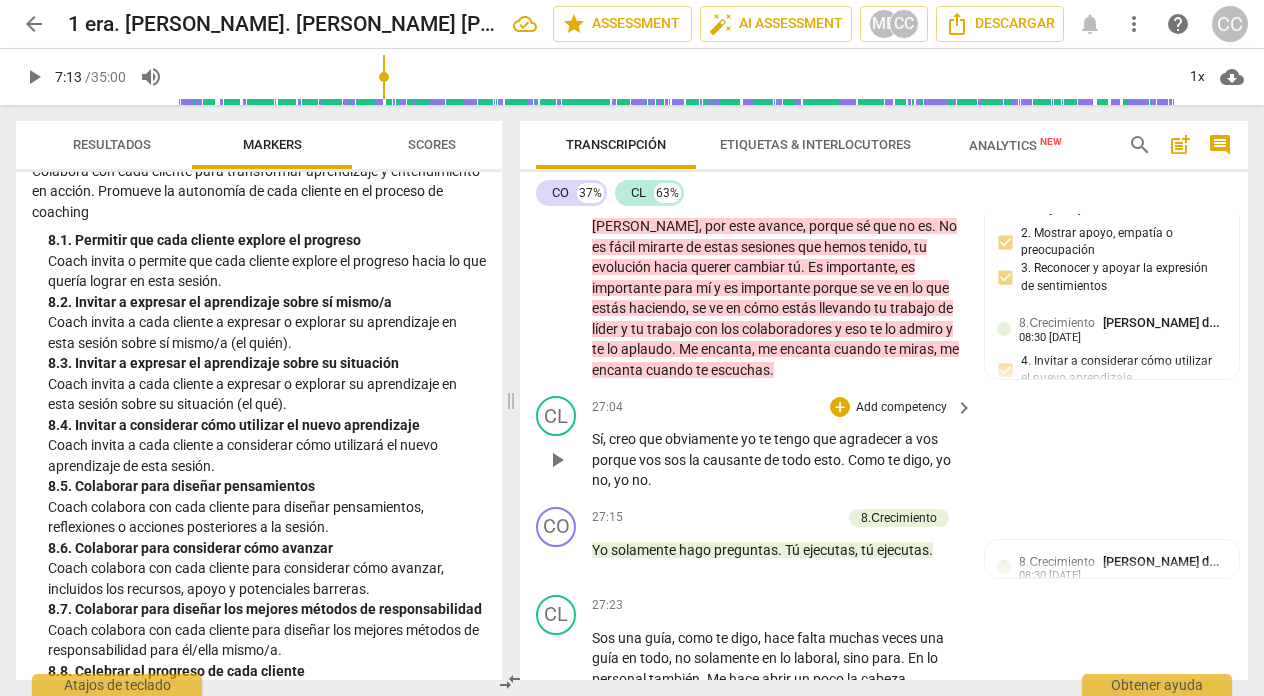 scroll, scrollTop: 10465, scrollLeft: 0, axis: vertical 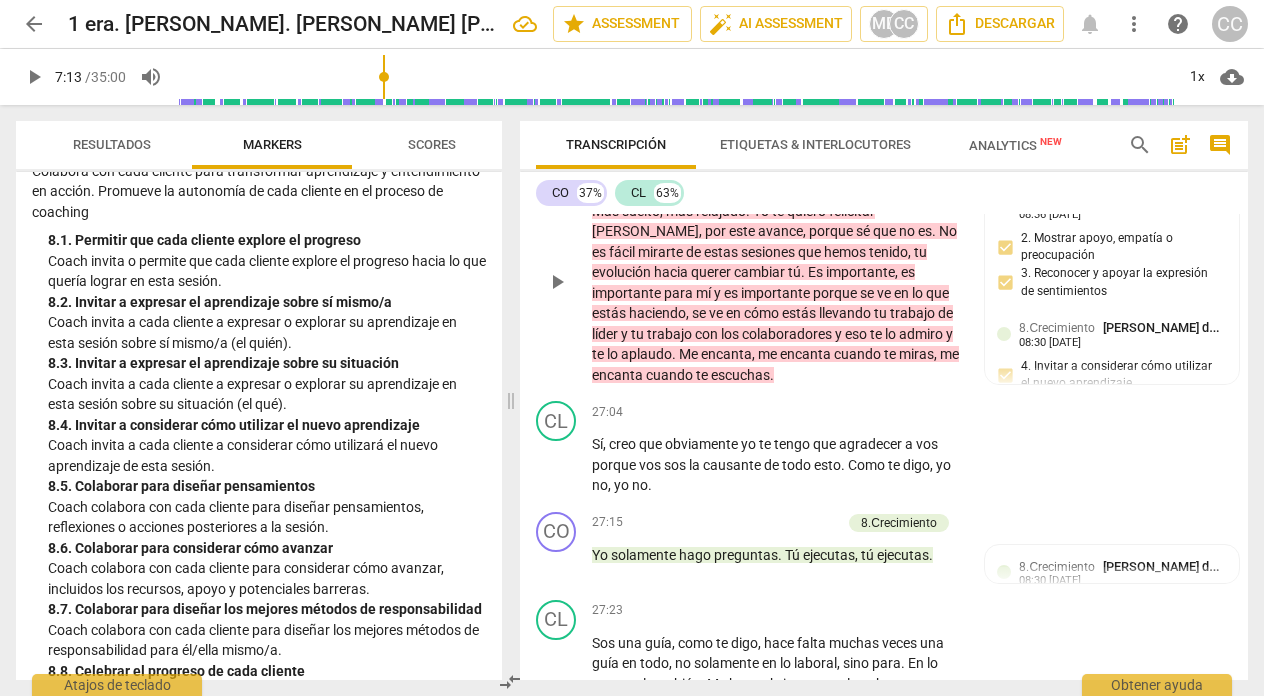 type on "433" 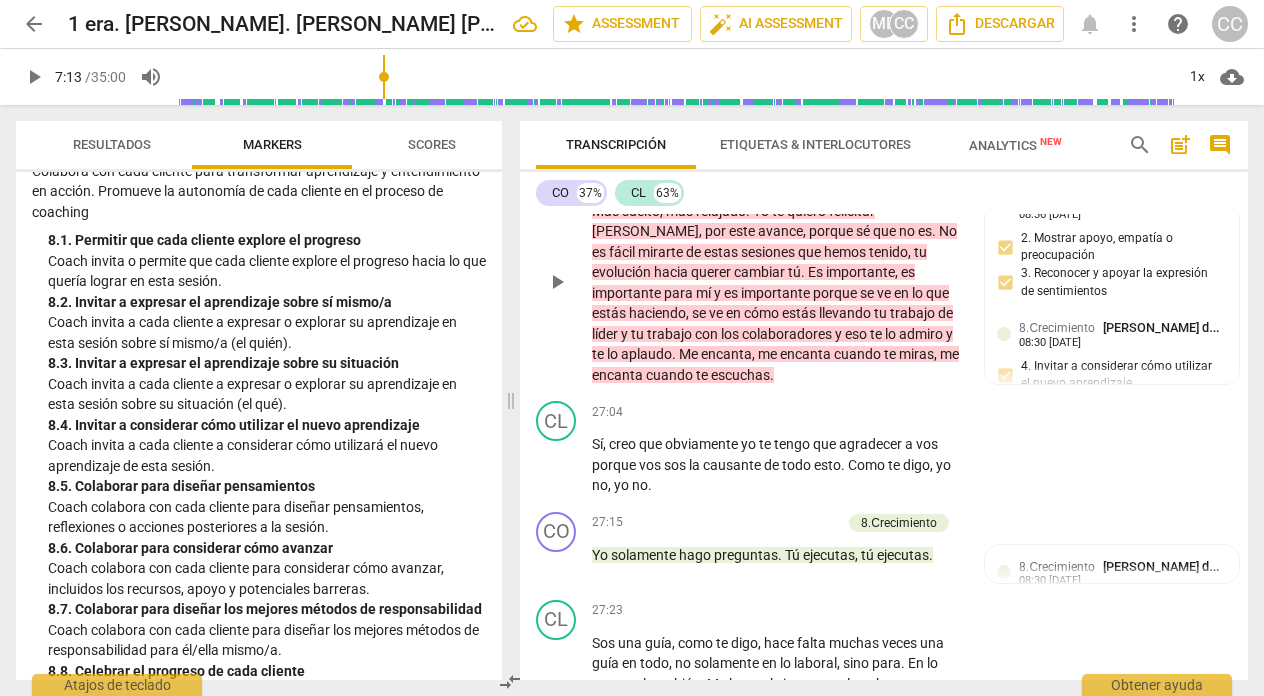 click on "Add competency" at bounding box center [698, 157] 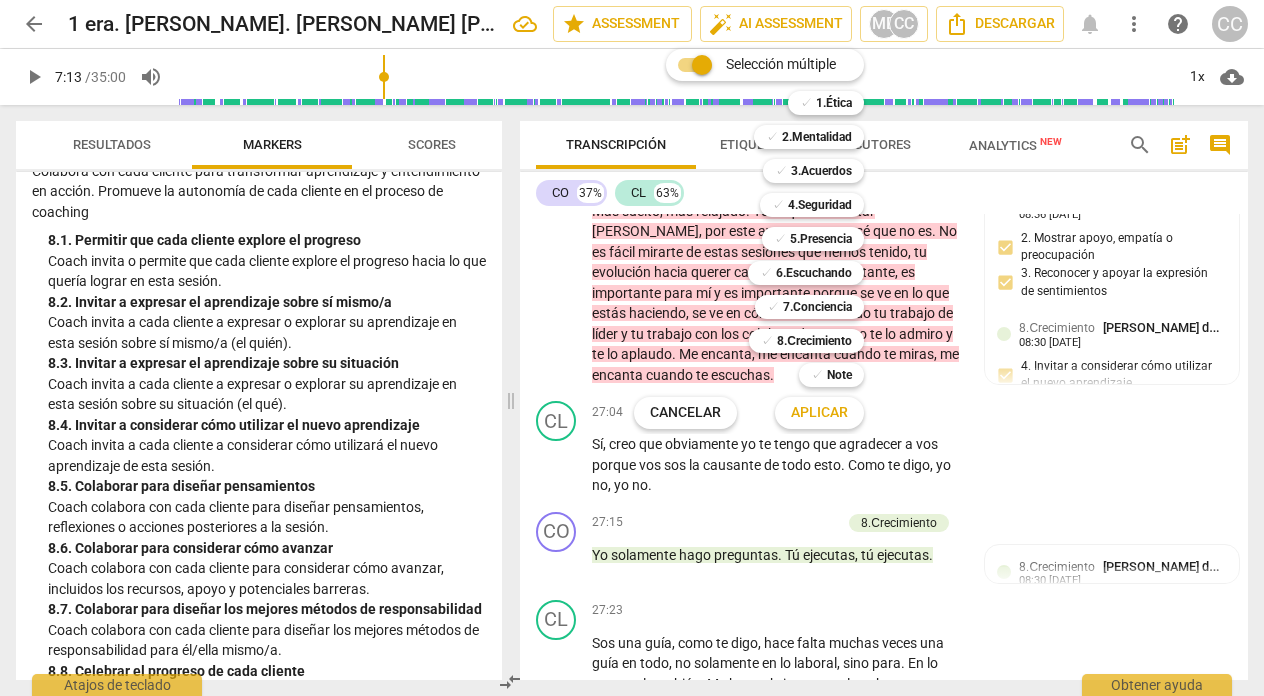 click at bounding box center [632, 348] 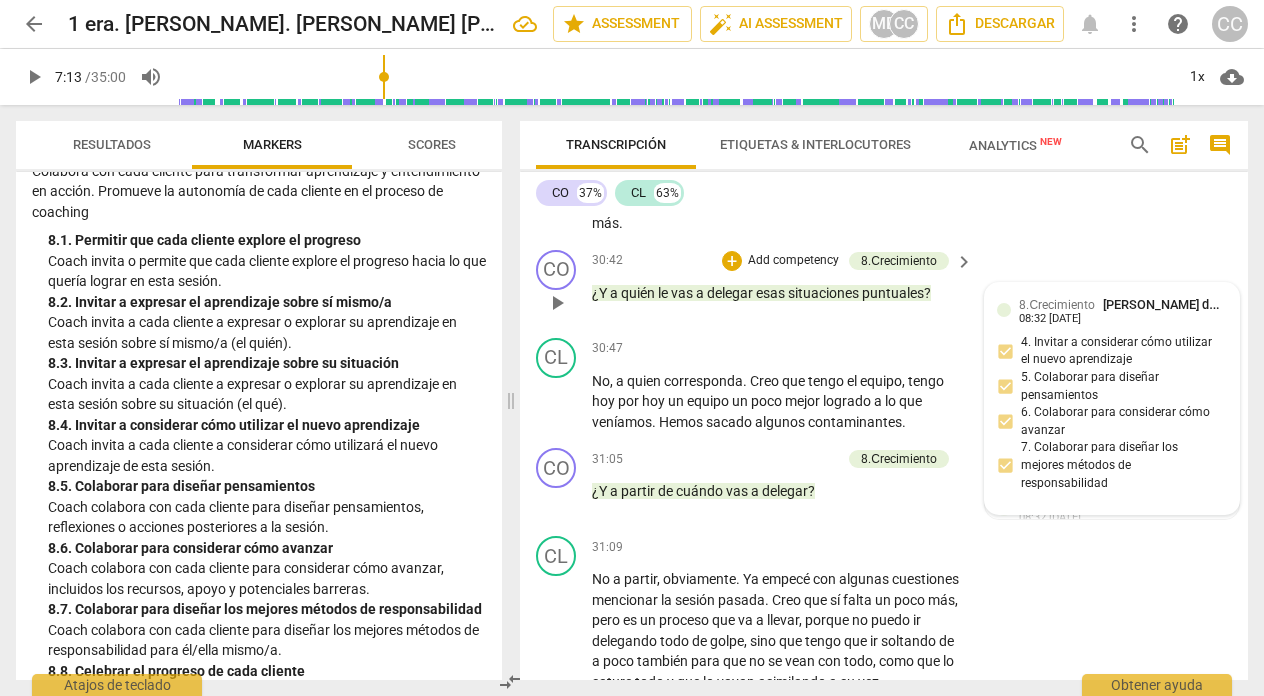 scroll, scrollTop: 12070, scrollLeft: 0, axis: vertical 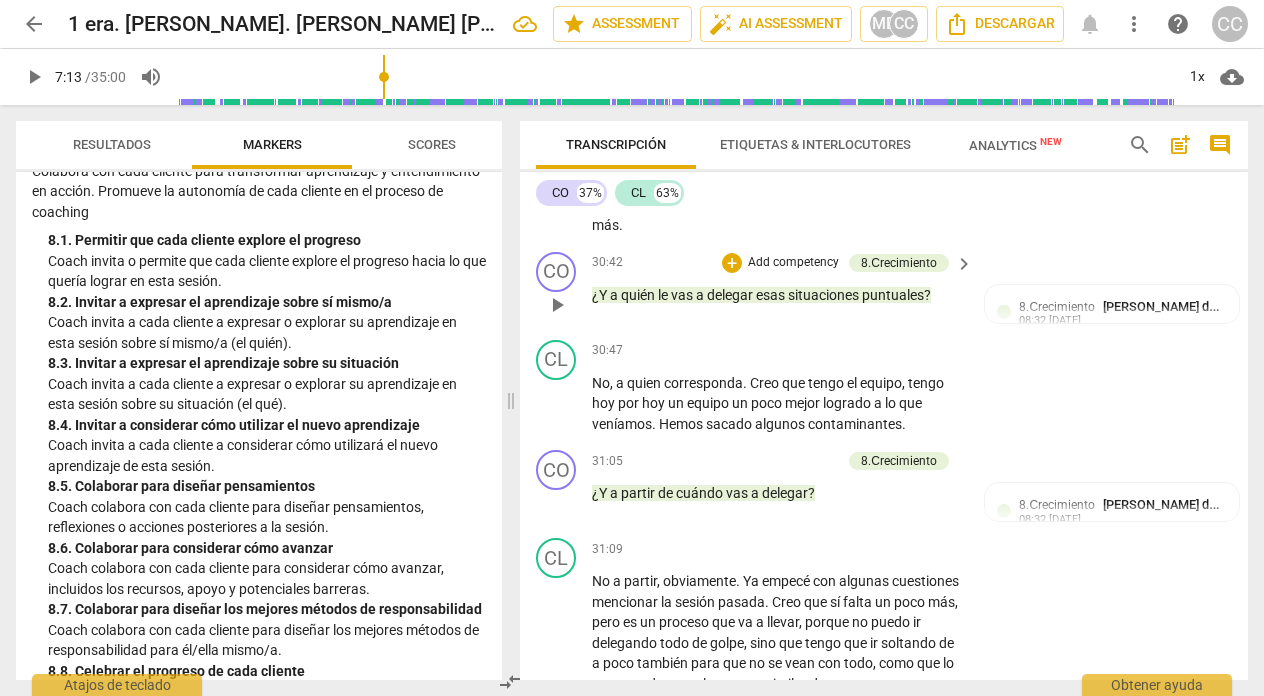 click on "Add competency" at bounding box center (793, 263) 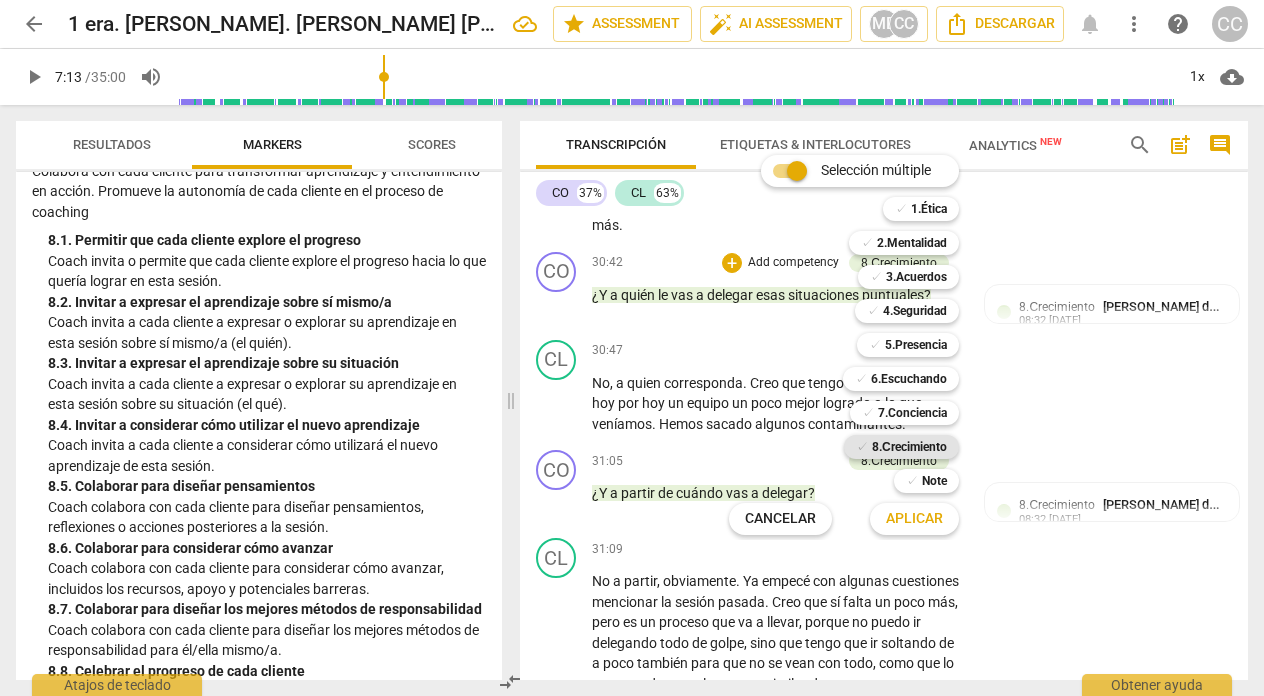 click on "8.Сrecimiento" at bounding box center (909, 447) 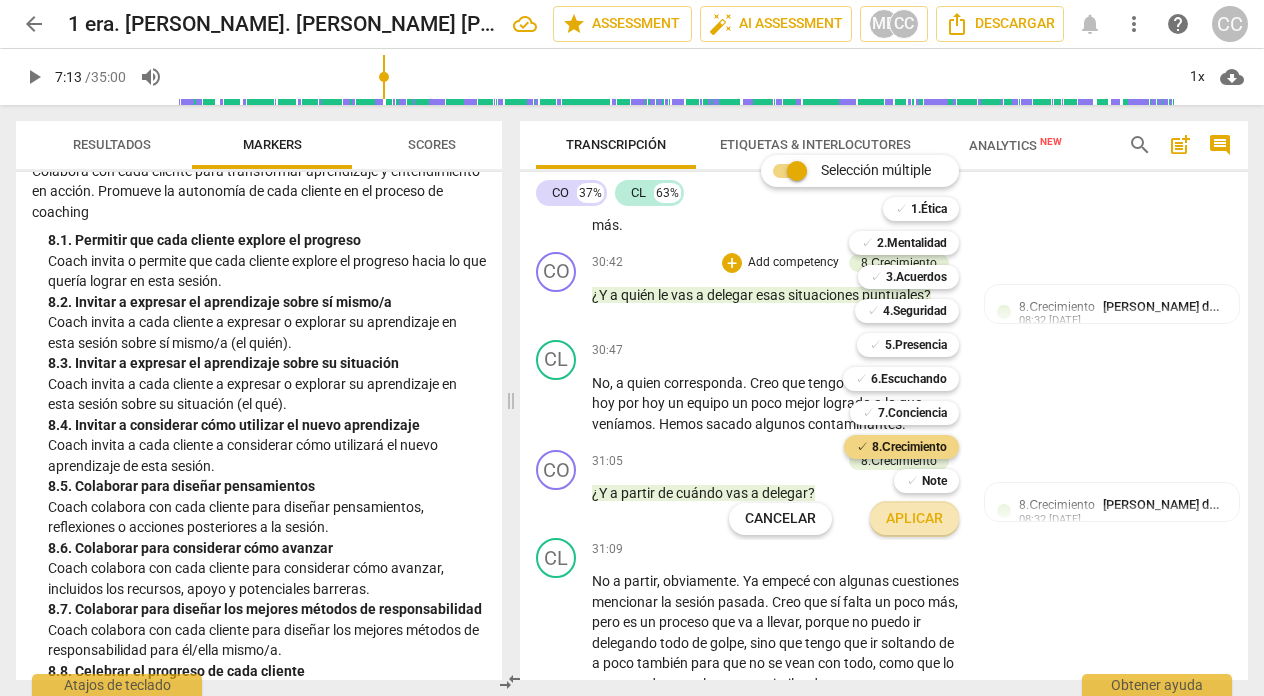 click on "Aplicar" at bounding box center [914, 519] 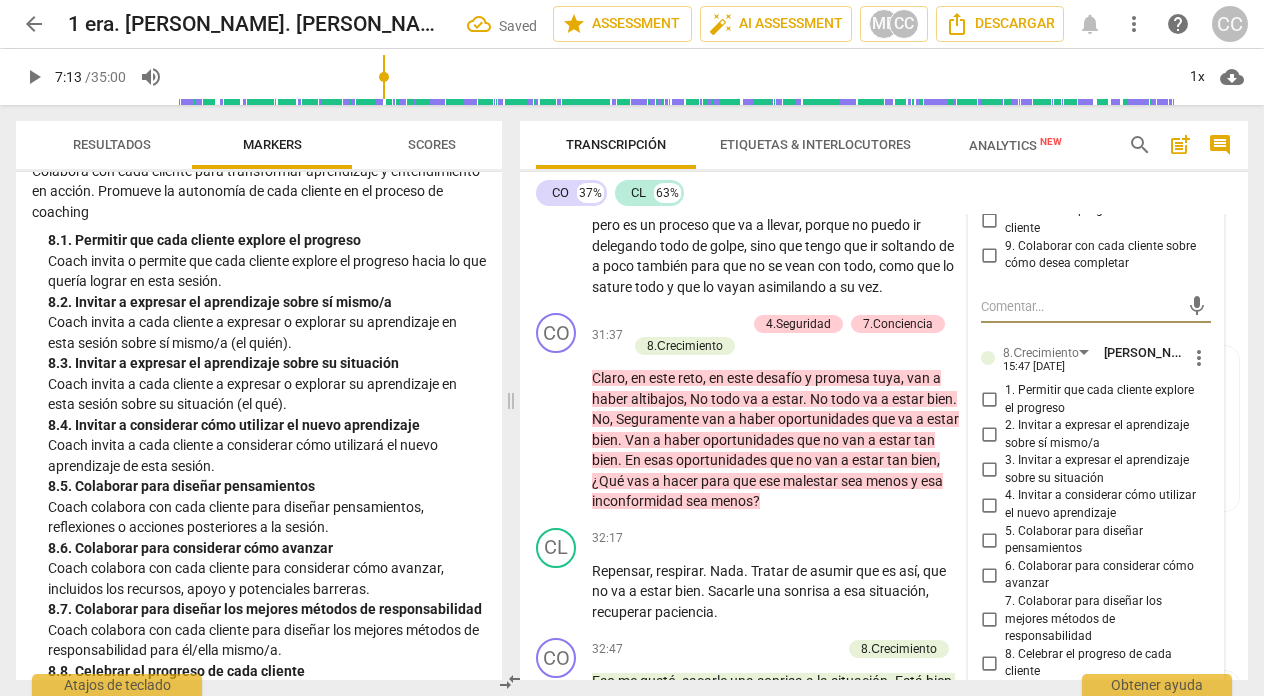 scroll, scrollTop: 12587, scrollLeft: 0, axis: vertical 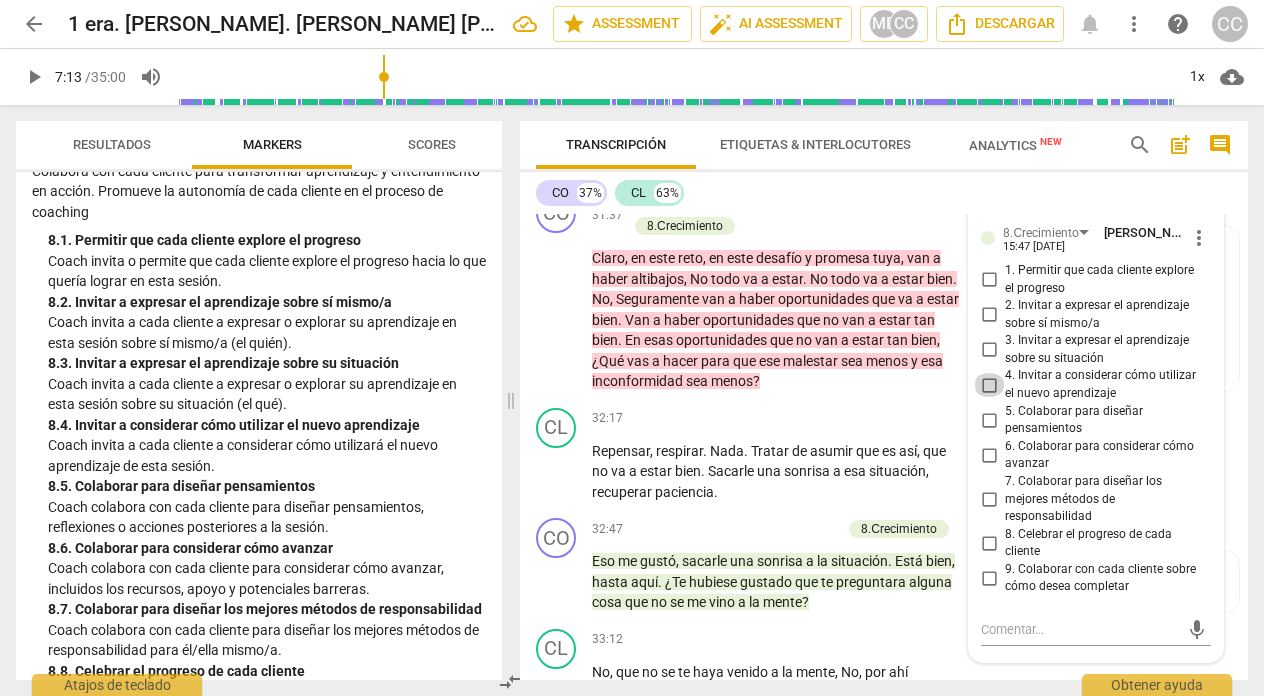 click on "4. Invitar a considerar cómo utilizar el nuevo aprendizaje" at bounding box center [989, 385] 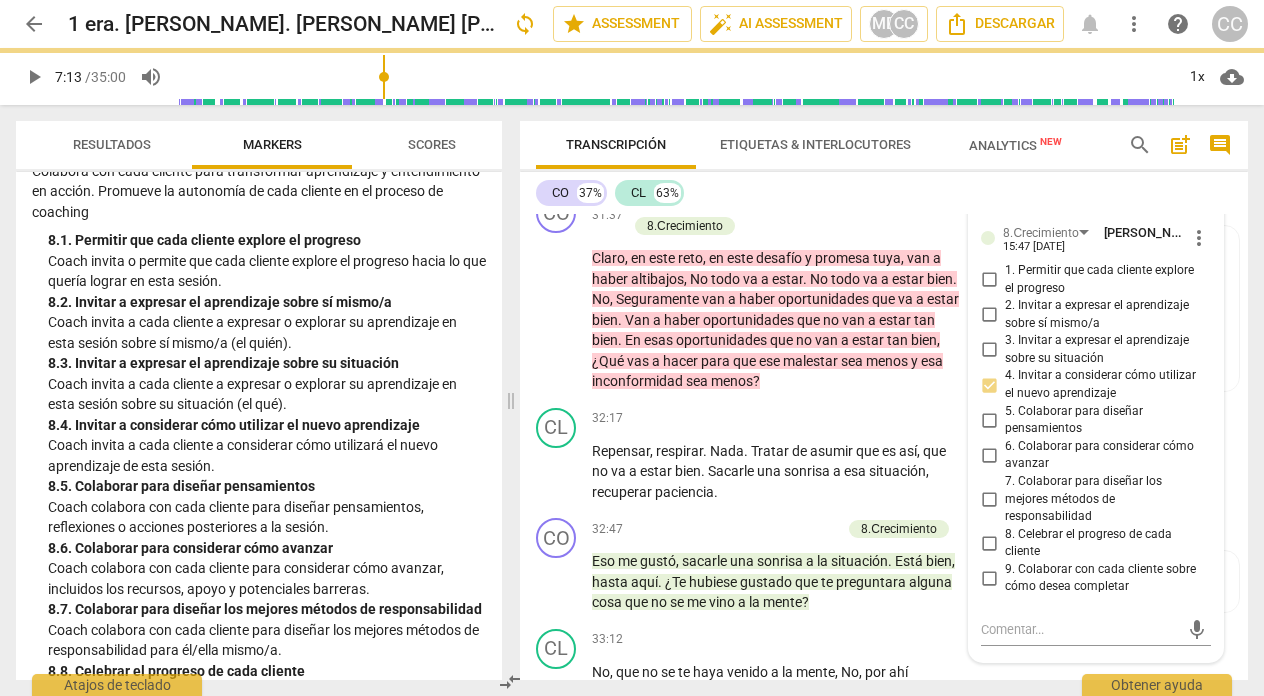 click on "6. Colaborar para considerar cómo avanzar" at bounding box center [989, 455] 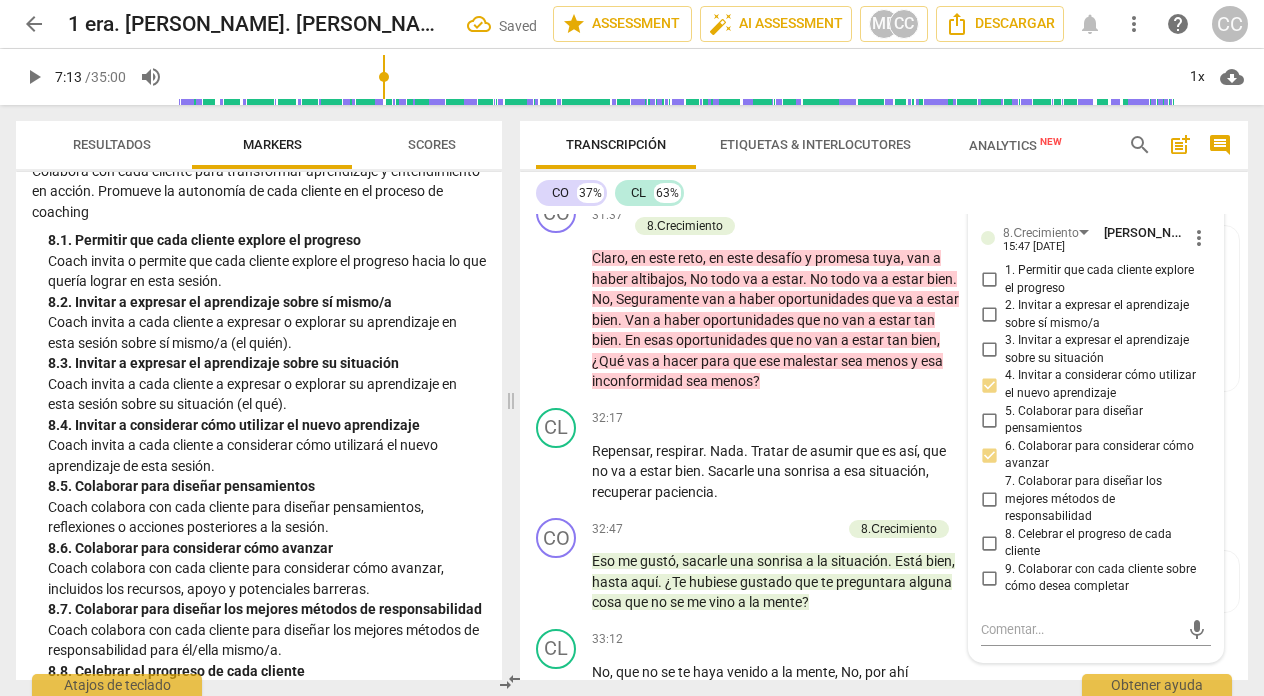 click on "7. Colaborar para diseñar los mejores métodos de responsabilidad" at bounding box center (989, 499) 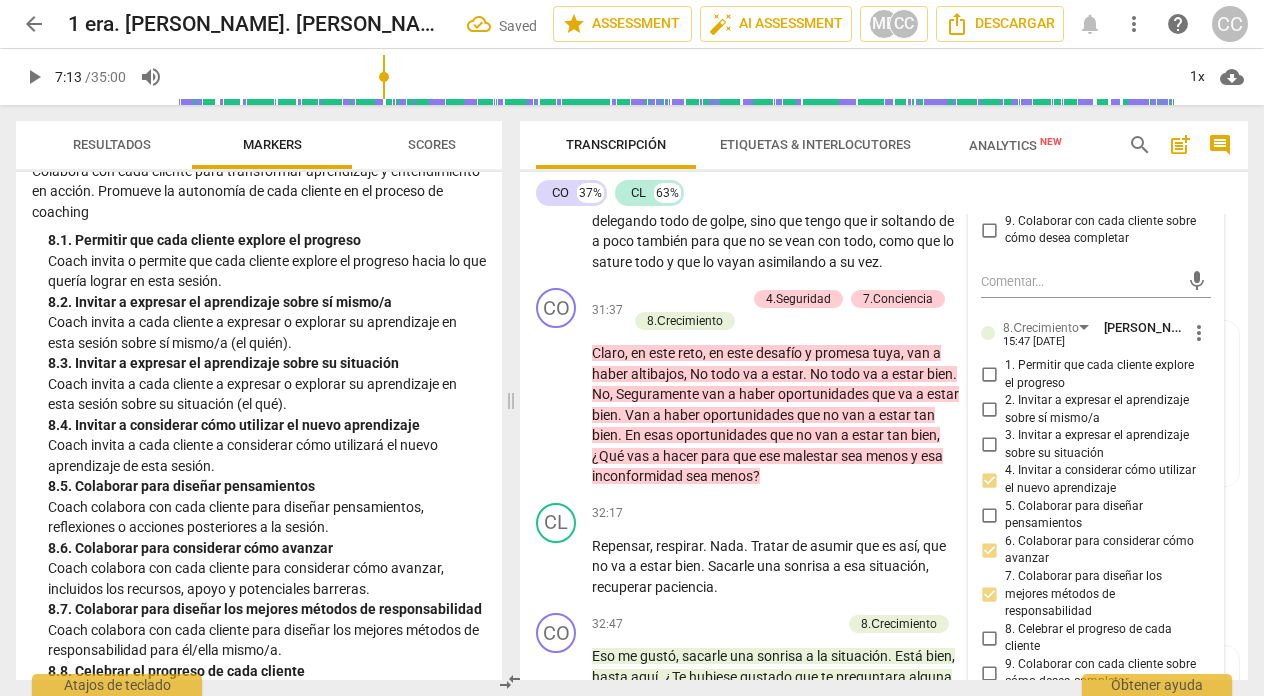 scroll, scrollTop: 12487, scrollLeft: 0, axis: vertical 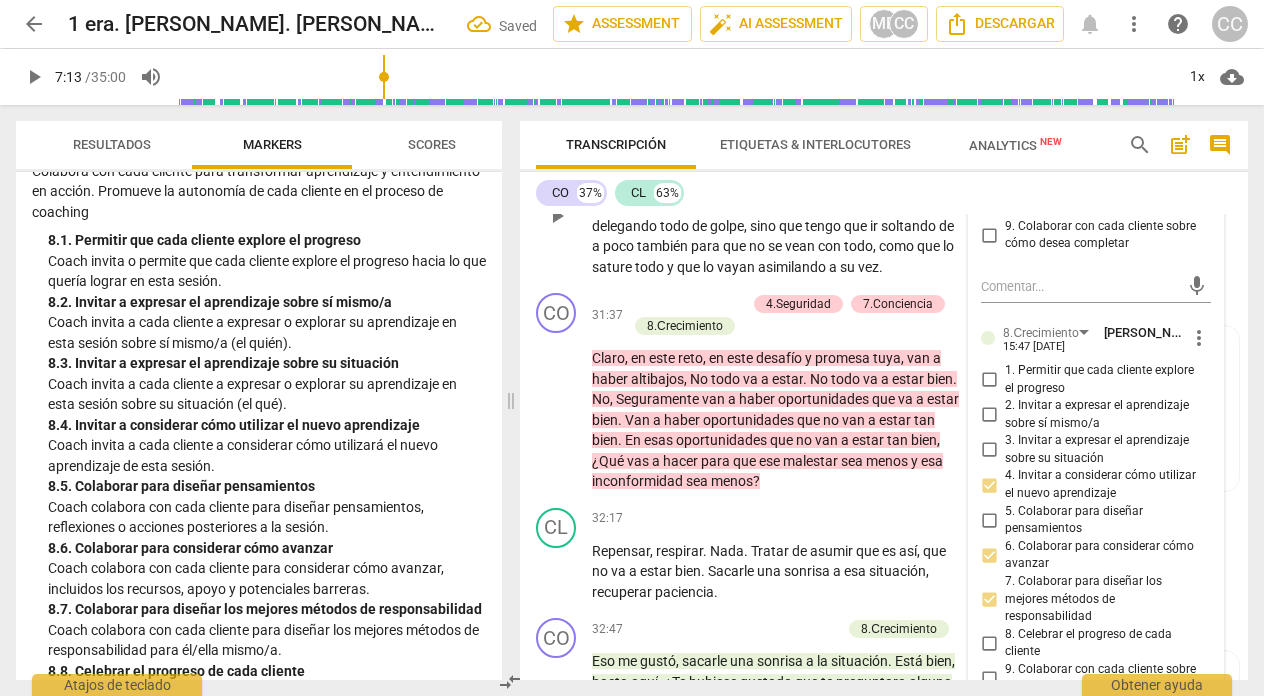 click on "No   a   partir ,   obviamente .   Ya   empecé   con   algunas   cuestiones   mencionar   la   sesión   pasada .   Creo   que   sí   falta   un   poco   más ,   pero   es   un   proceso   que   va   a   llevar ,   porque   no   puedo   ir   delegando   todo   de   golpe ,   sino   que   tengo   que   ir   soltando   de   a   poco   también   para   que   no   se   vean   con   todo ,   como   que   lo   sature   todo   y   que   lo   vayan   asimilando   a   su   vez ." at bounding box center [777, 215] 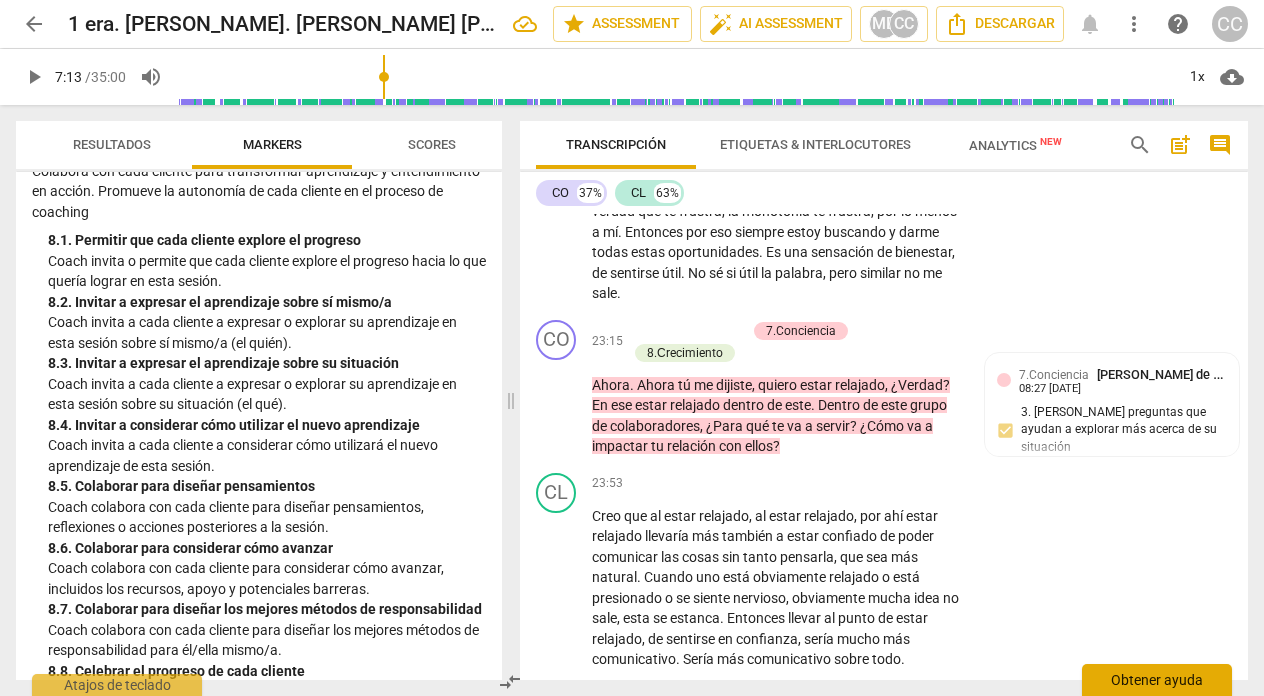 scroll, scrollTop: 9071, scrollLeft: 0, axis: vertical 